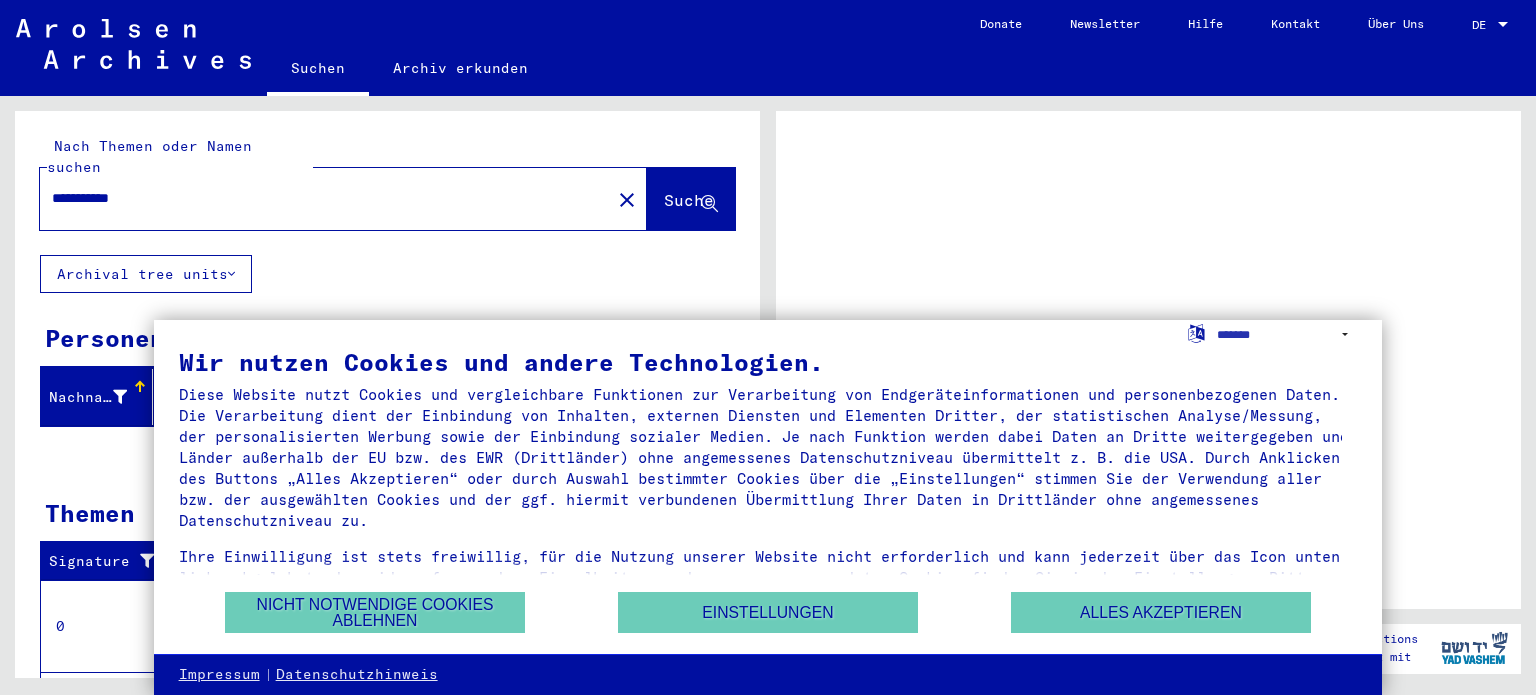 scroll, scrollTop: 0, scrollLeft: 0, axis: both 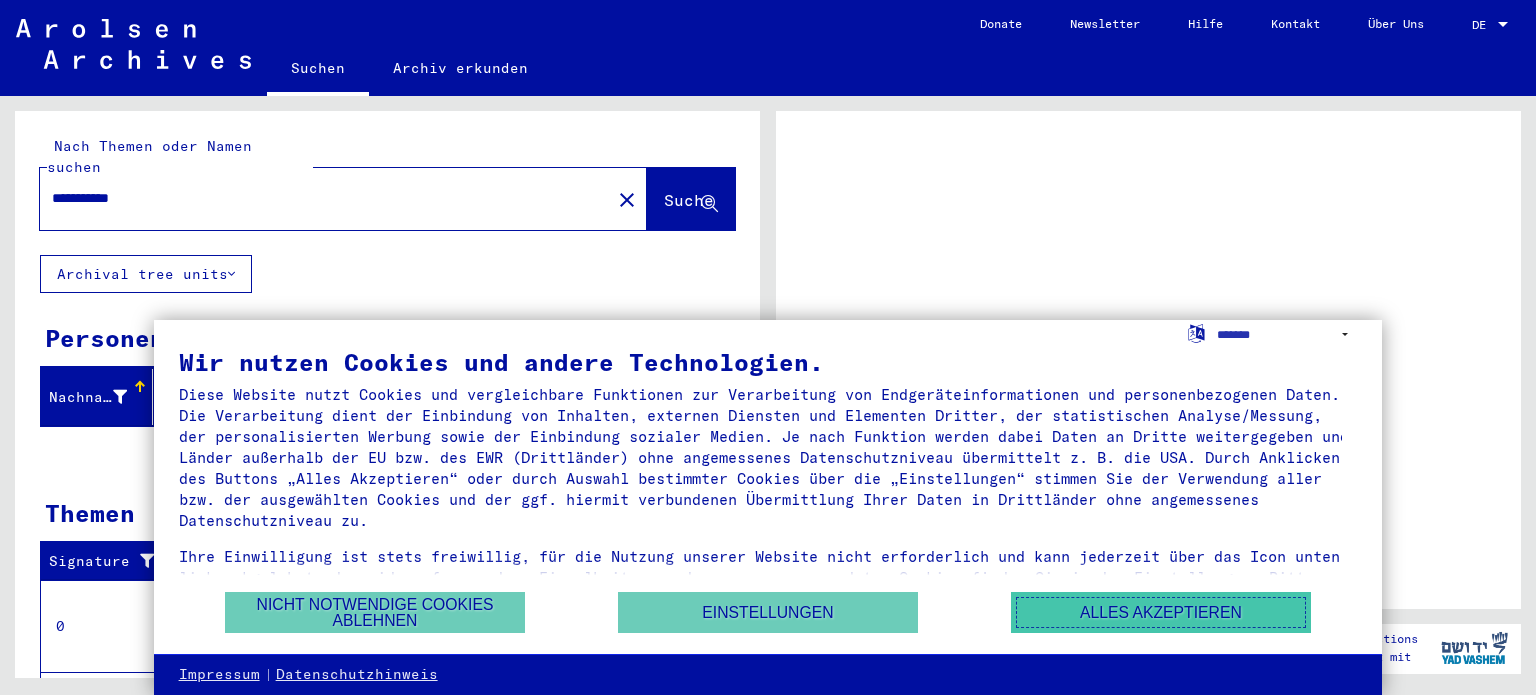 click on "Alles akzeptieren" at bounding box center [1161, 612] 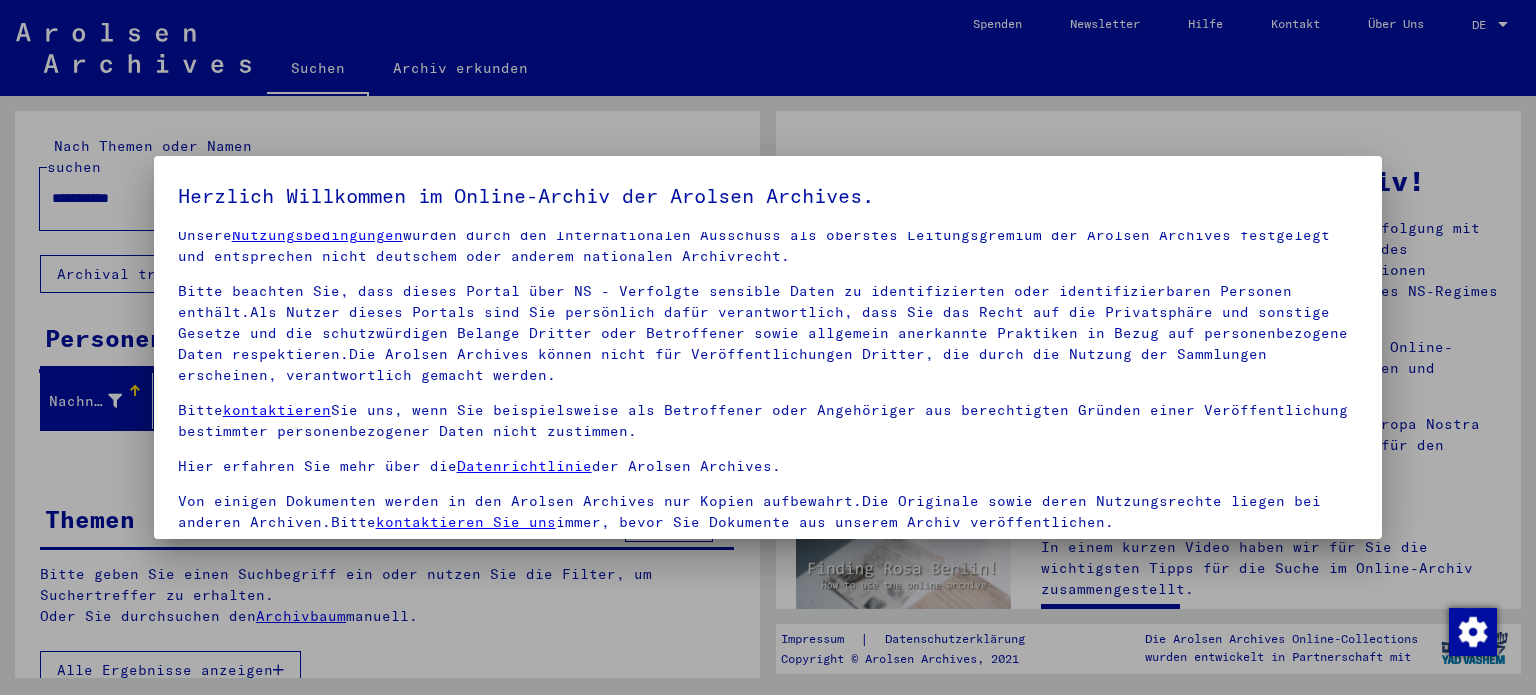 scroll, scrollTop: 28, scrollLeft: 0, axis: vertical 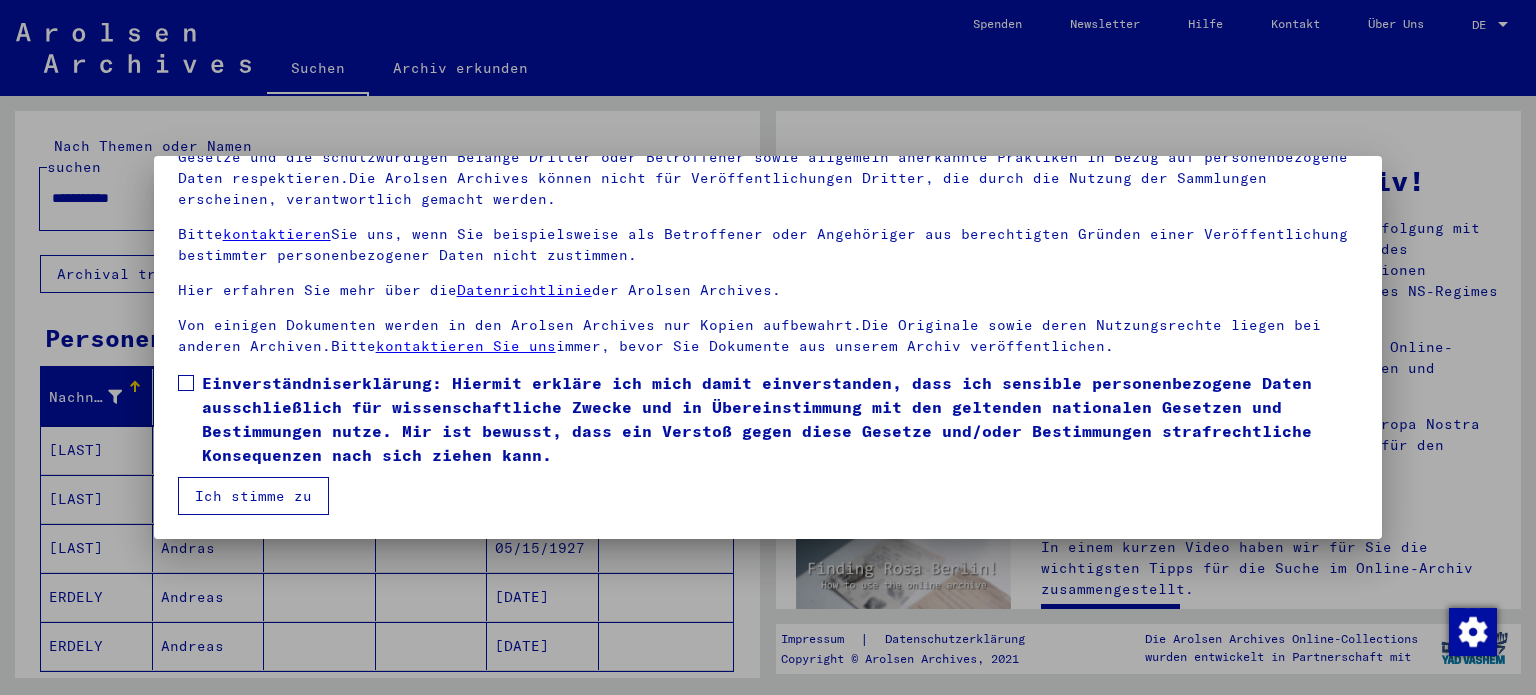 click at bounding box center (186, 383) 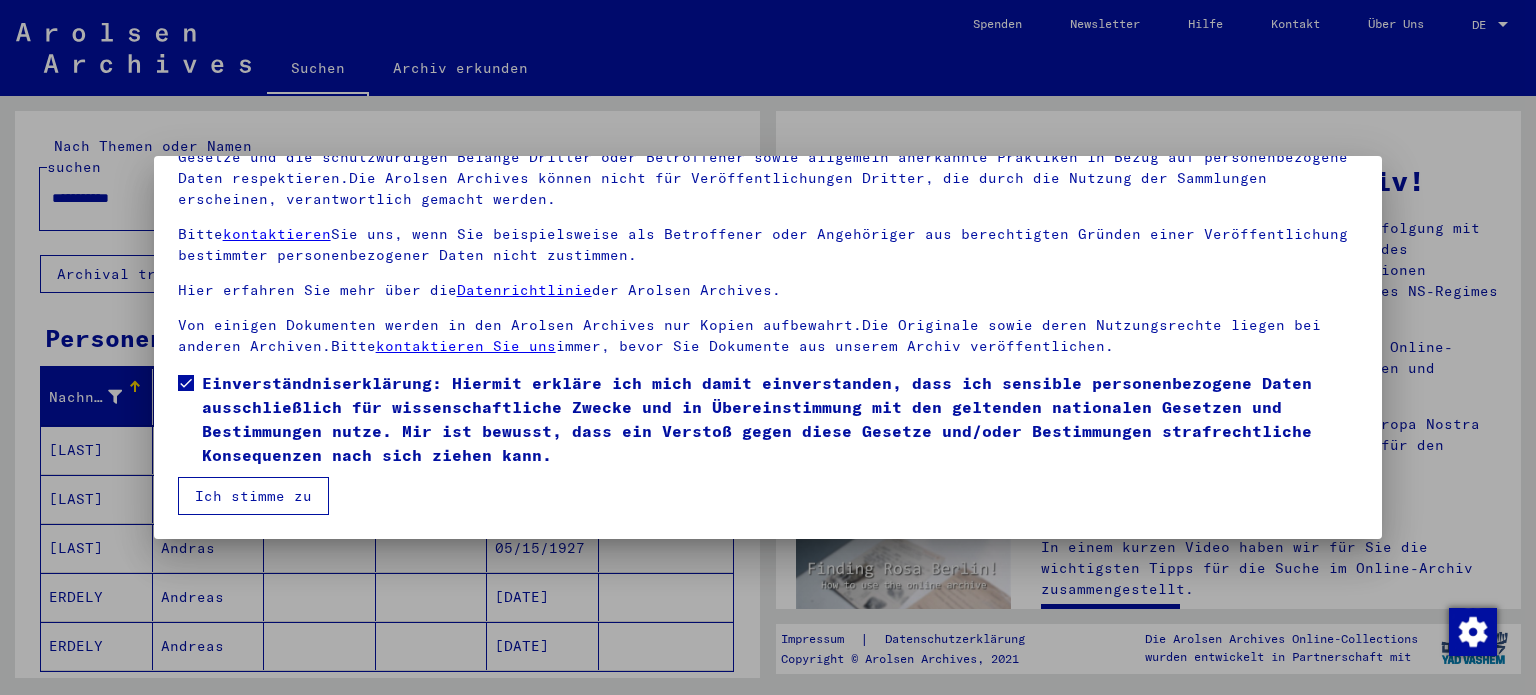 scroll, scrollTop: 0, scrollLeft: 0, axis: both 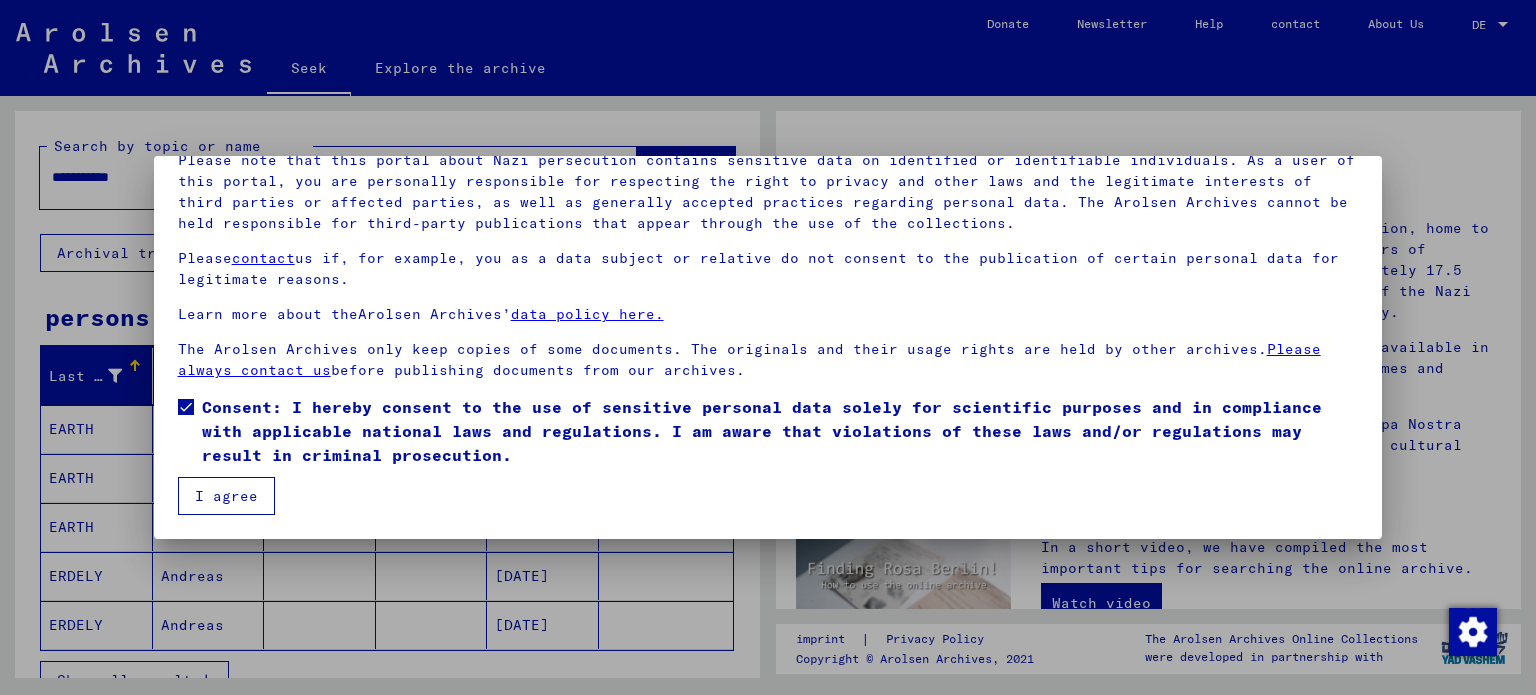click on "I agree" at bounding box center (226, 496) 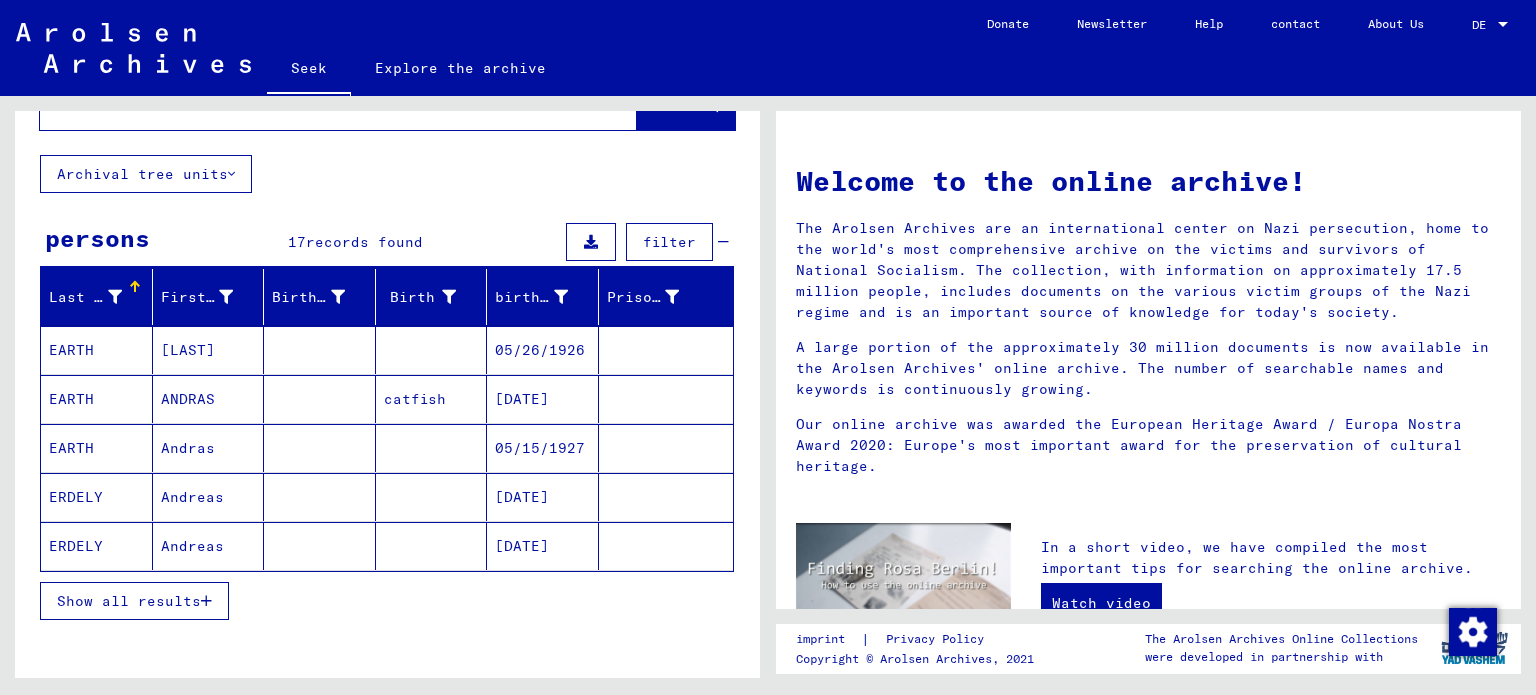 scroll, scrollTop: 200, scrollLeft: 0, axis: vertical 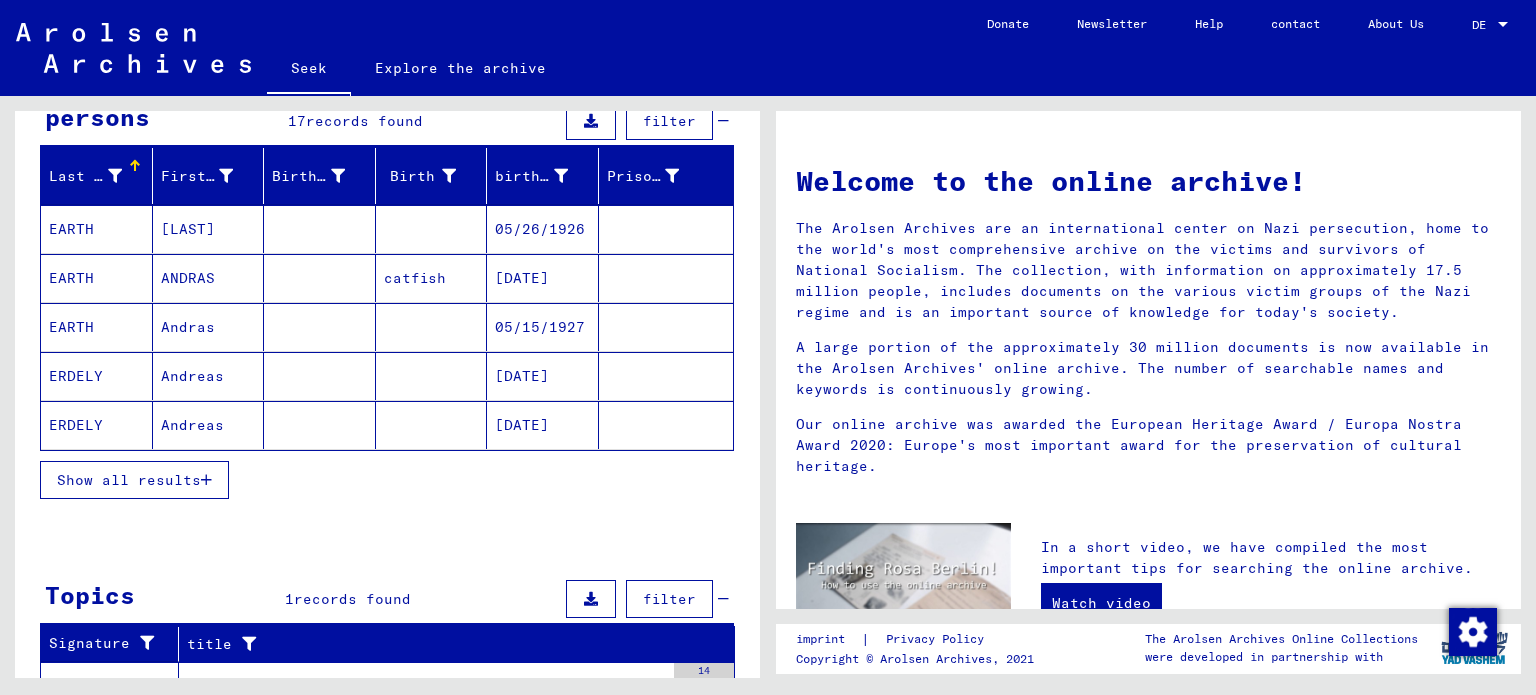 click on "Show all results" at bounding box center [129, 480] 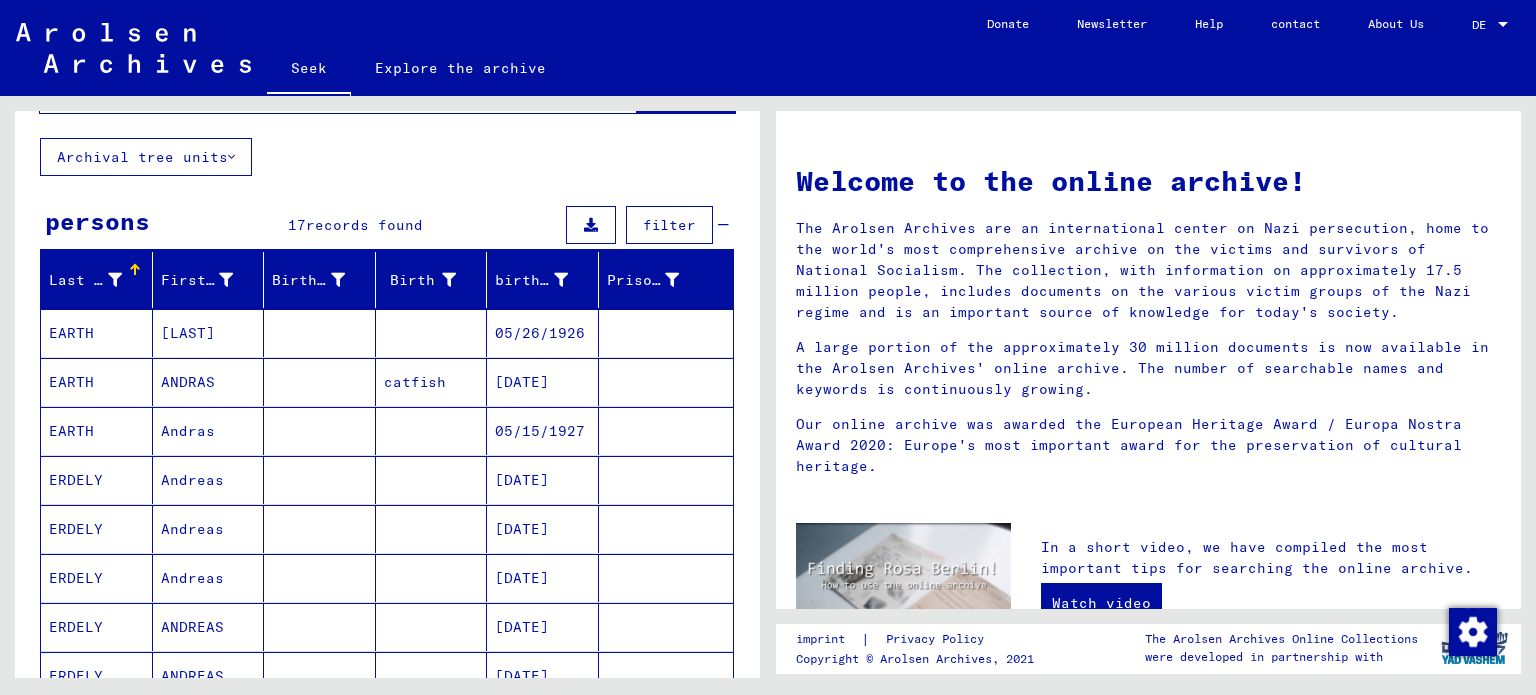 scroll, scrollTop: 0, scrollLeft: 0, axis: both 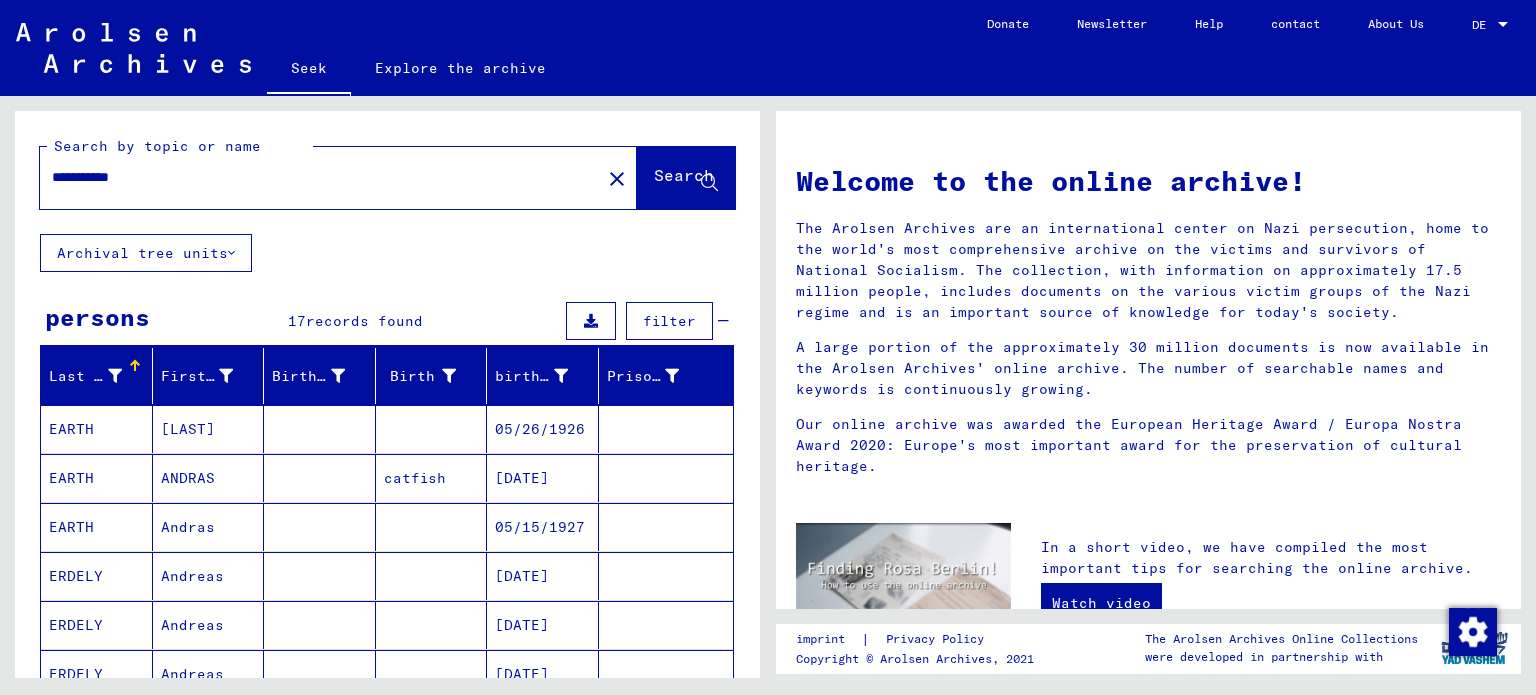 click on "**********" at bounding box center [314, 177] 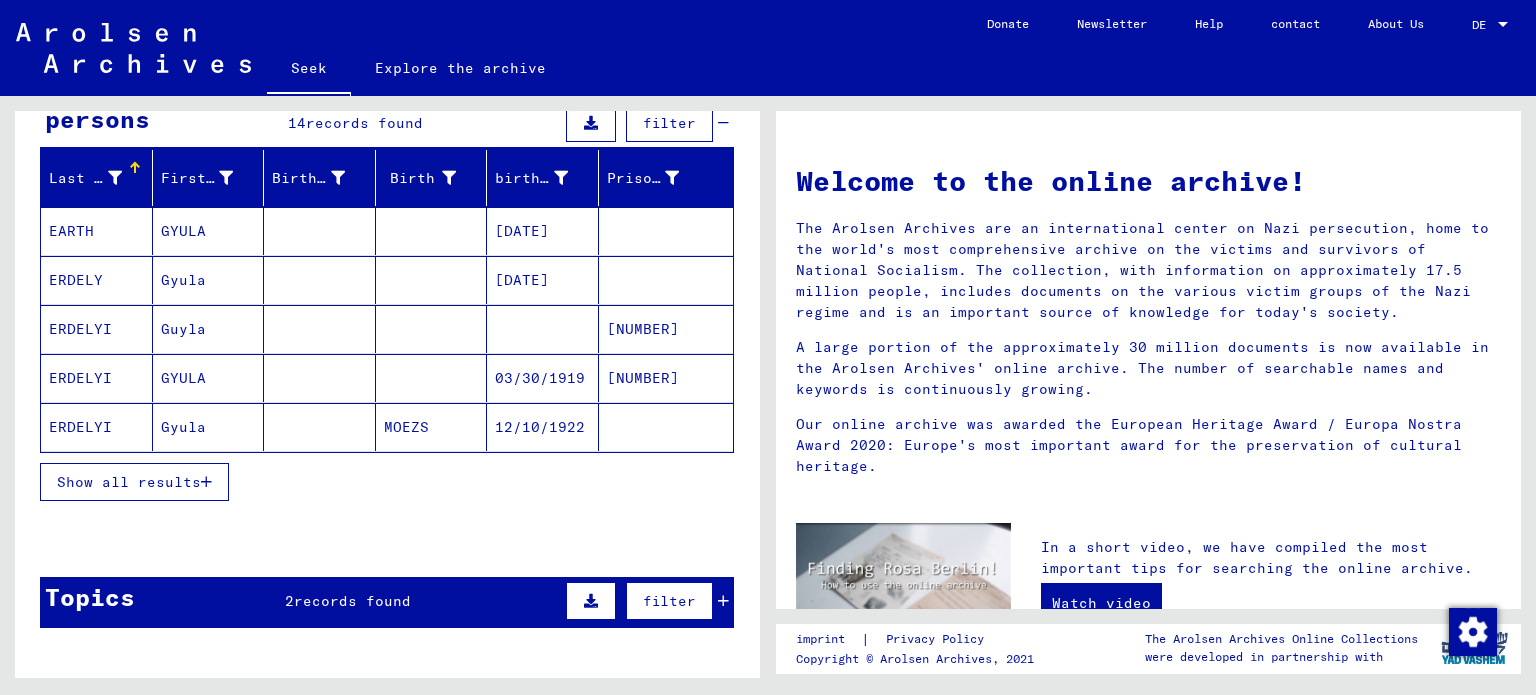 scroll, scrollTop: 200, scrollLeft: 0, axis: vertical 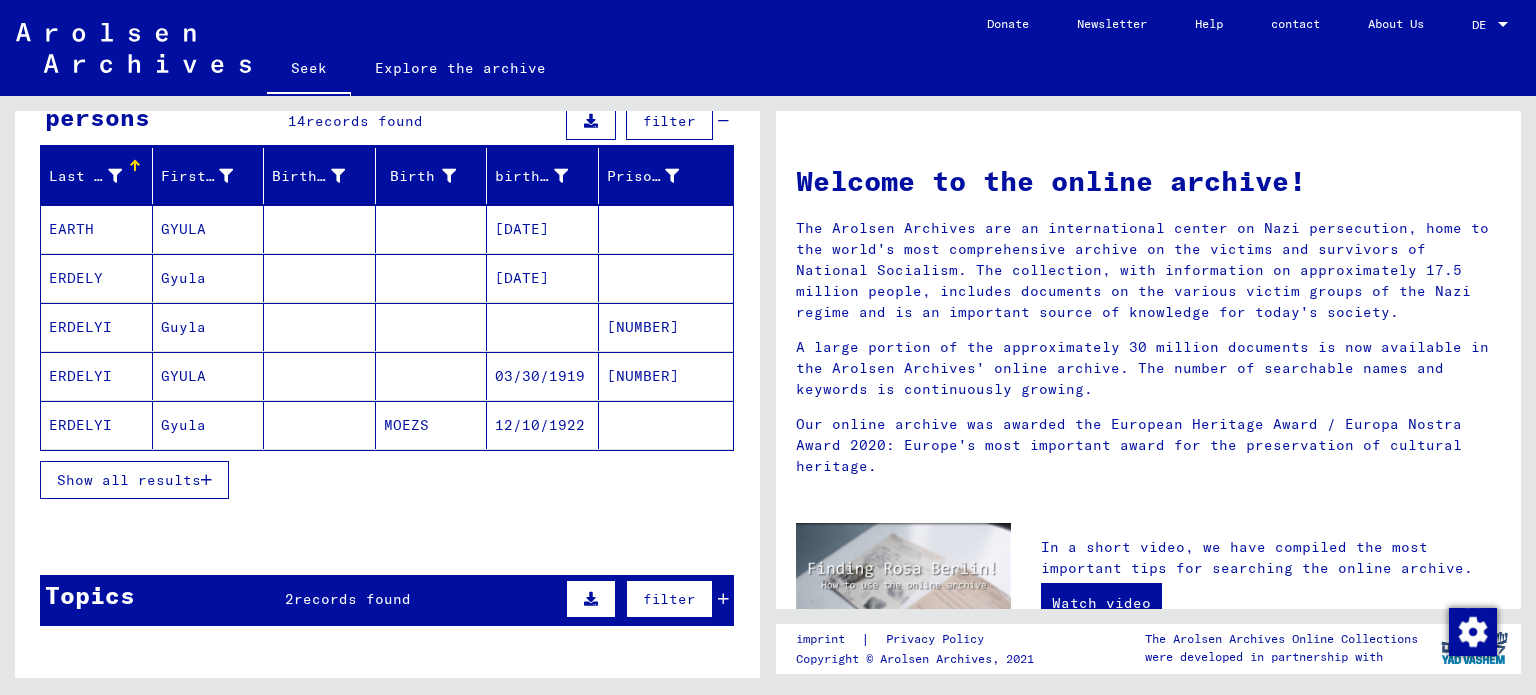 click on "Show all results" at bounding box center [129, 480] 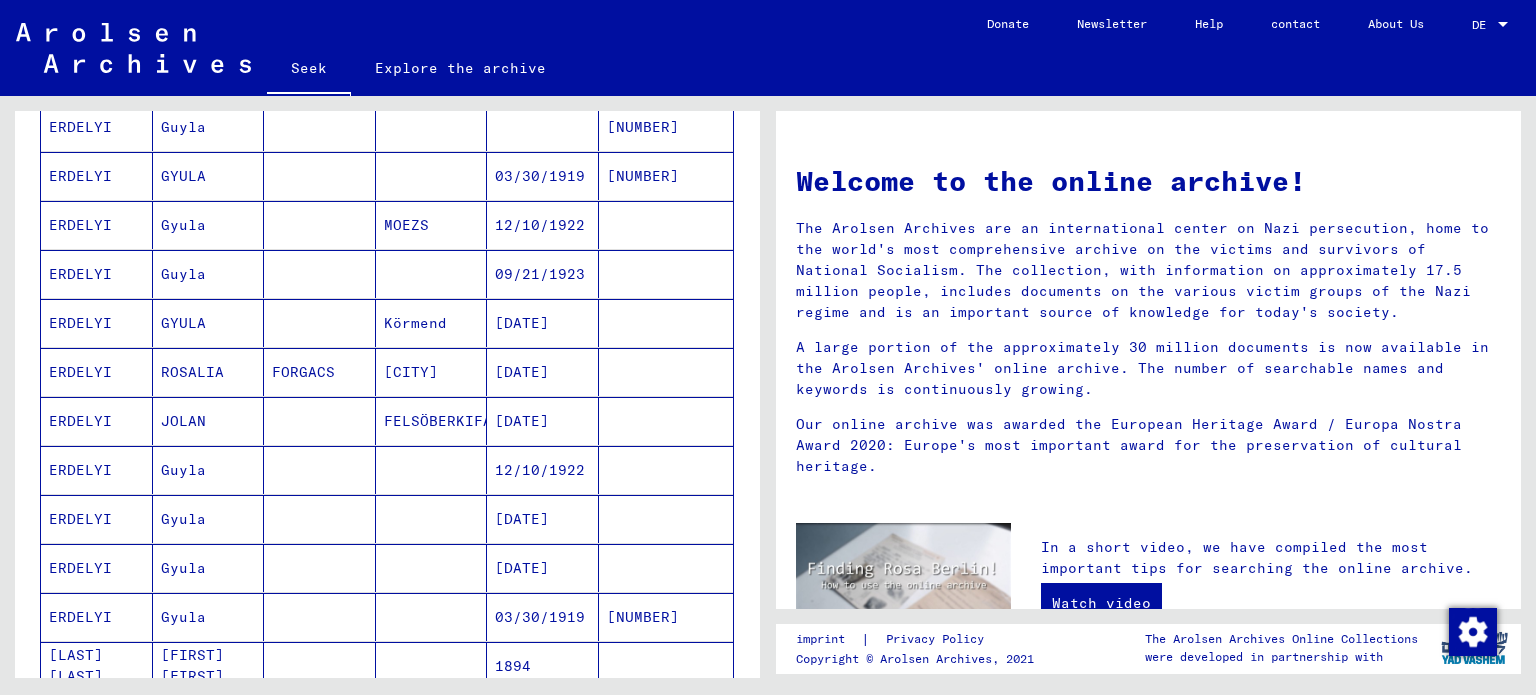 scroll, scrollTop: 600, scrollLeft: 0, axis: vertical 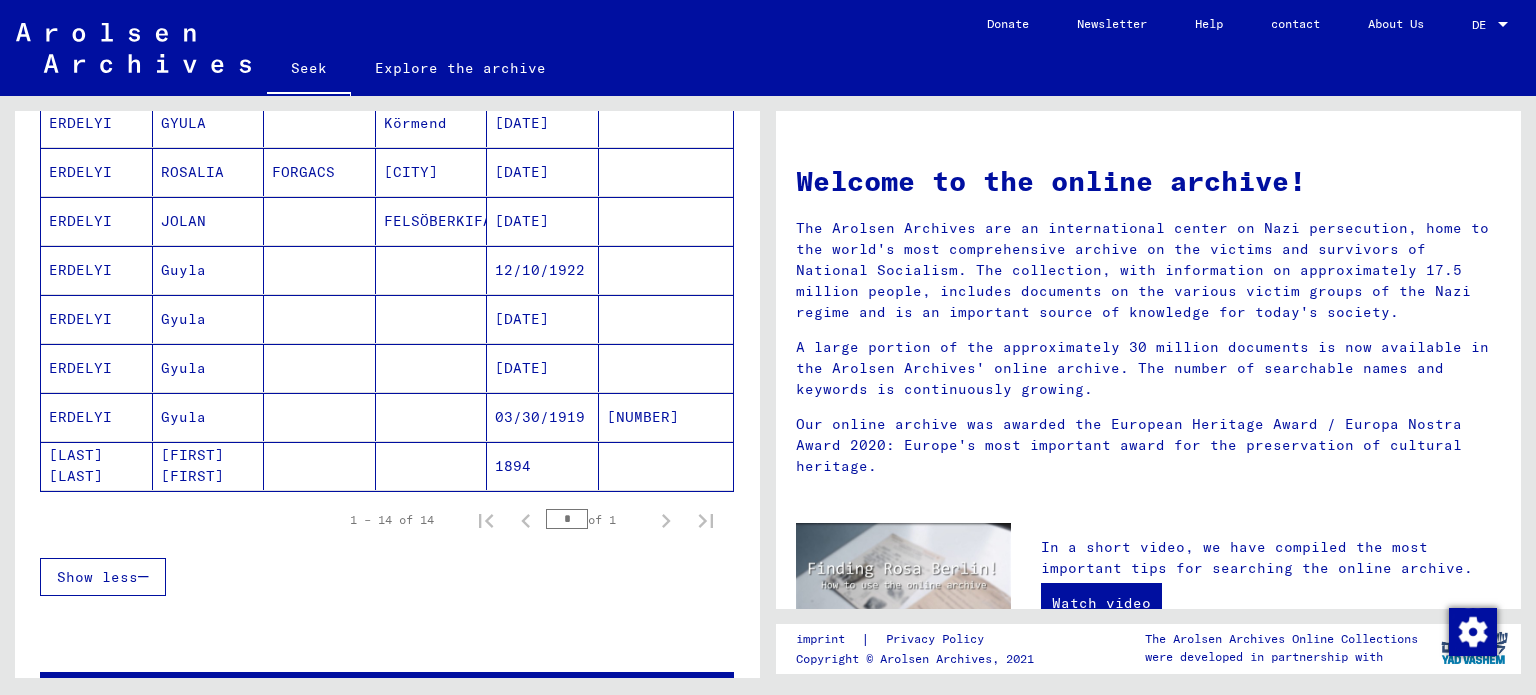 click on "[LAST] [LAST]" 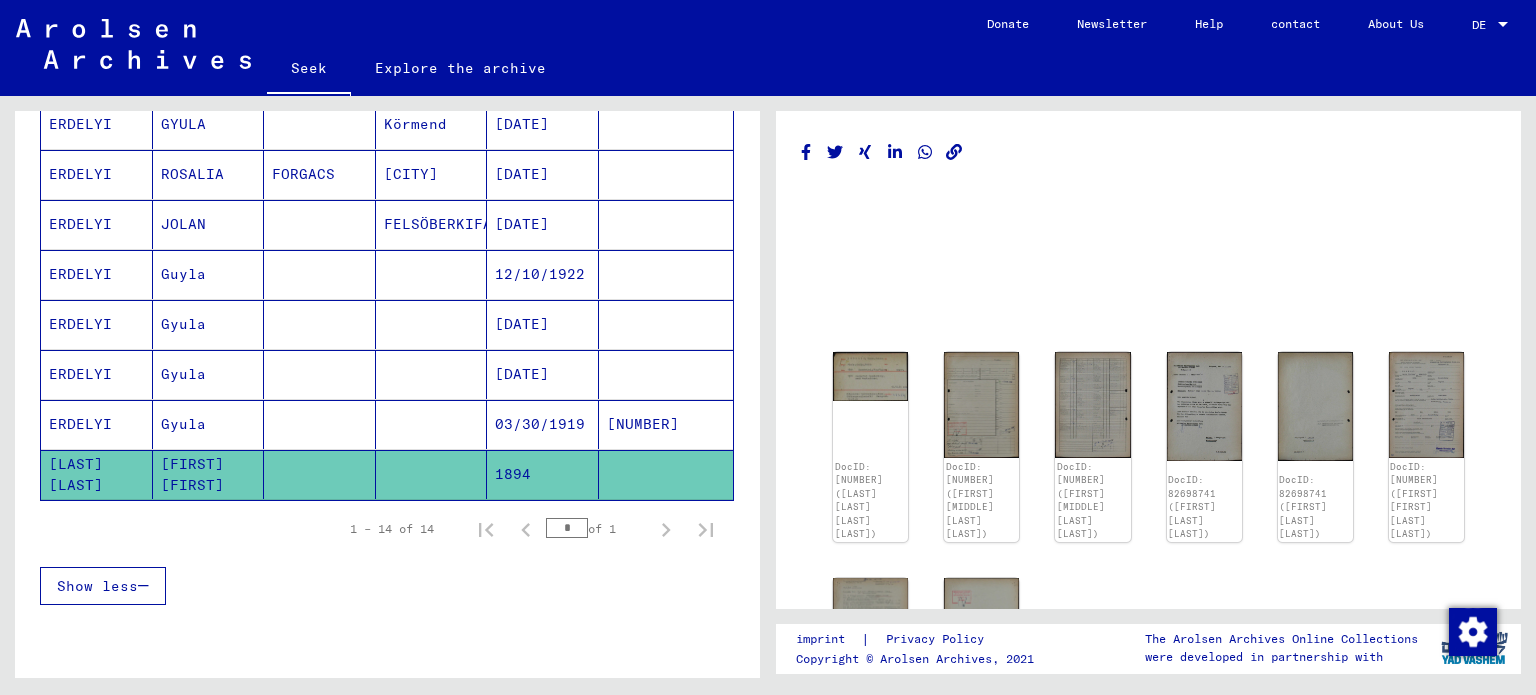 scroll, scrollTop: 0, scrollLeft: 0, axis: both 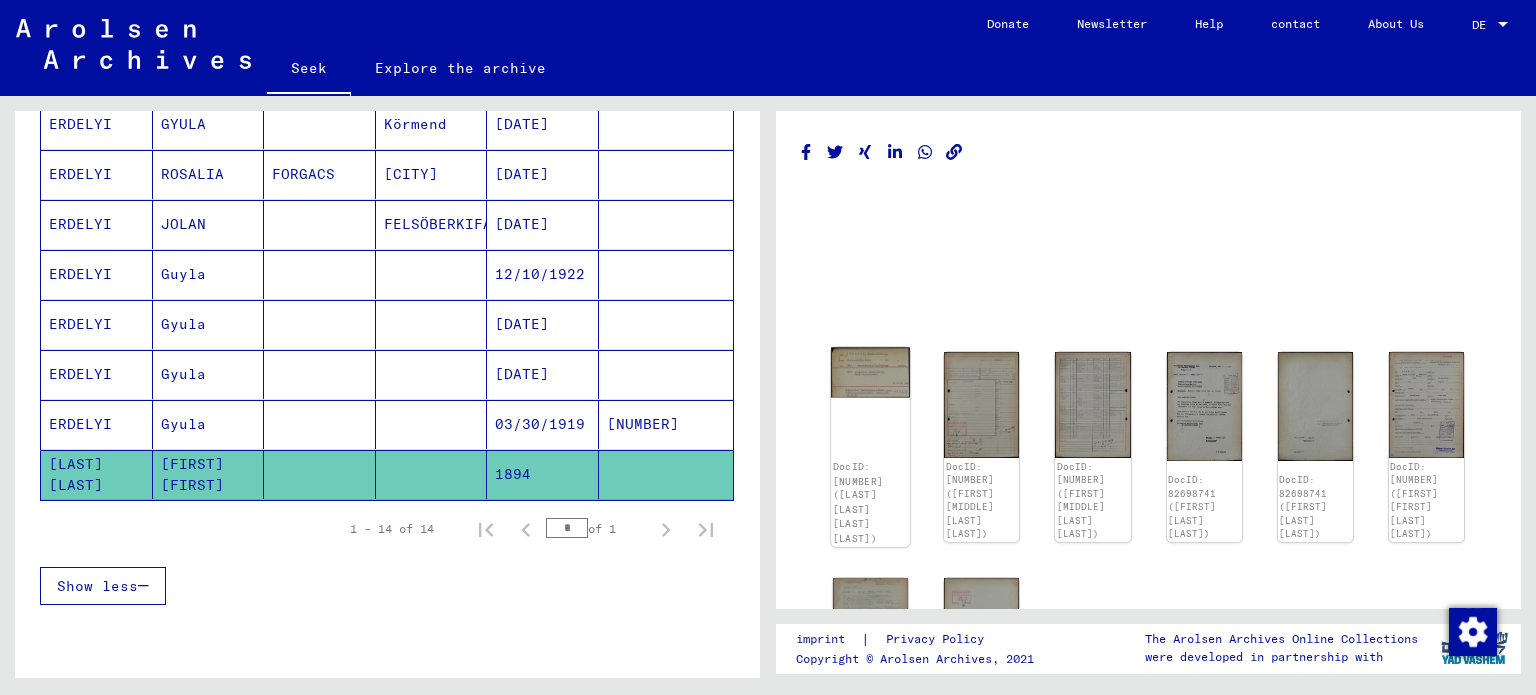 click 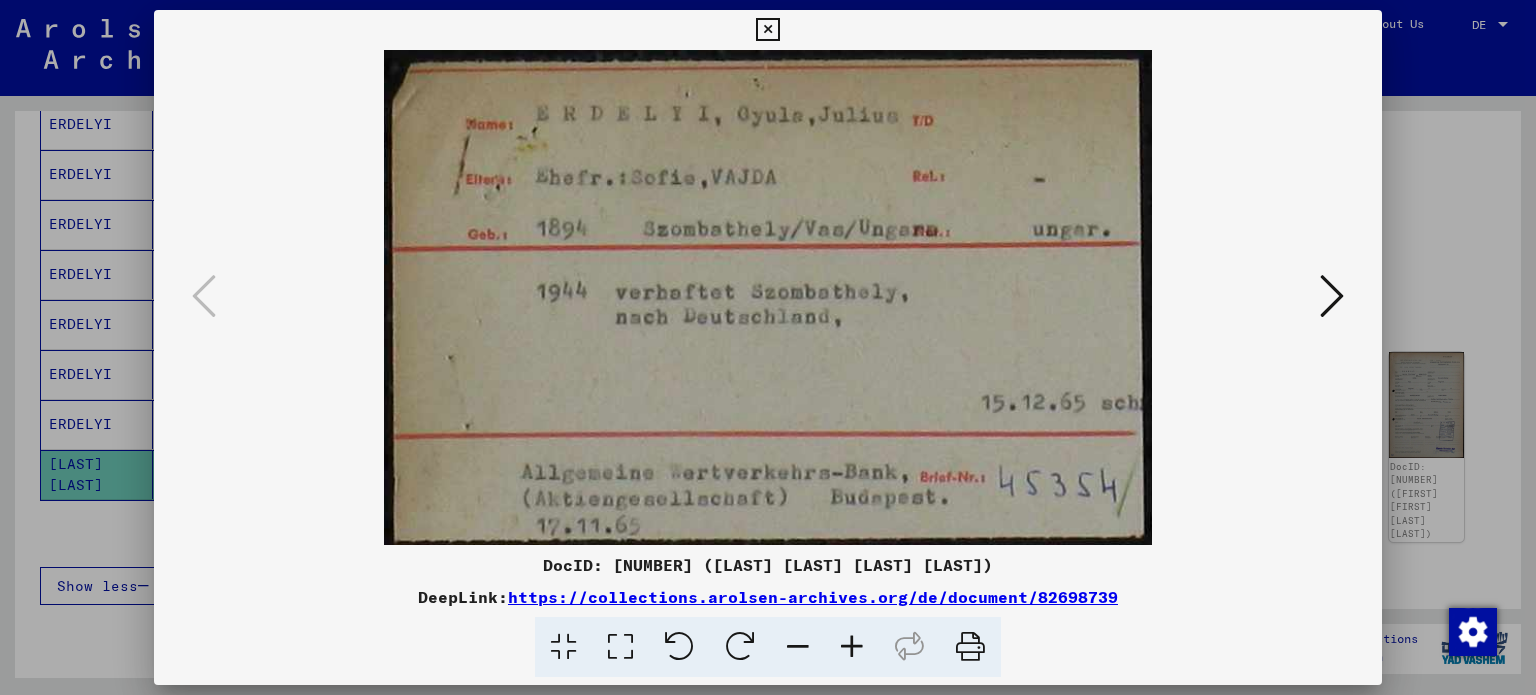 click at bounding box center [1332, 296] 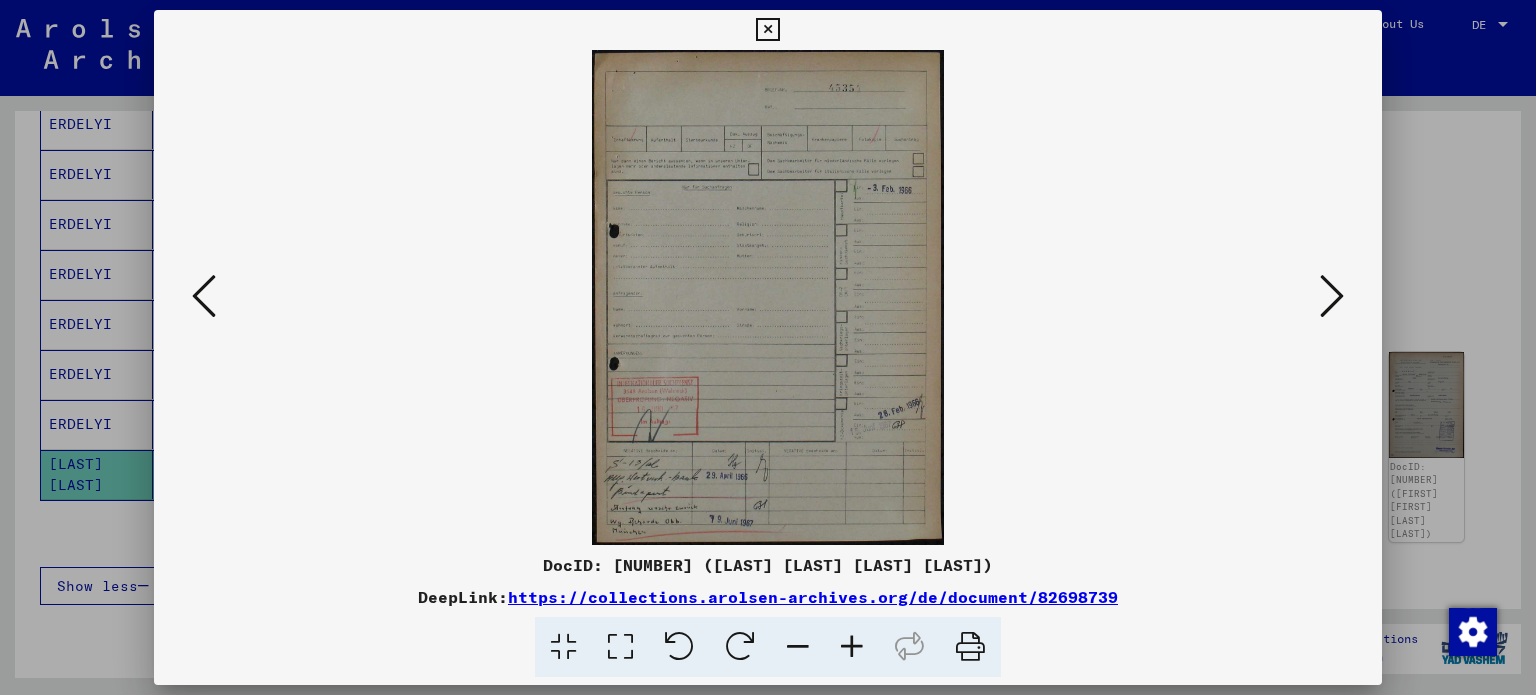 click at bounding box center [204, 296] 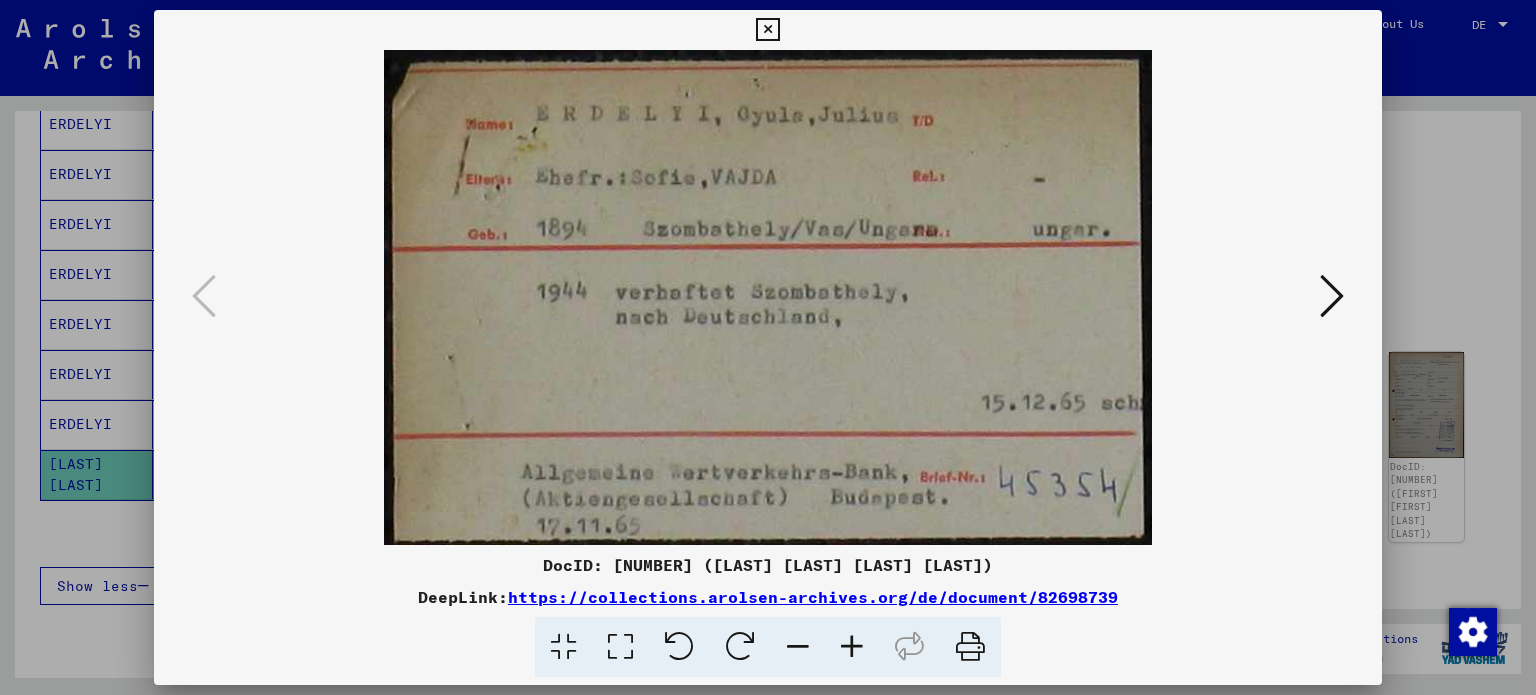click at bounding box center (1332, 296) 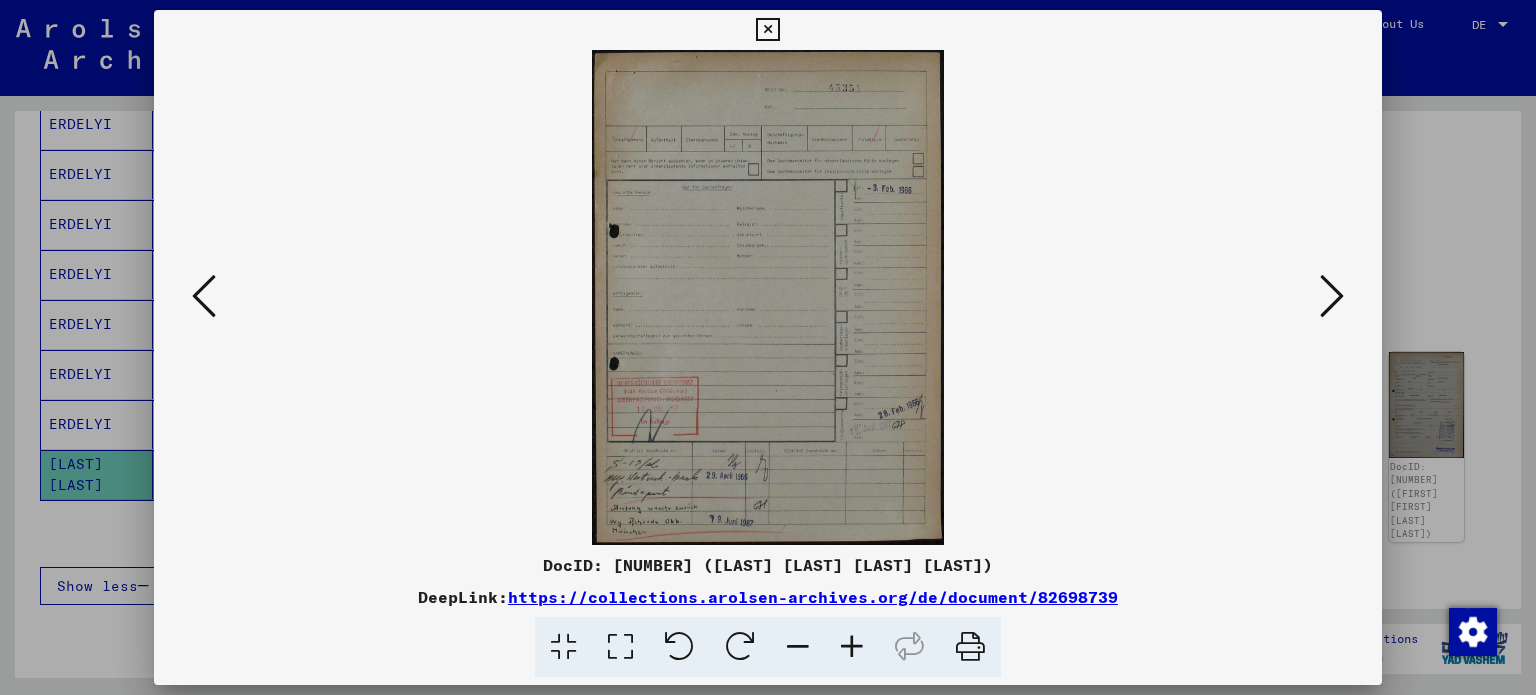click at bounding box center (1332, 296) 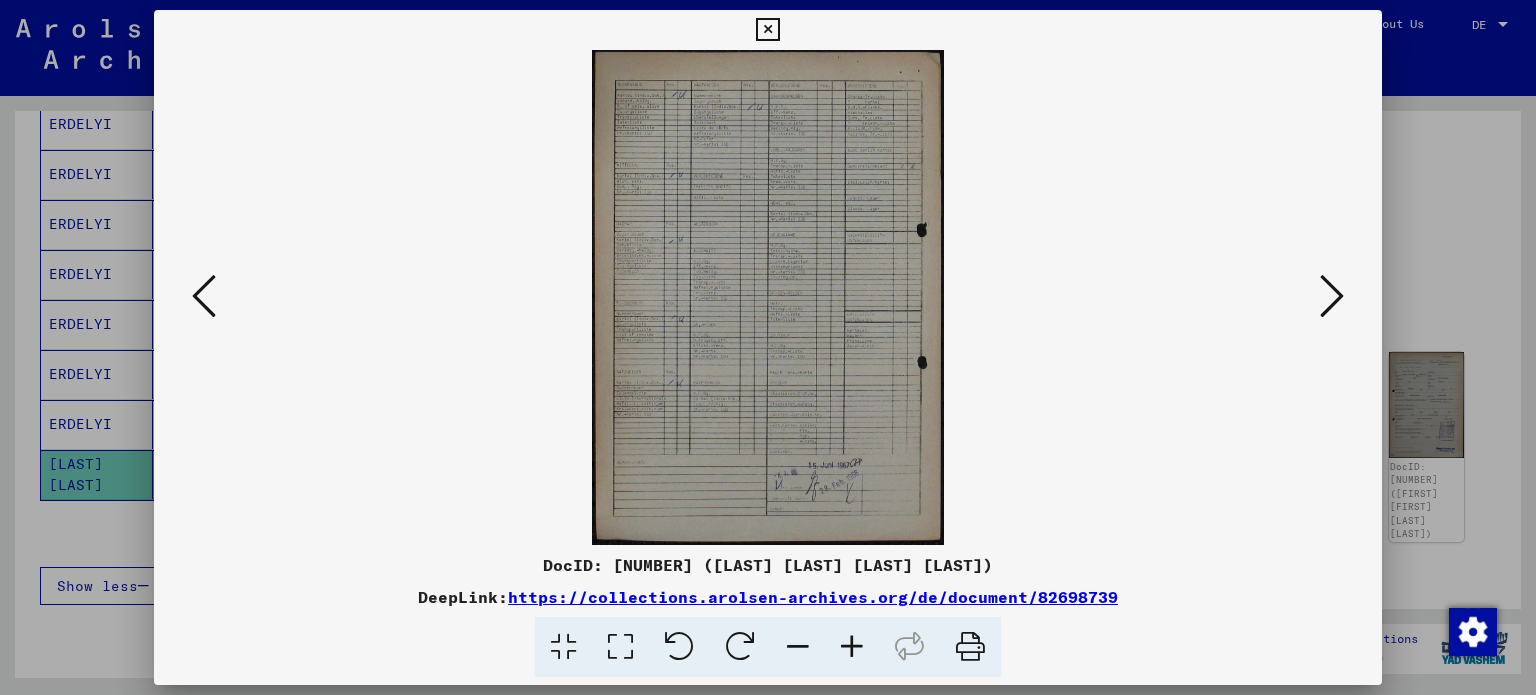 click at bounding box center [1332, 296] 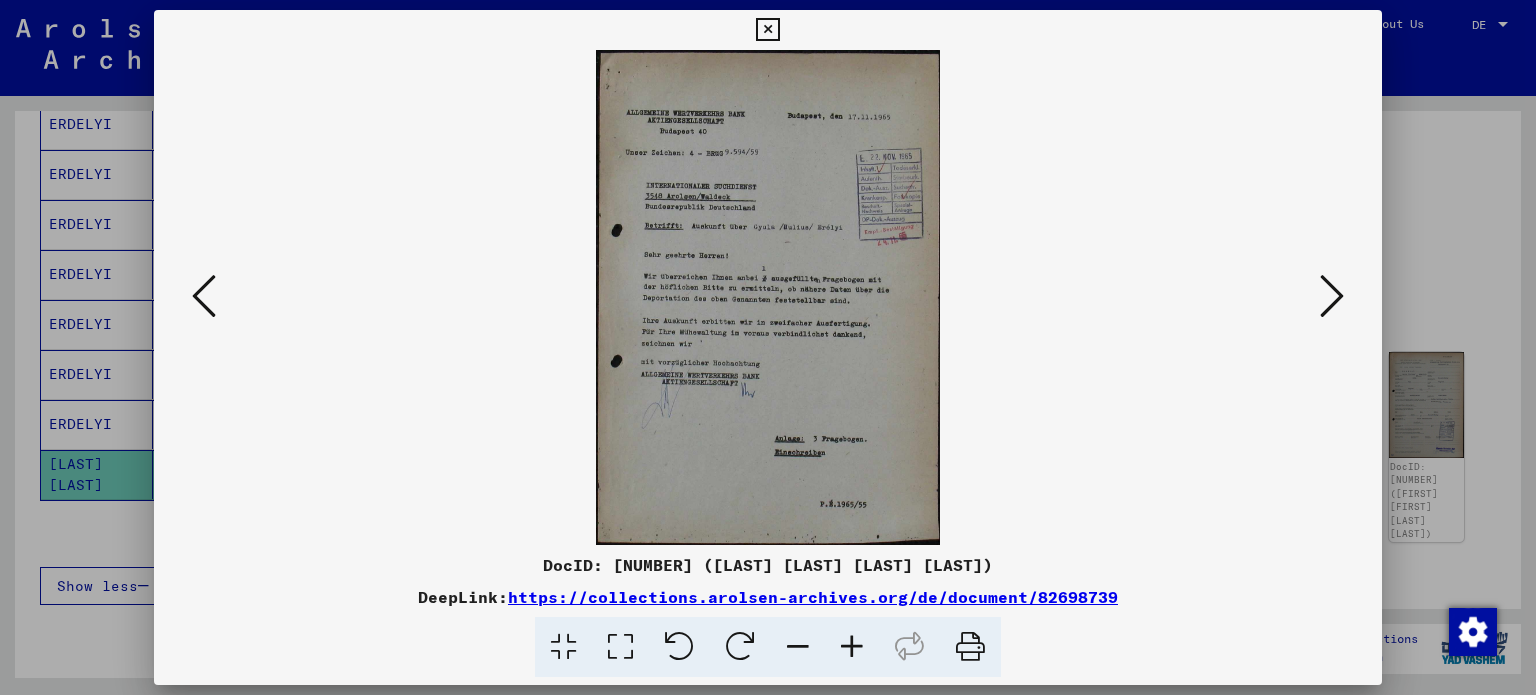 click at bounding box center [1332, 296] 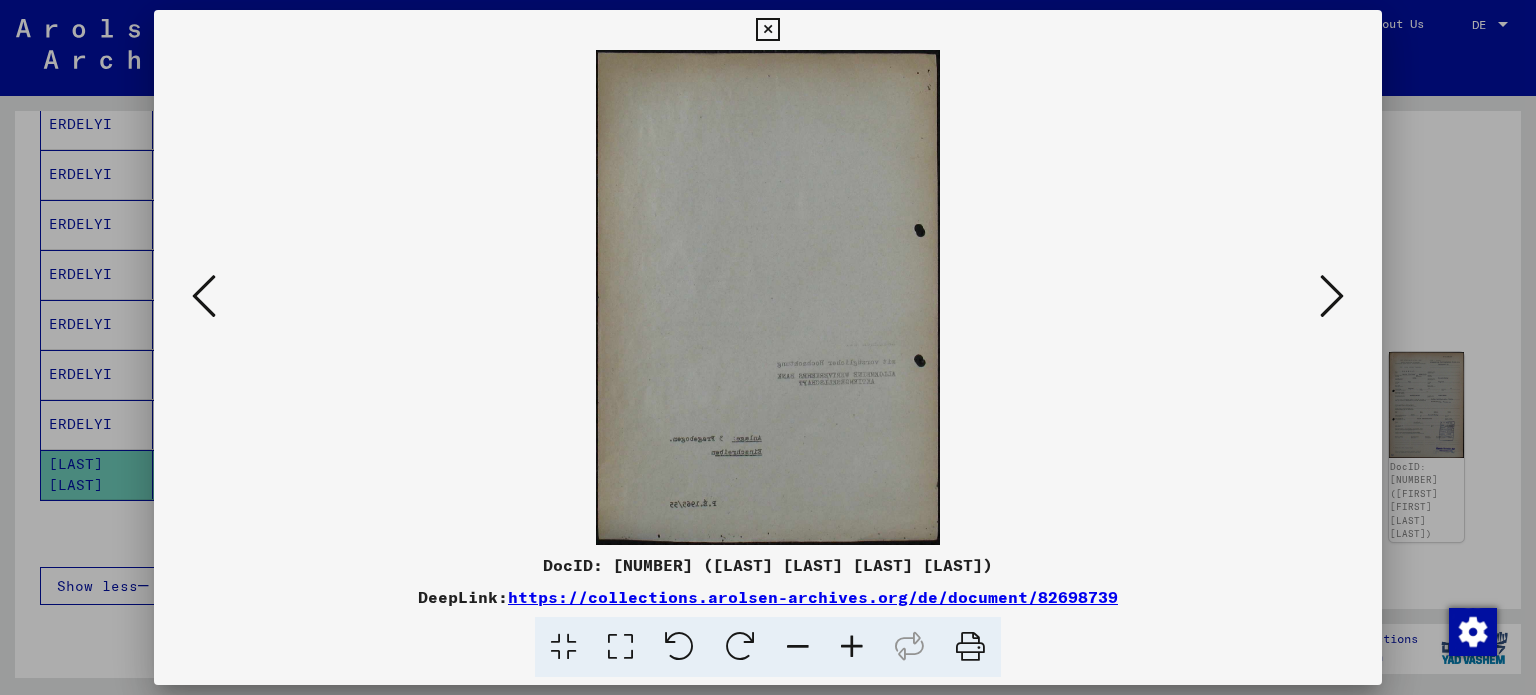 click at bounding box center (1332, 296) 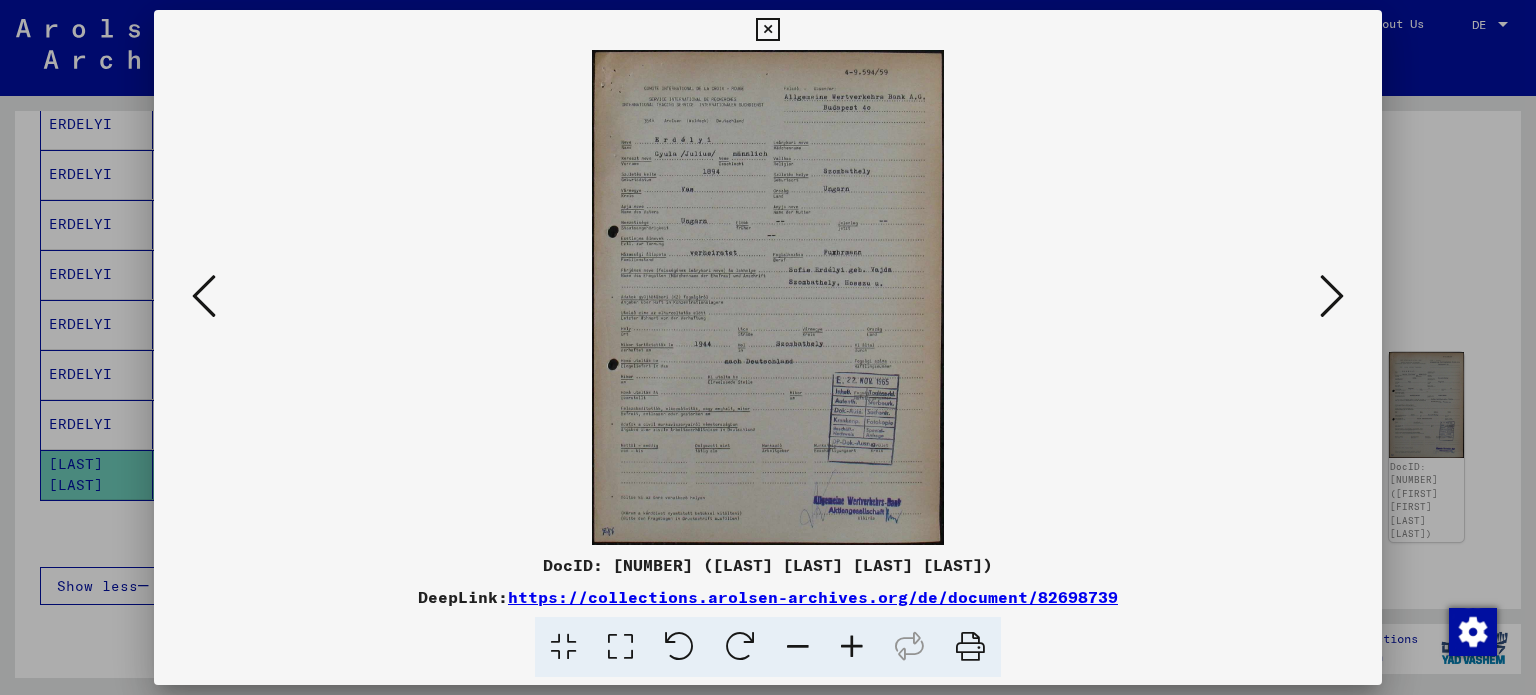 click at bounding box center [1332, 296] 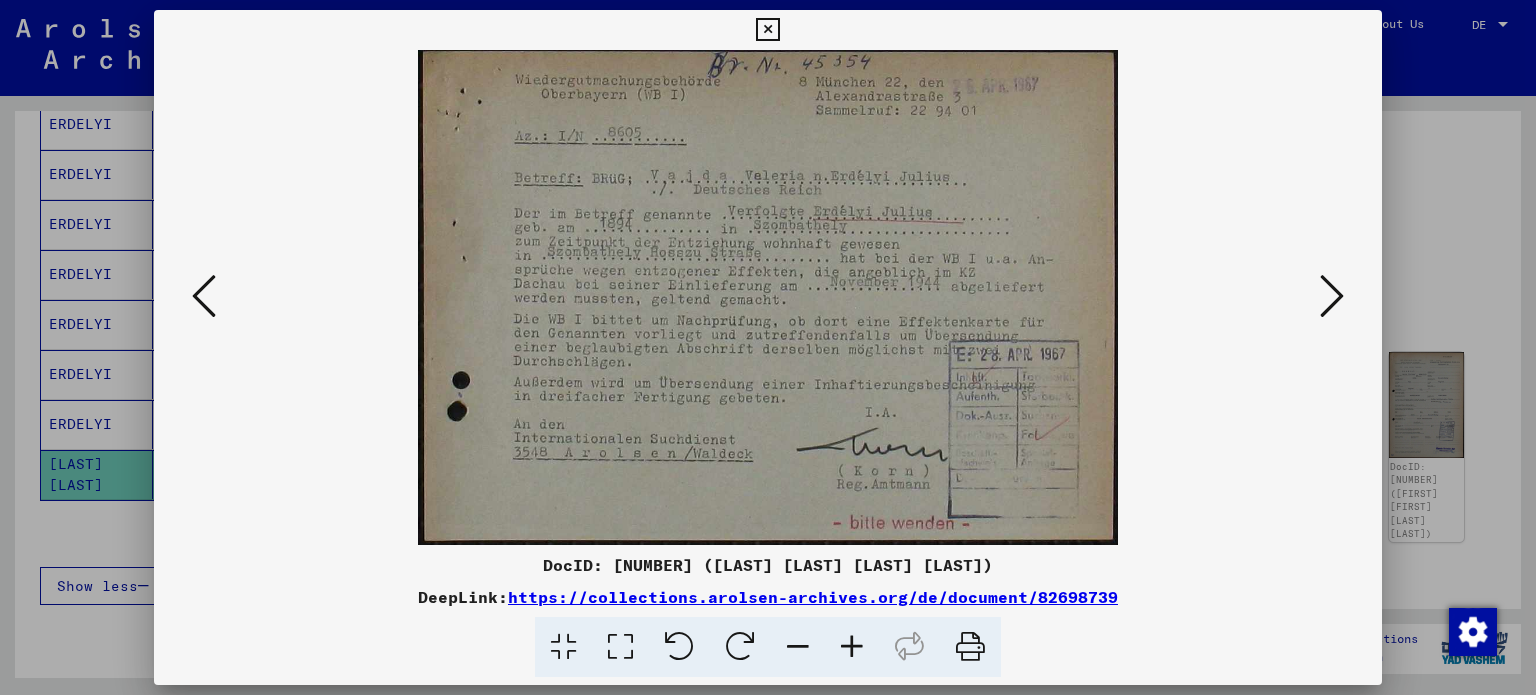click at bounding box center [1332, 296] 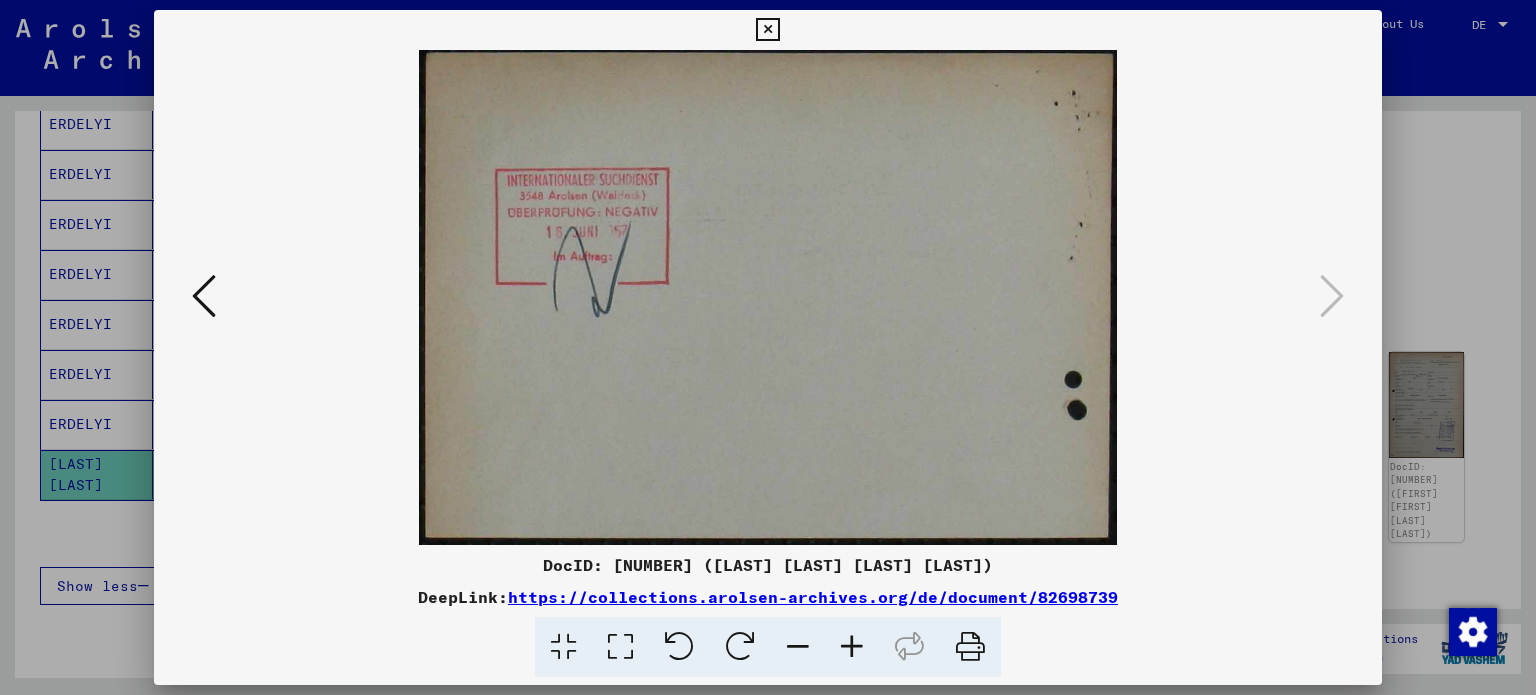 click at bounding box center (767, 30) 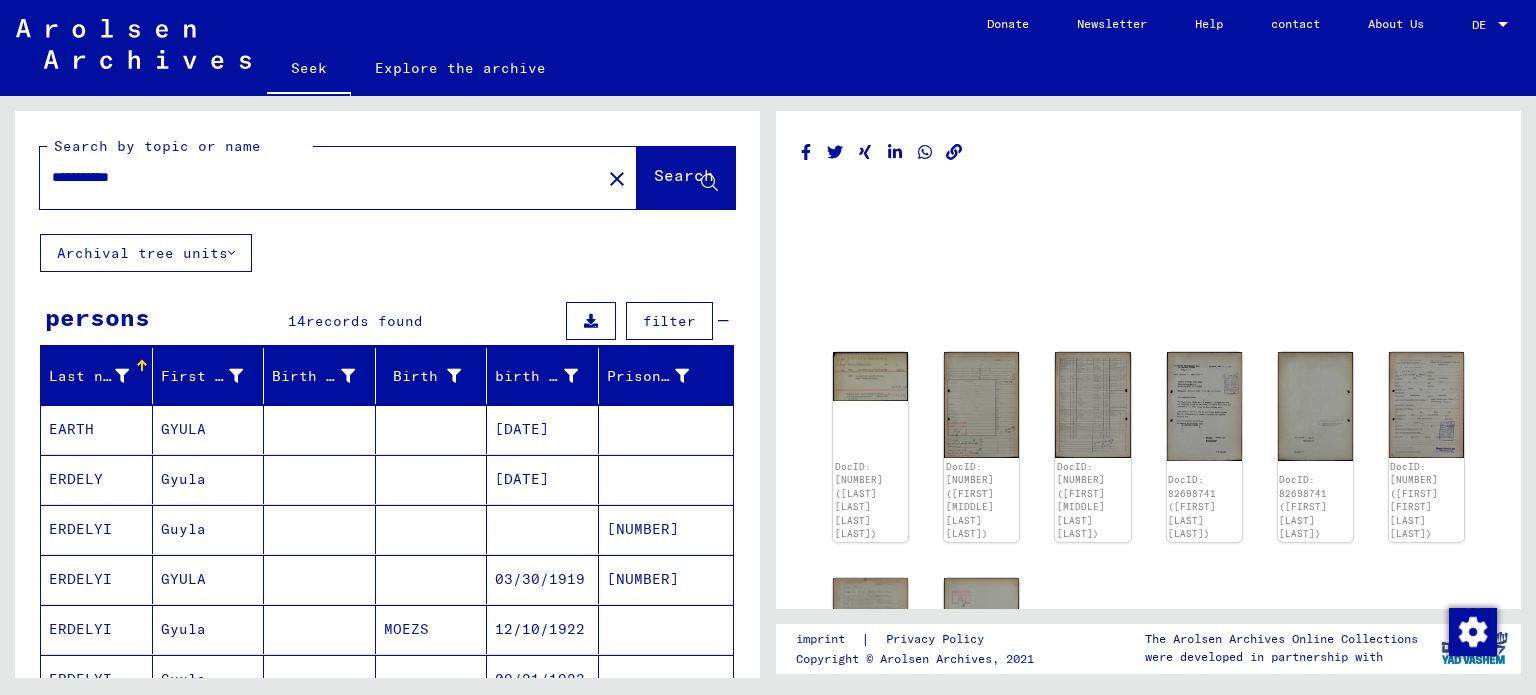 scroll, scrollTop: 800, scrollLeft: 0, axis: vertical 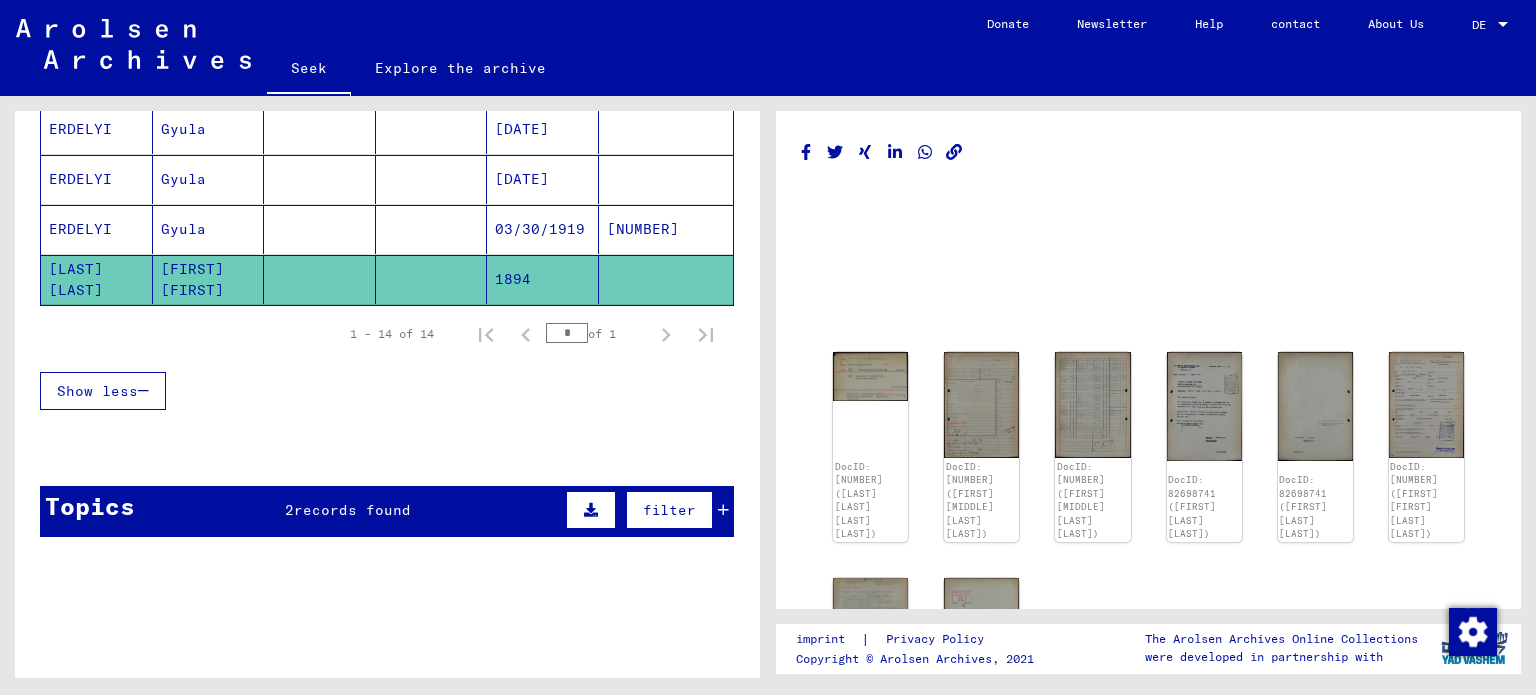 click on "records found" at bounding box center [352, 510] 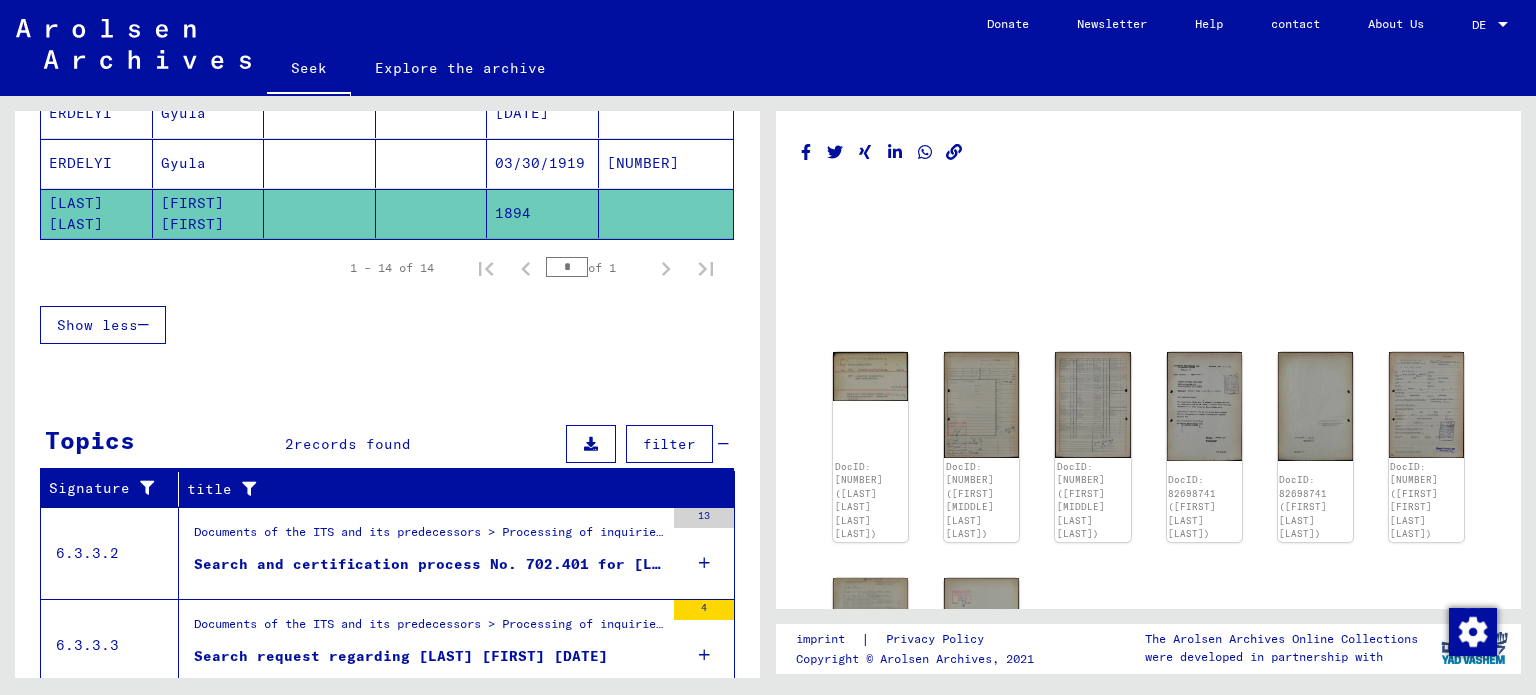 scroll, scrollTop: 928, scrollLeft: 0, axis: vertical 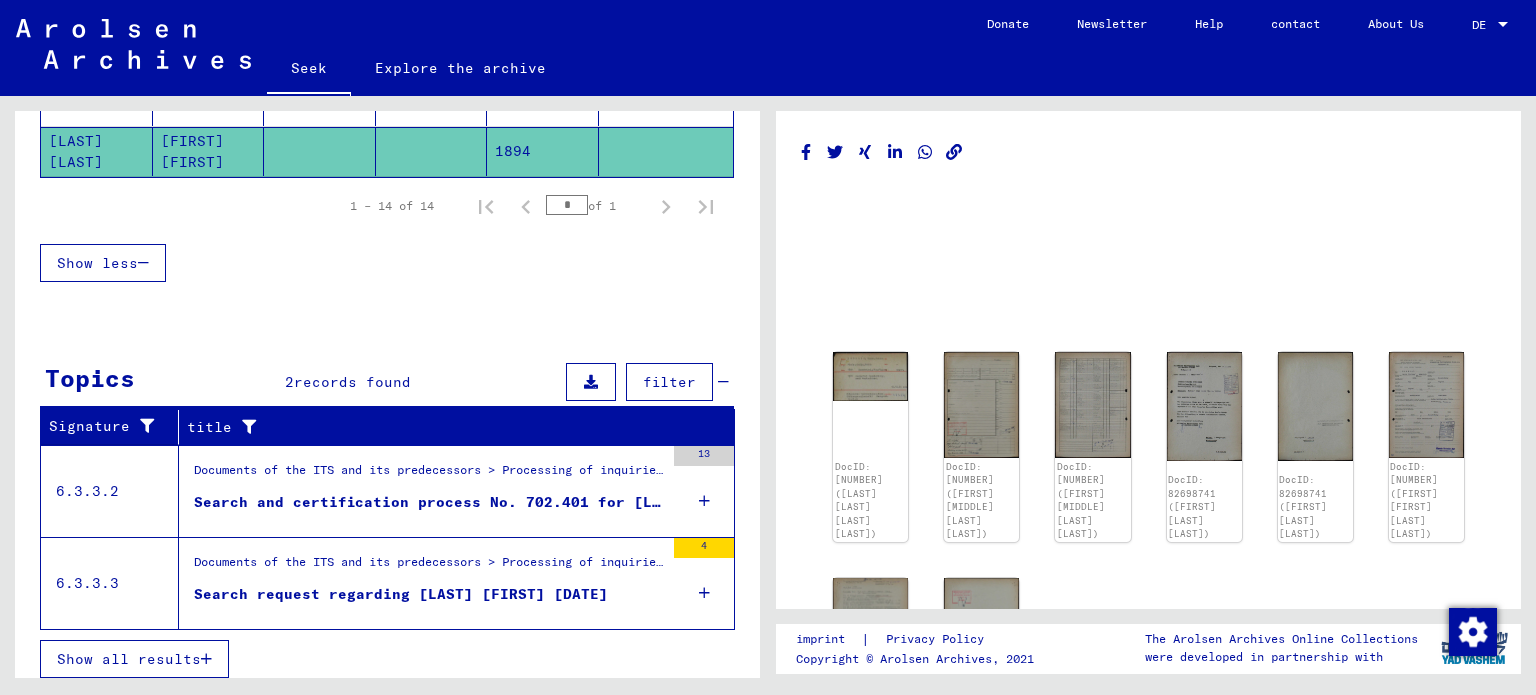 click on "Search request regarding [LAST] [FIRST] [DATE]" at bounding box center [401, 594] 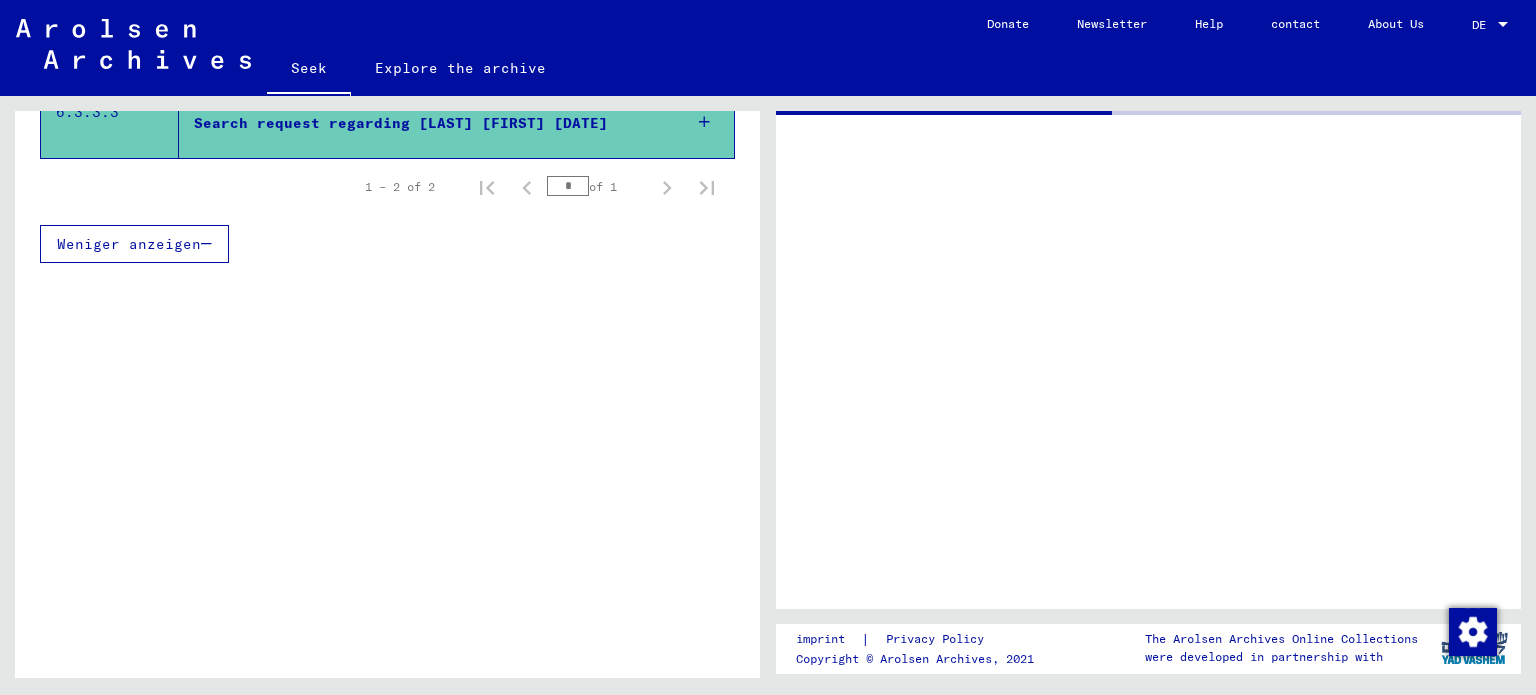 scroll, scrollTop: 518, scrollLeft: 0, axis: vertical 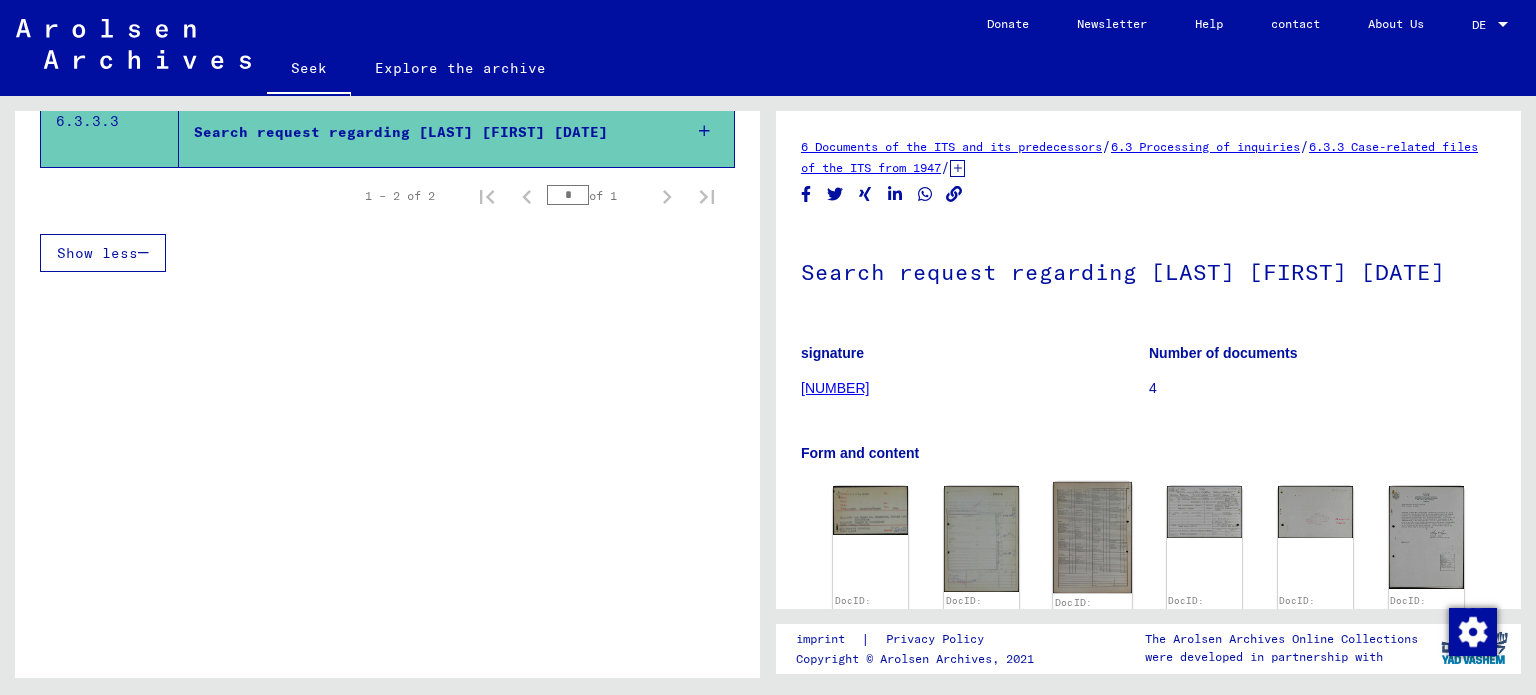 click 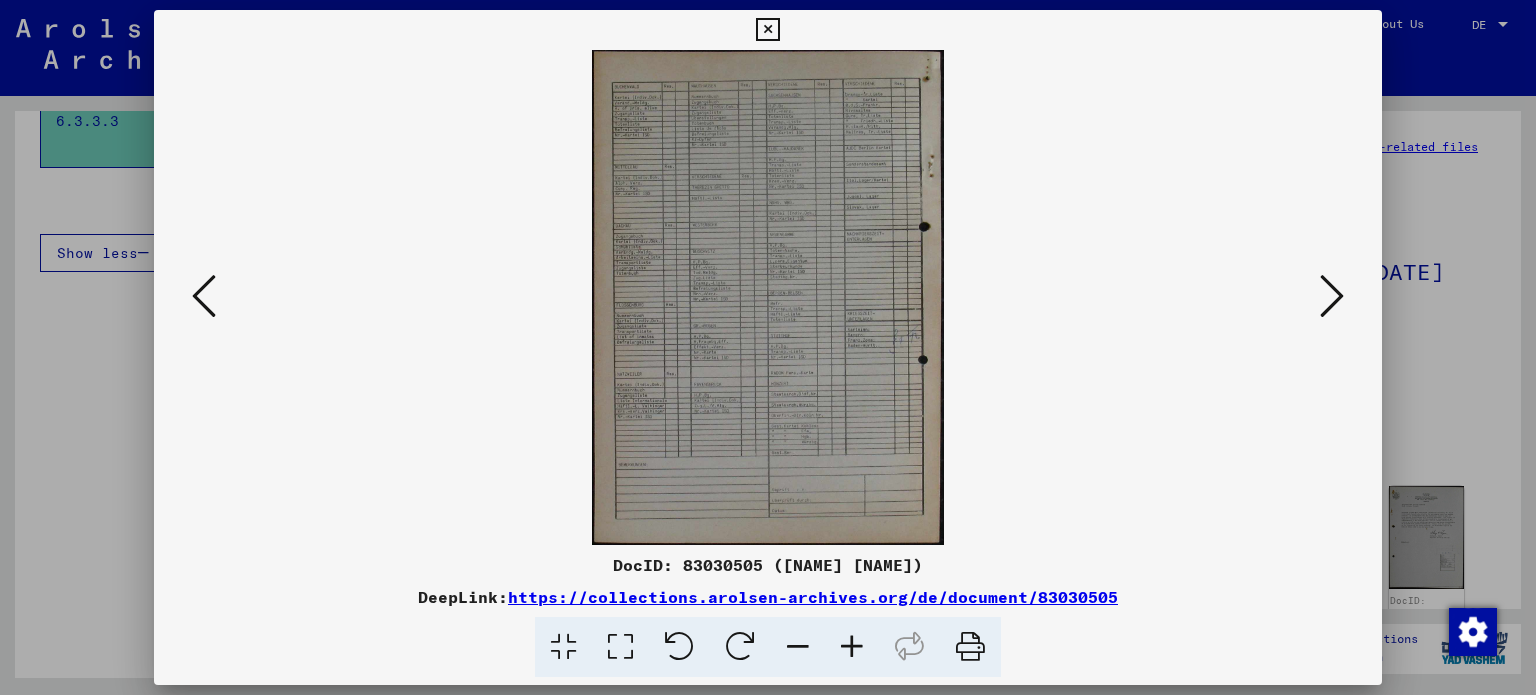 click at bounding box center (768, 297) 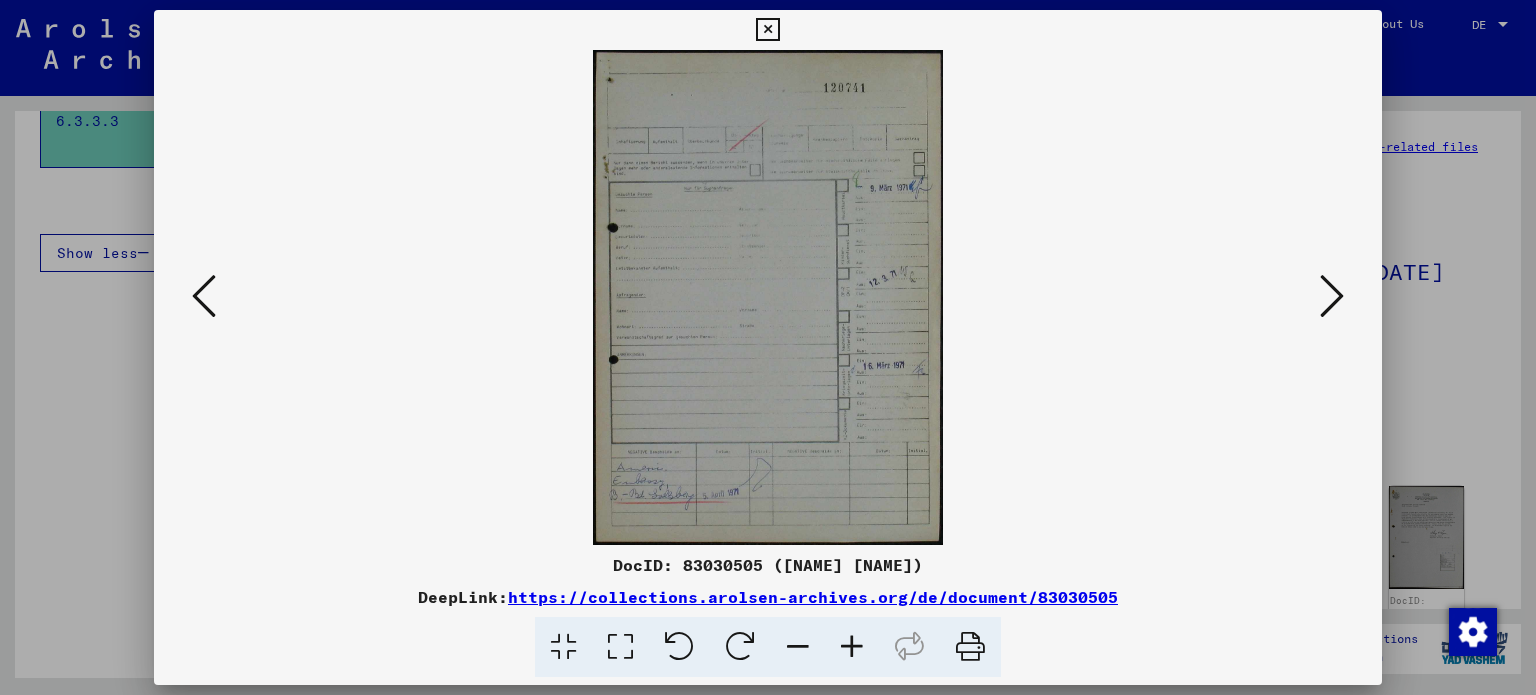 click at bounding box center (767, 30) 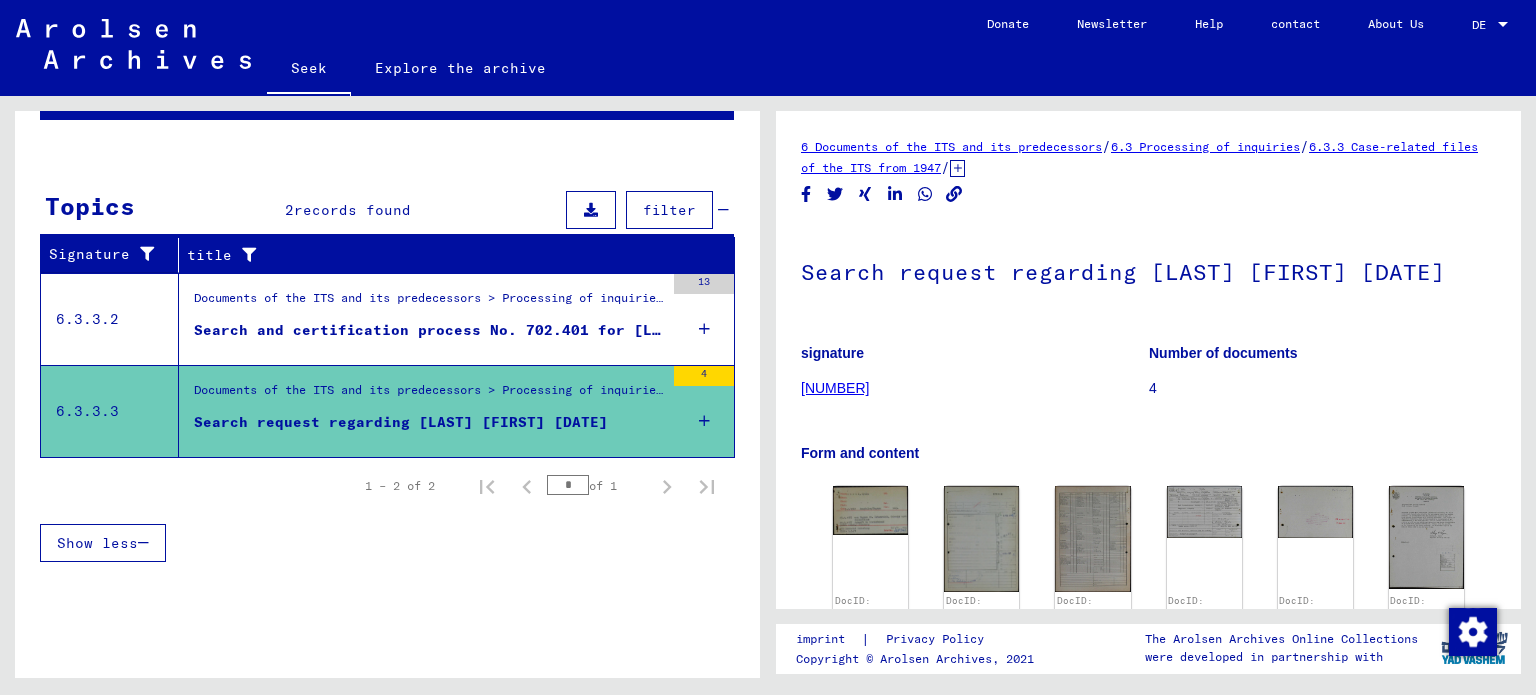 scroll, scrollTop: 18, scrollLeft: 0, axis: vertical 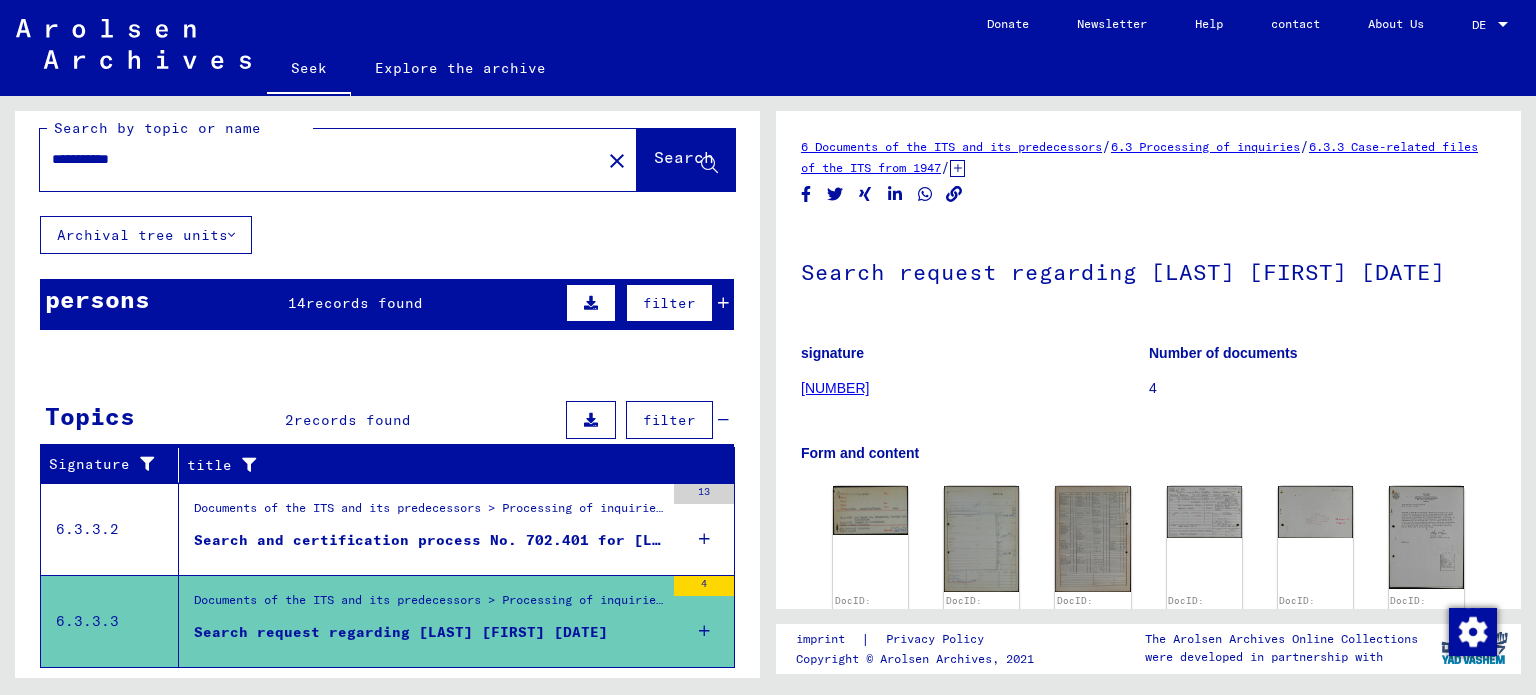 click on "Documents of the ITS and its predecessors > Processing of inquiries > Case-related files of the ITS from 1947 onwards > T/D case filing > Search and certification processes with (T/D) numbers from 500,000 to 749,999 > Search and certification processes with (T/D) numbers from 702,000 to 702,499" at bounding box center [429, 513] 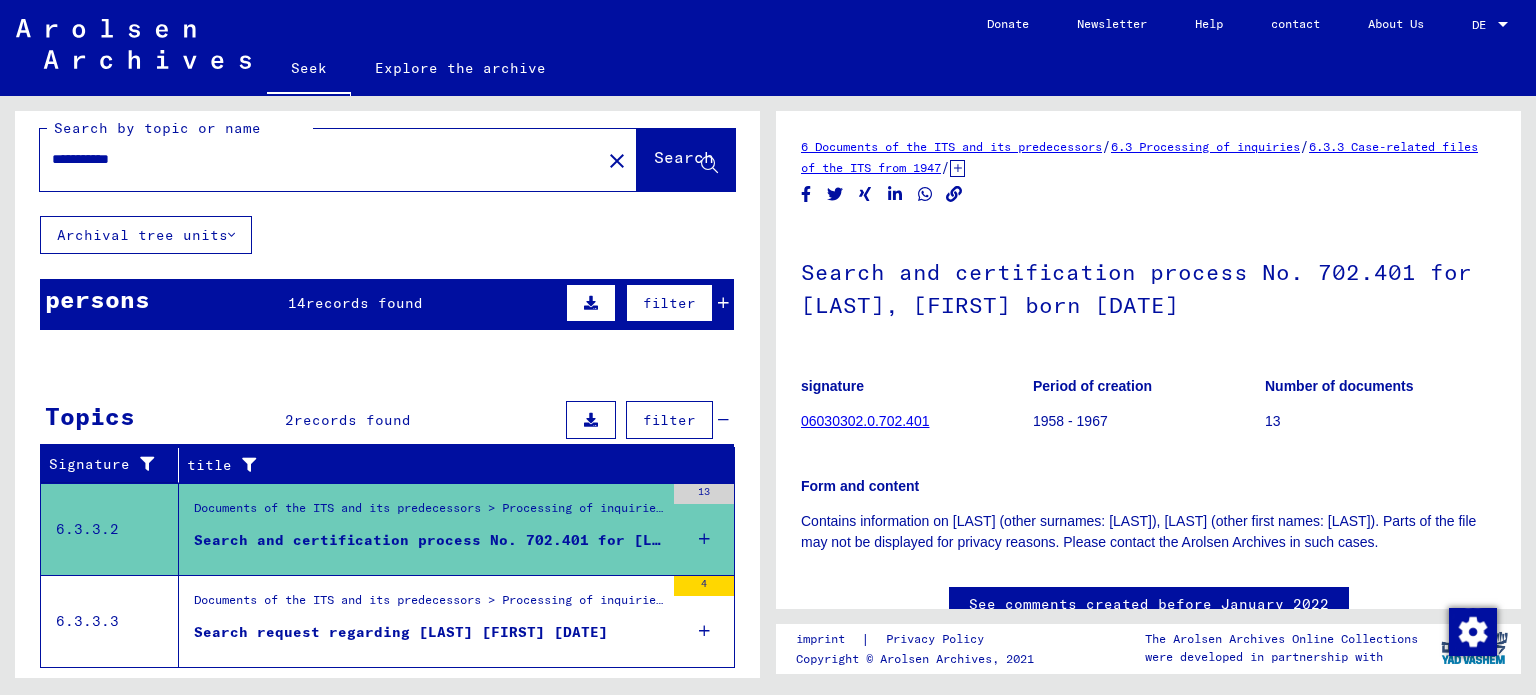 scroll, scrollTop: 0, scrollLeft: 0, axis: both 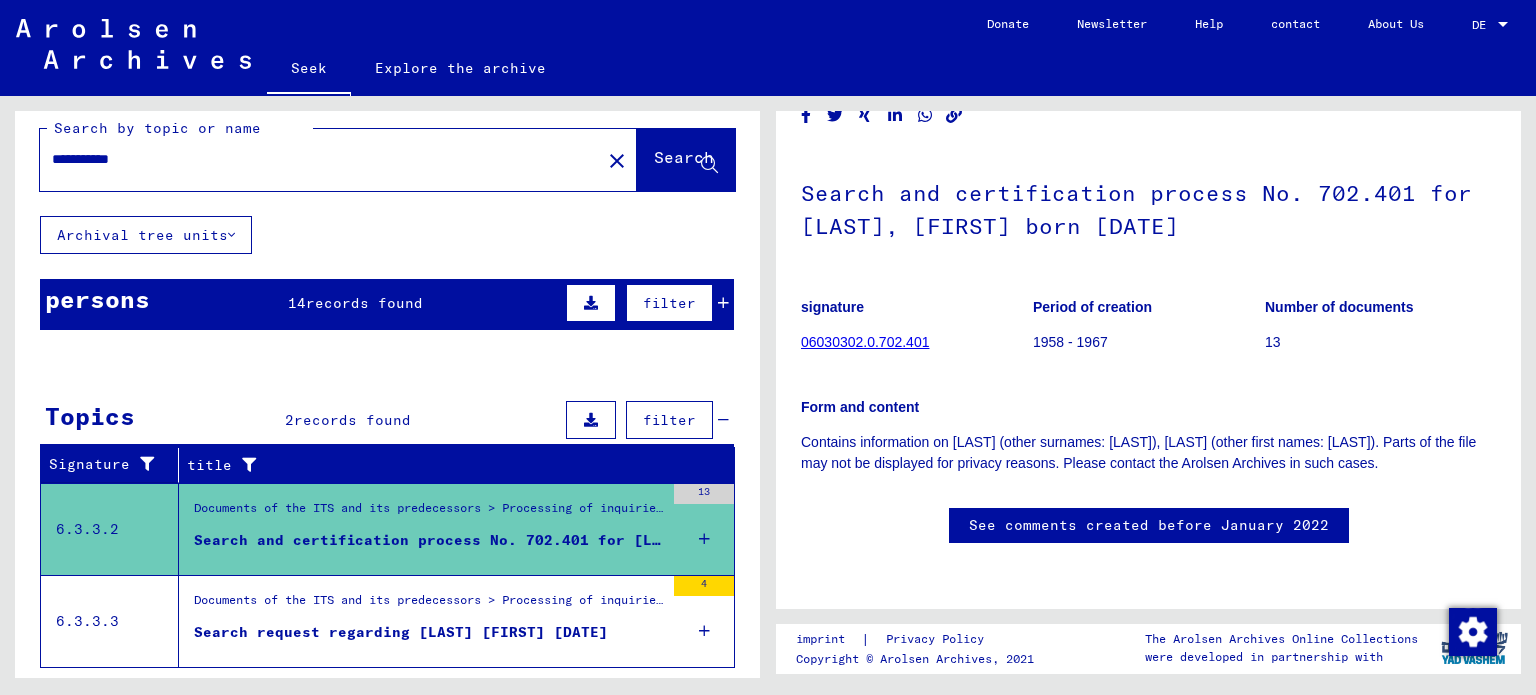 click on "06030302.0.702.401" 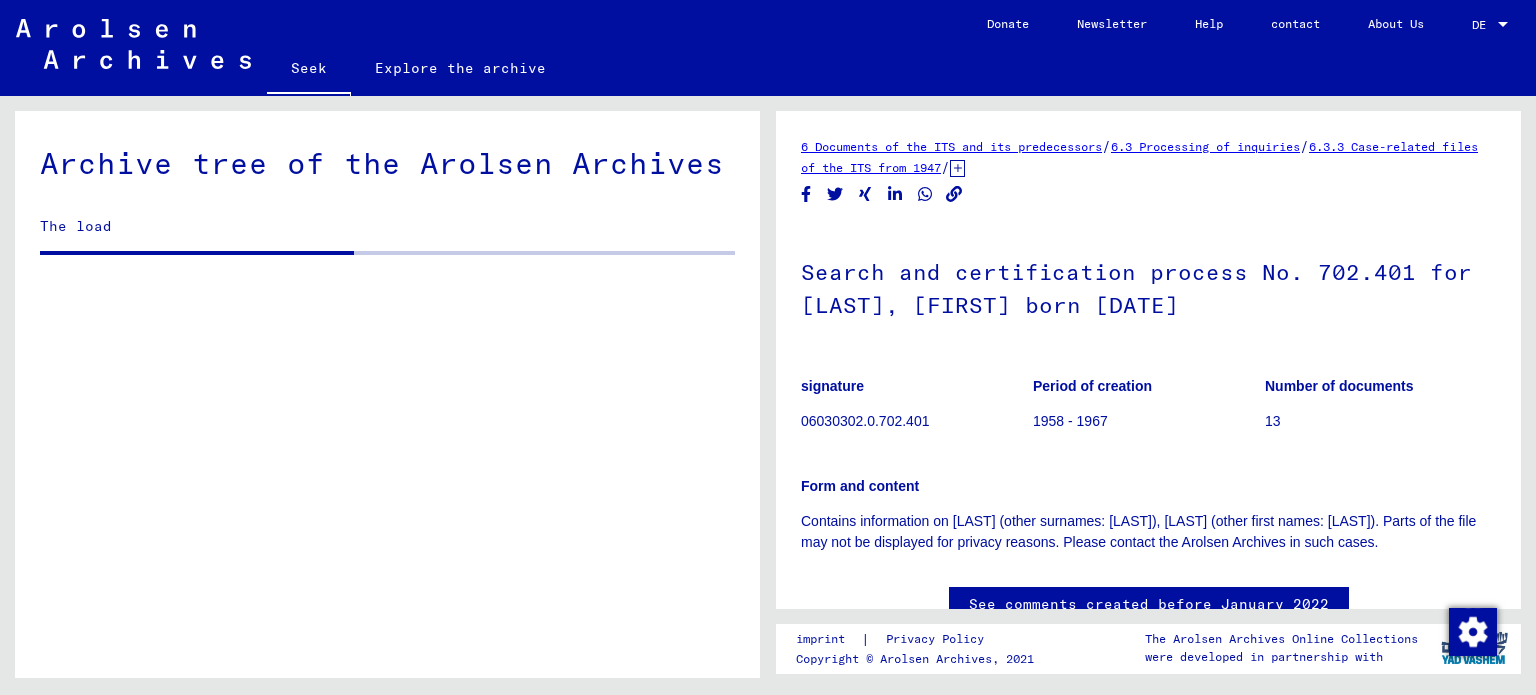scroll, scrollTop: 0, scrollLeft: 0, axis: both 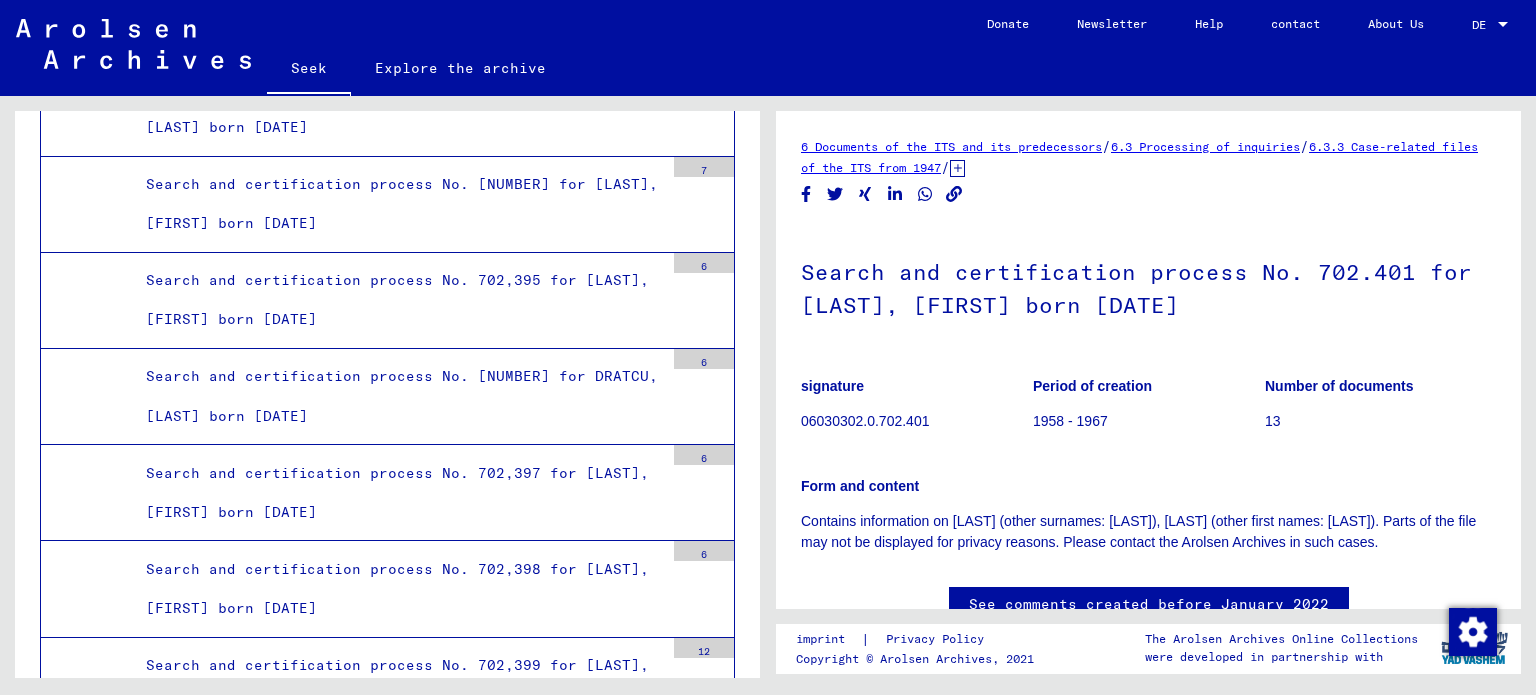 click on "Search and certification process No. 702.401 for [LAST], [FIRST] born [DATE]" at bounding box center [397, 878] 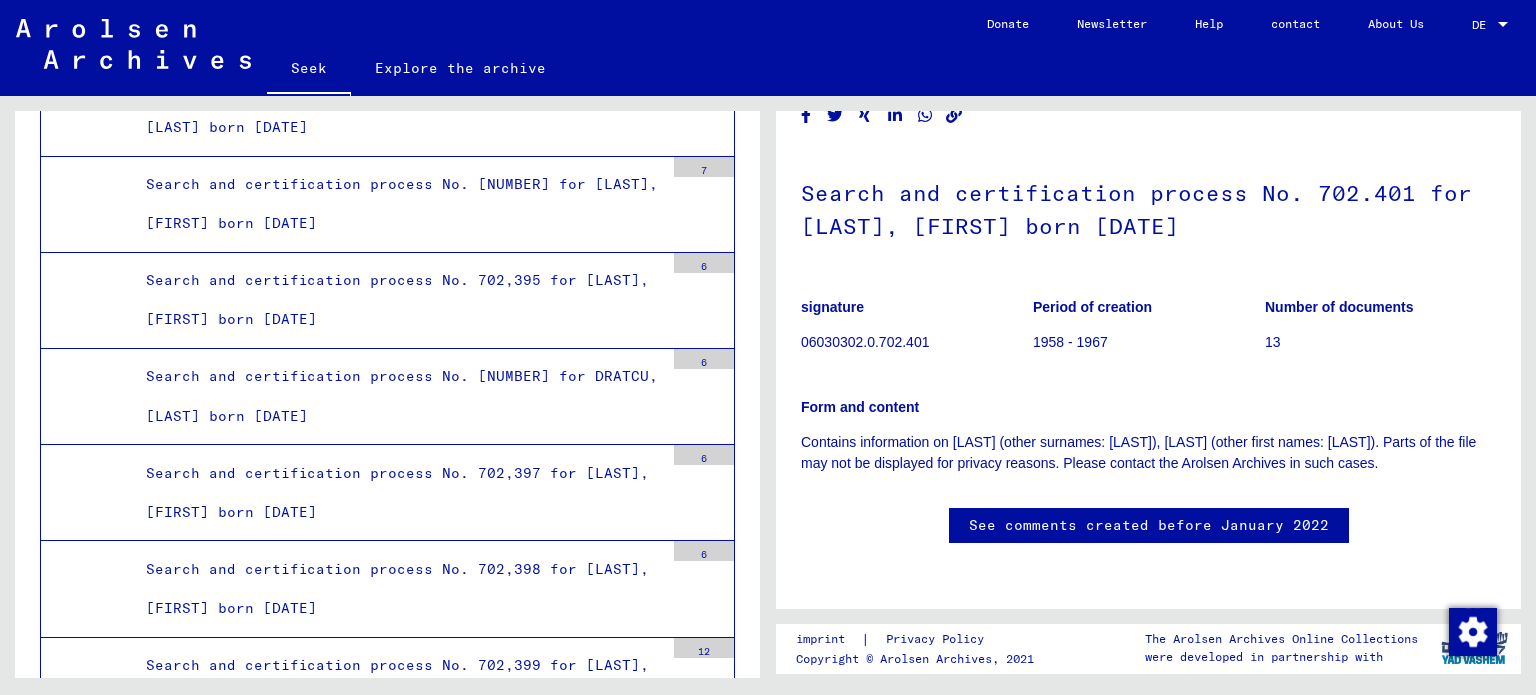 scroll, scrollTop: 712, scrollLeft: 0, axis: vertical 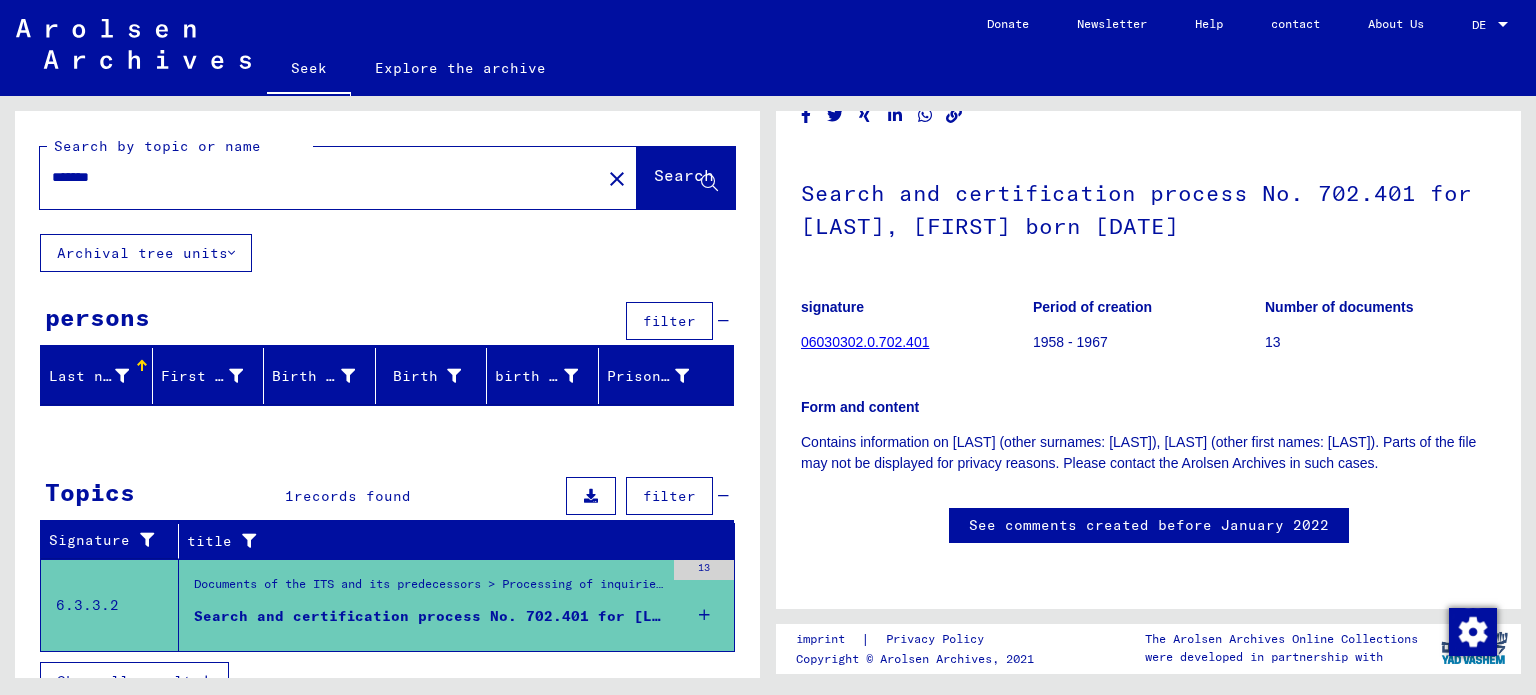 drag, startPoint x: 178, startPoint y: 179, endPoint x: 0, endPoint y: 180, distance: 178.0028 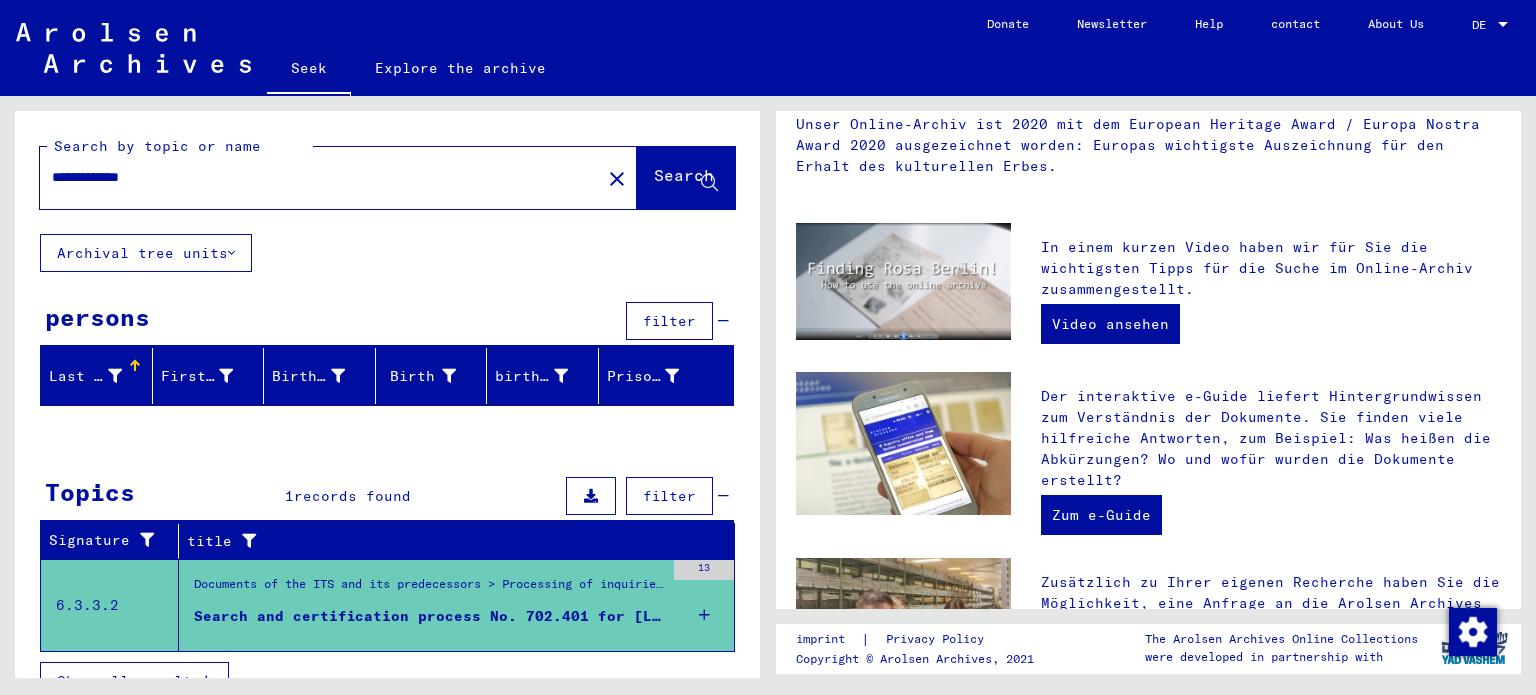 scroll, scrollTop: 0, scrollLeft: 0, axis: both 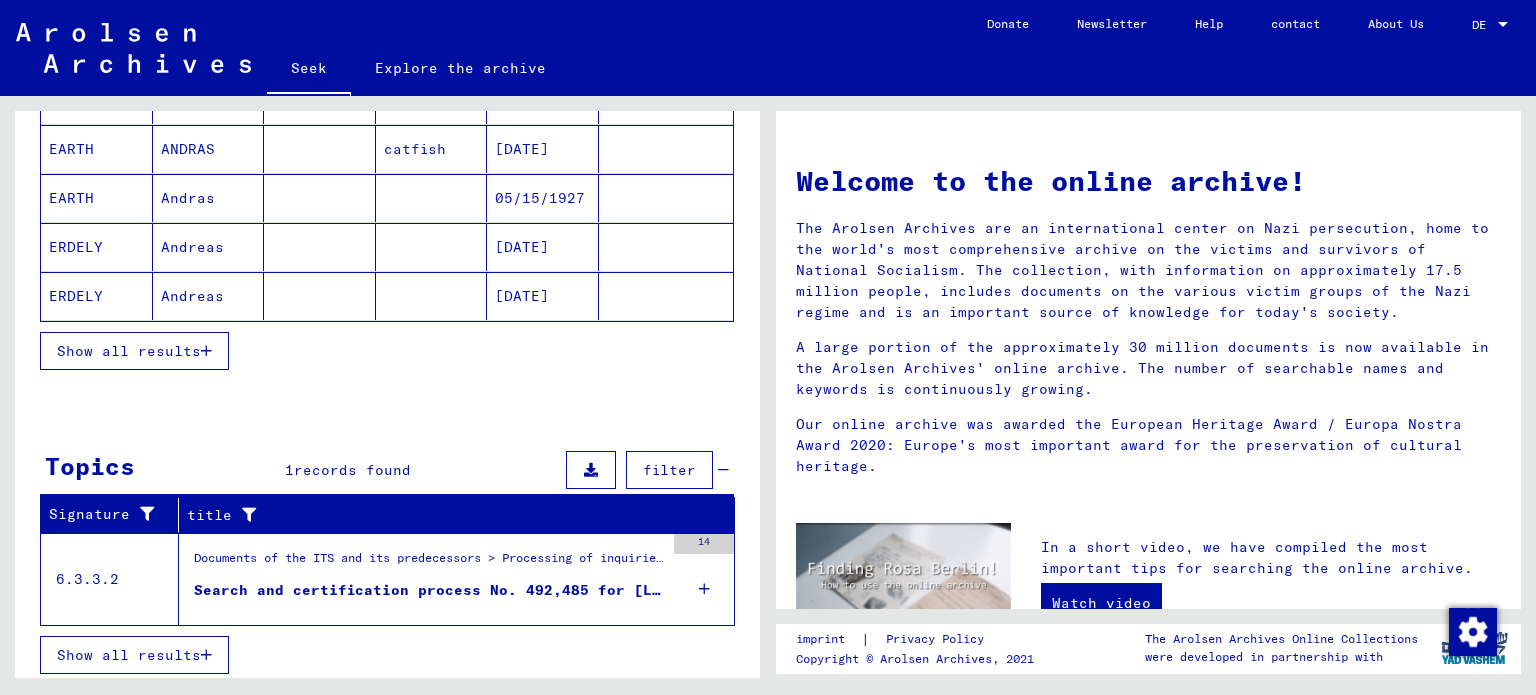 click on "Show all results" at bounding box center (129, 351) 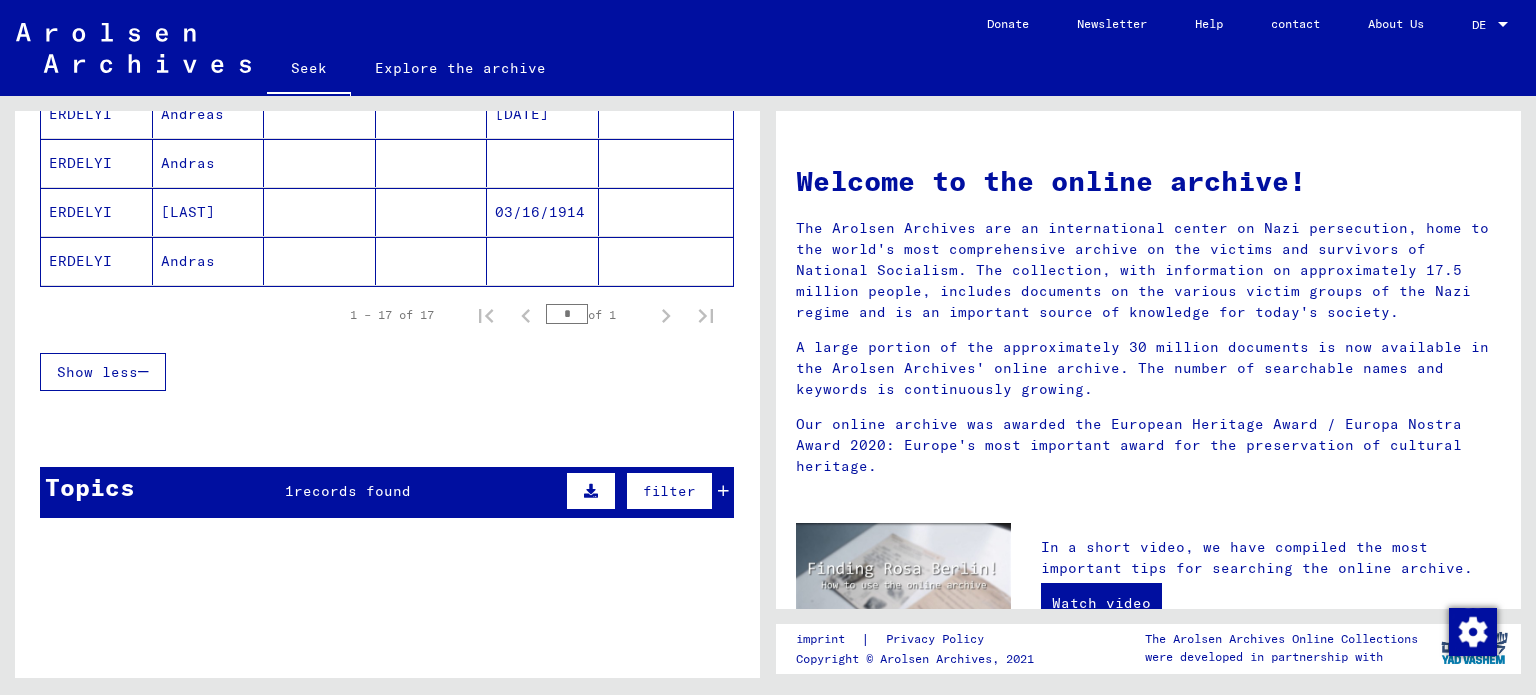 scroll, scrollTop: 955, scrollLeft: 0, axis: vertical 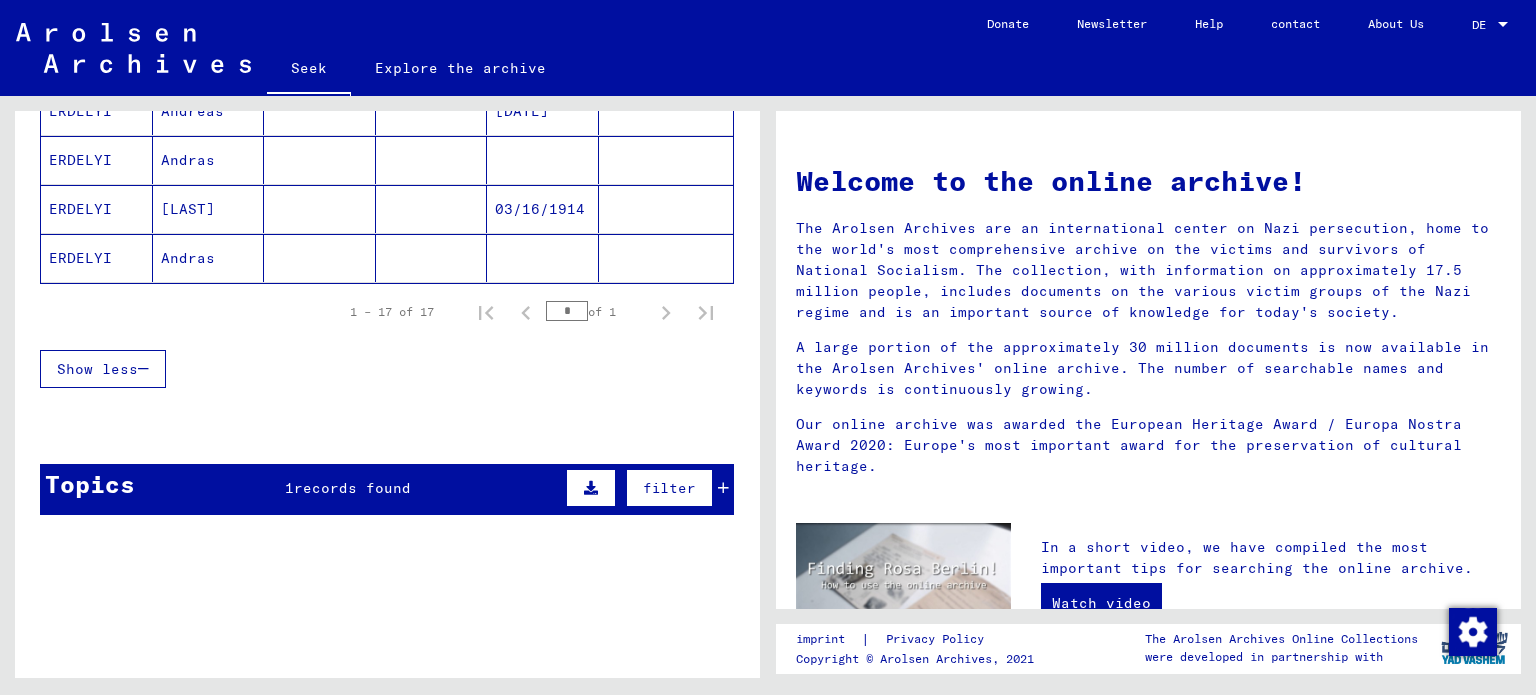 click on "Topics 1  records found filter" at bounding box center [387, 489] 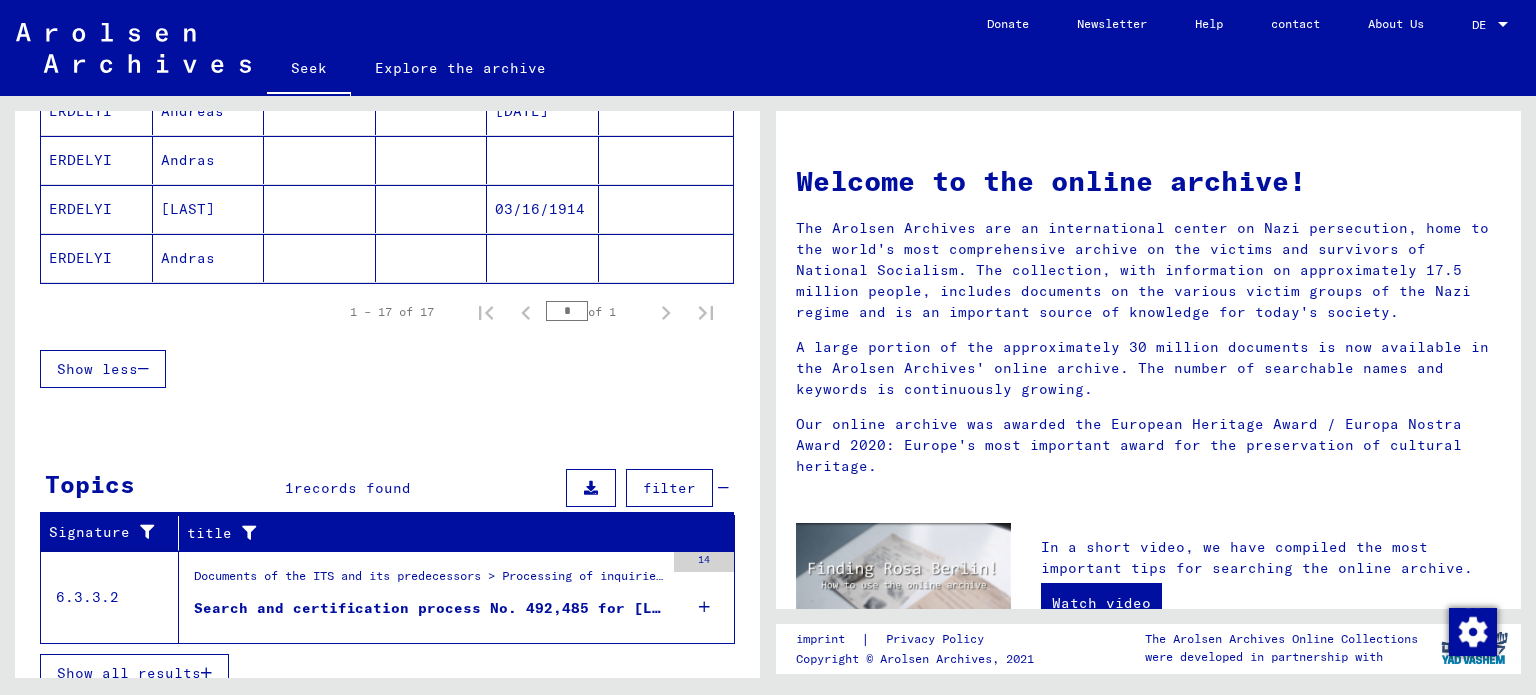 click on "Search and certification process No. 492,485 for [LAST], [FIRST] born [DATE]" at bounding box center (535, 608) 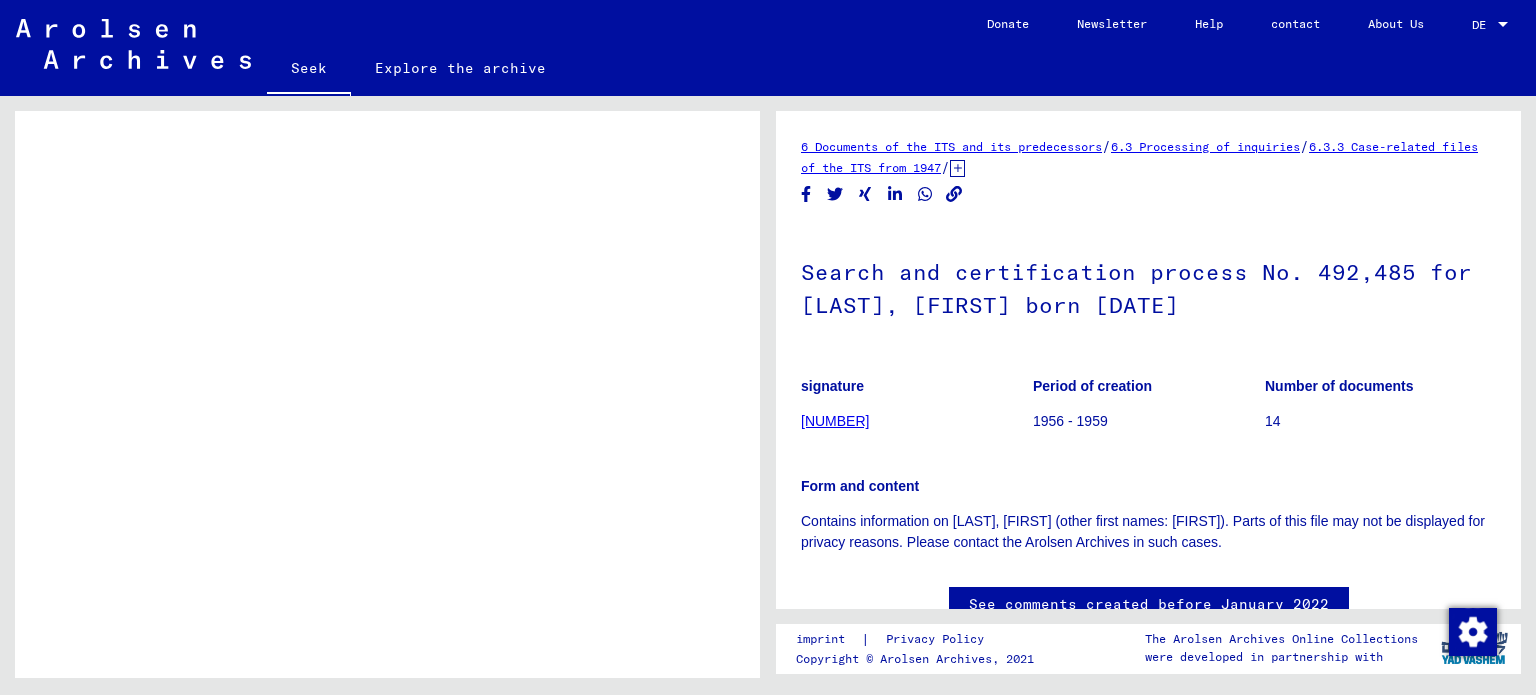 scroll, scrollTop: 0, scrollLeft: 0, axis: both 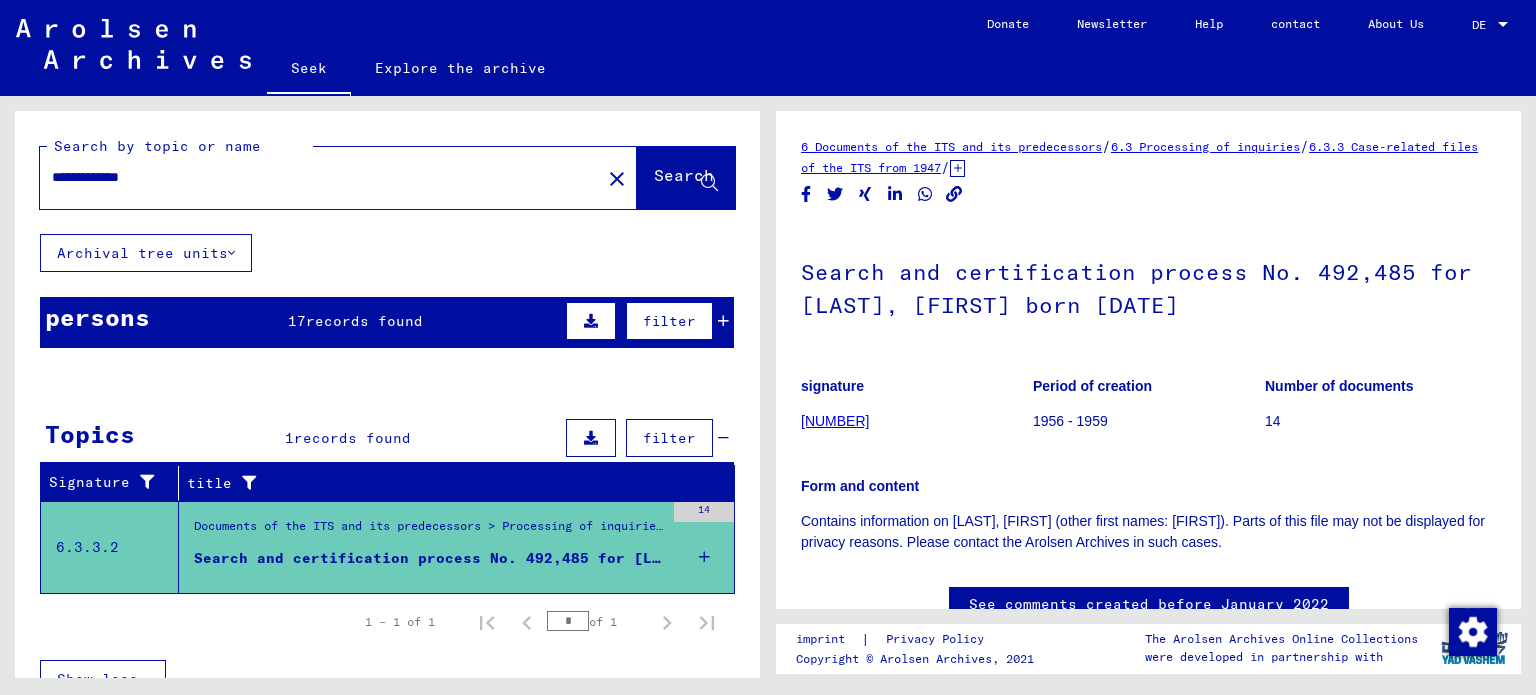 drag, startPoint x: 173, startPoint y: 178, endPoint x: 0, endPoint y: 169, distance: 173.23395 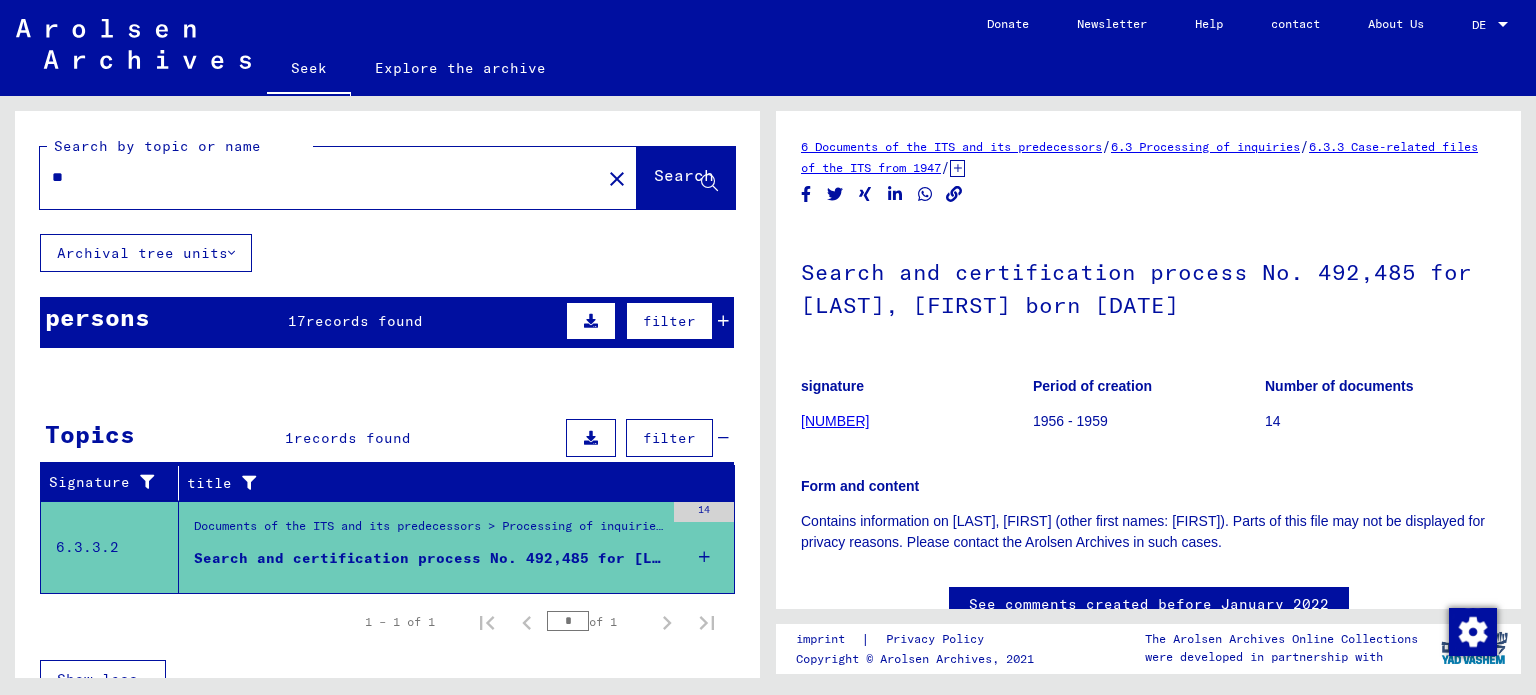 type on "*" 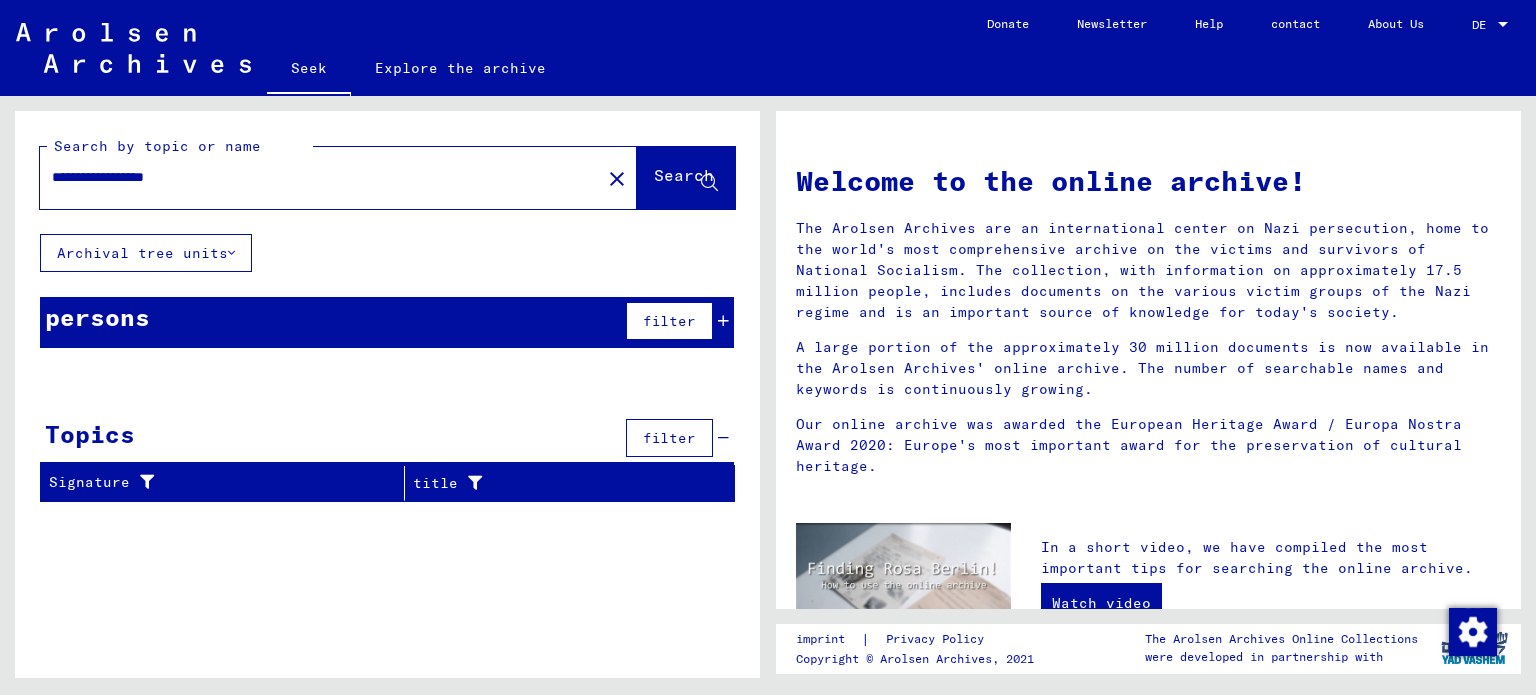 click on "**********" at bounding box center [314, 177] 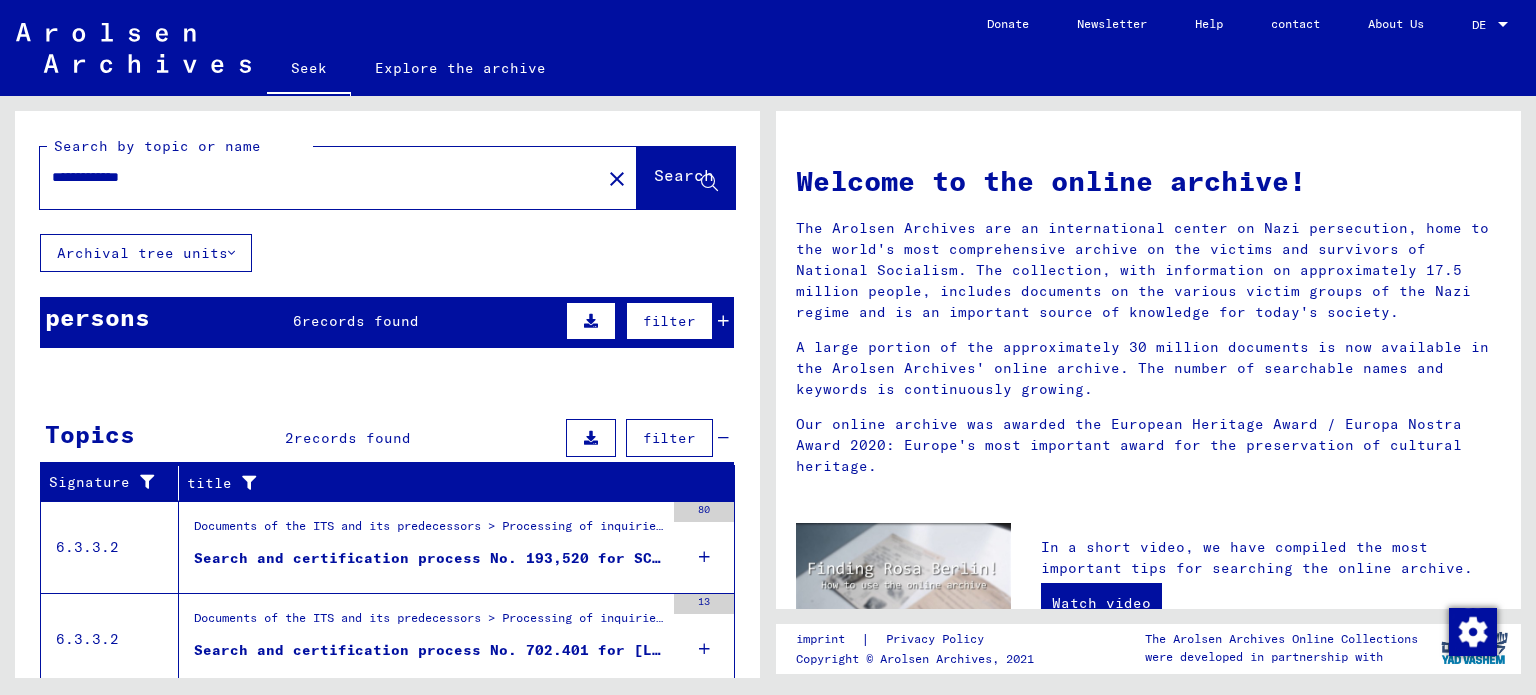 drag, startPoint x: 188, startPoint y: 175, endPoint x: 0, endPoint y: 175, distance: 188 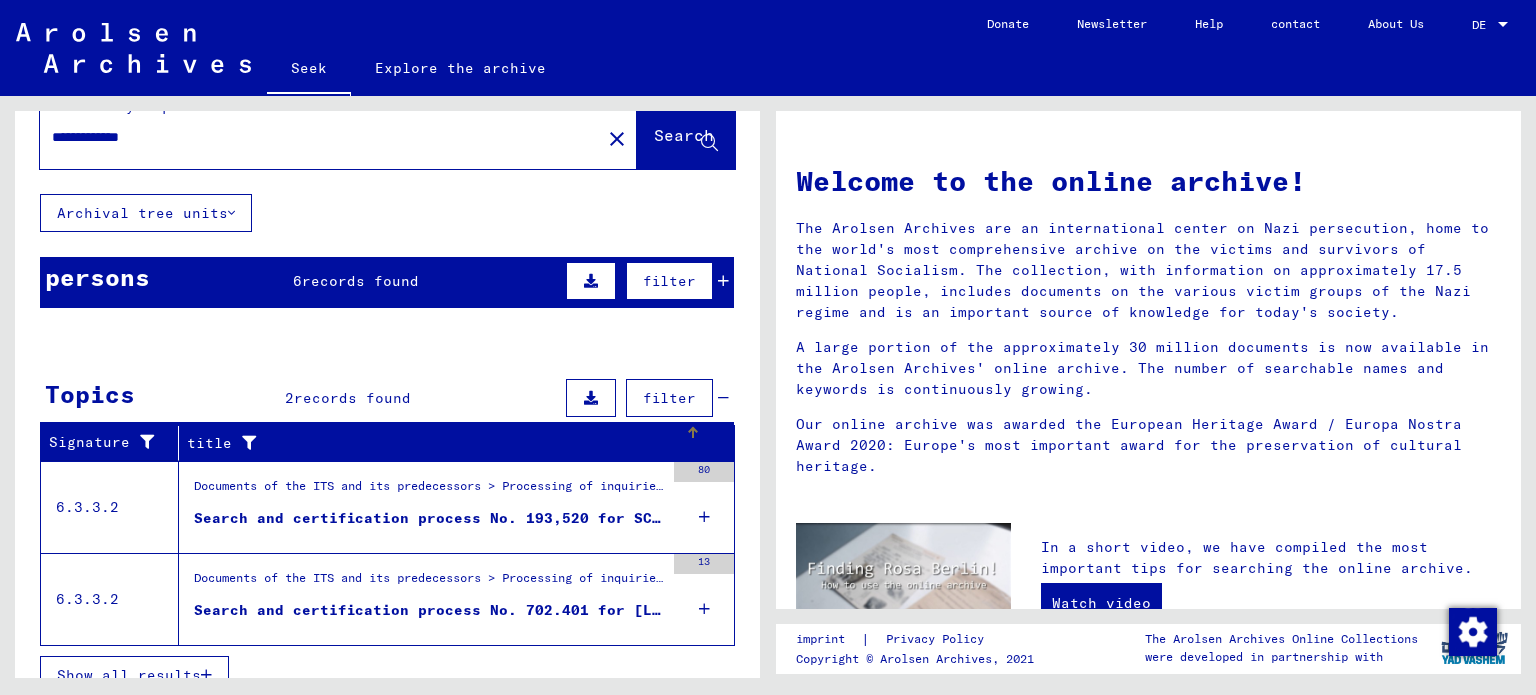 scroll, scrollTop: 62, scrollLeft: 0, axis: vertical 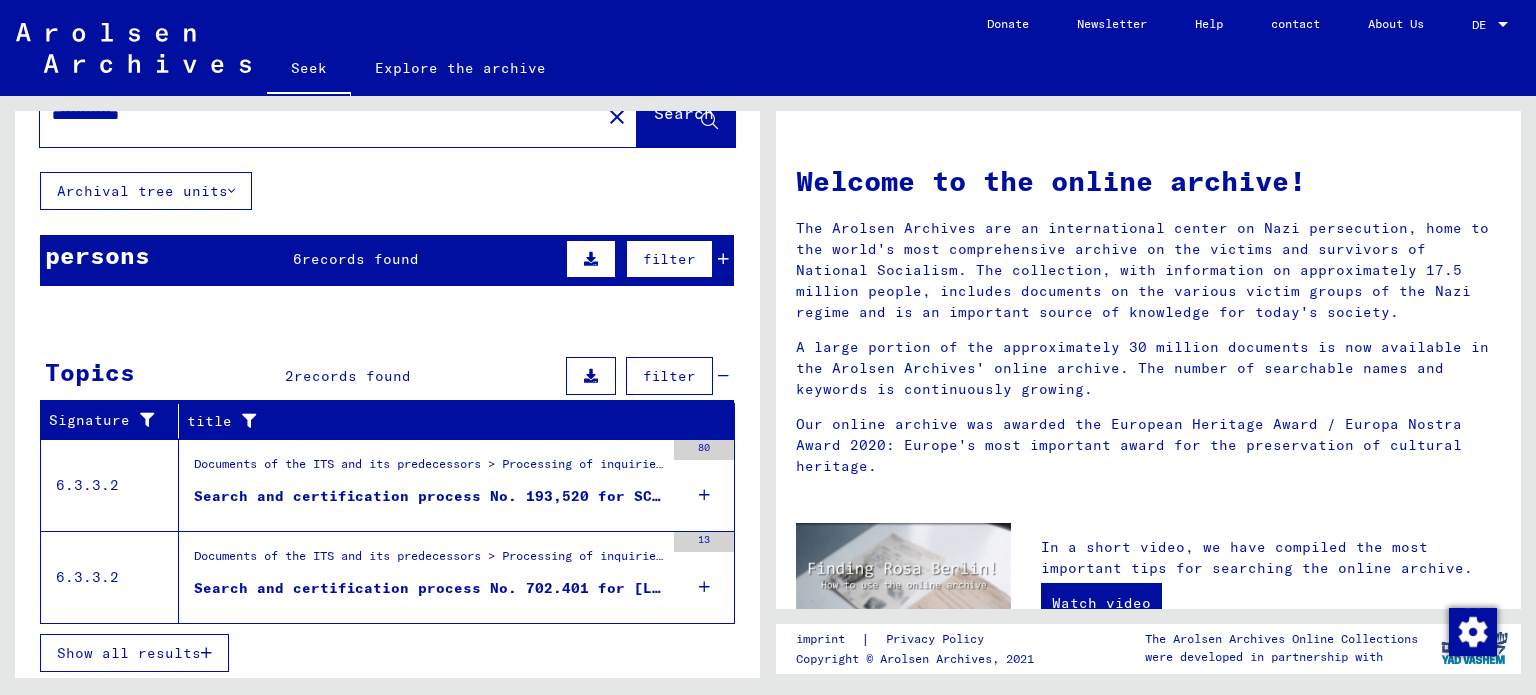 click on "Search and certification process No. 193,520 for SCHÖNWIESER, ADOLF born 30.01.1883 or 31.01.1883" at bounding box center (630, 496) 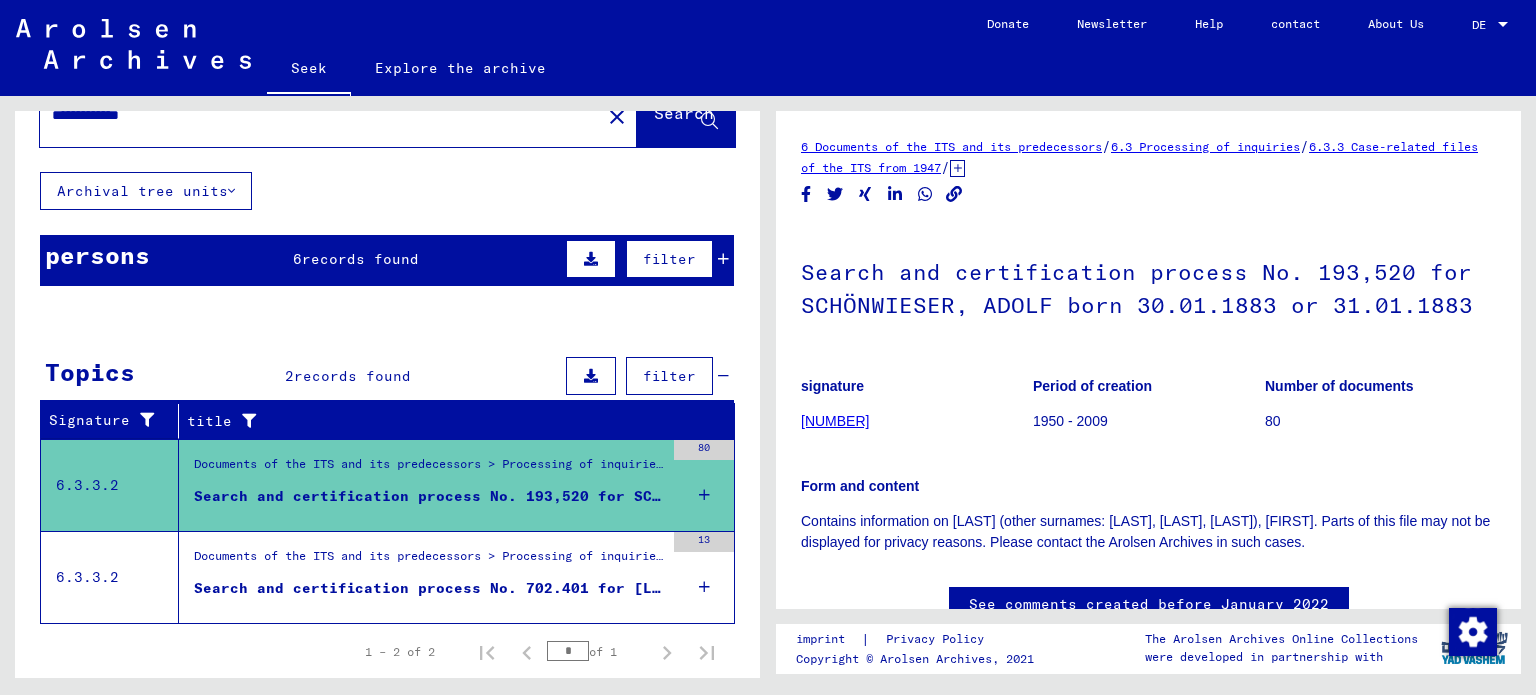scroll, scrollTop: 0, scrollLeft: 0, axis: both 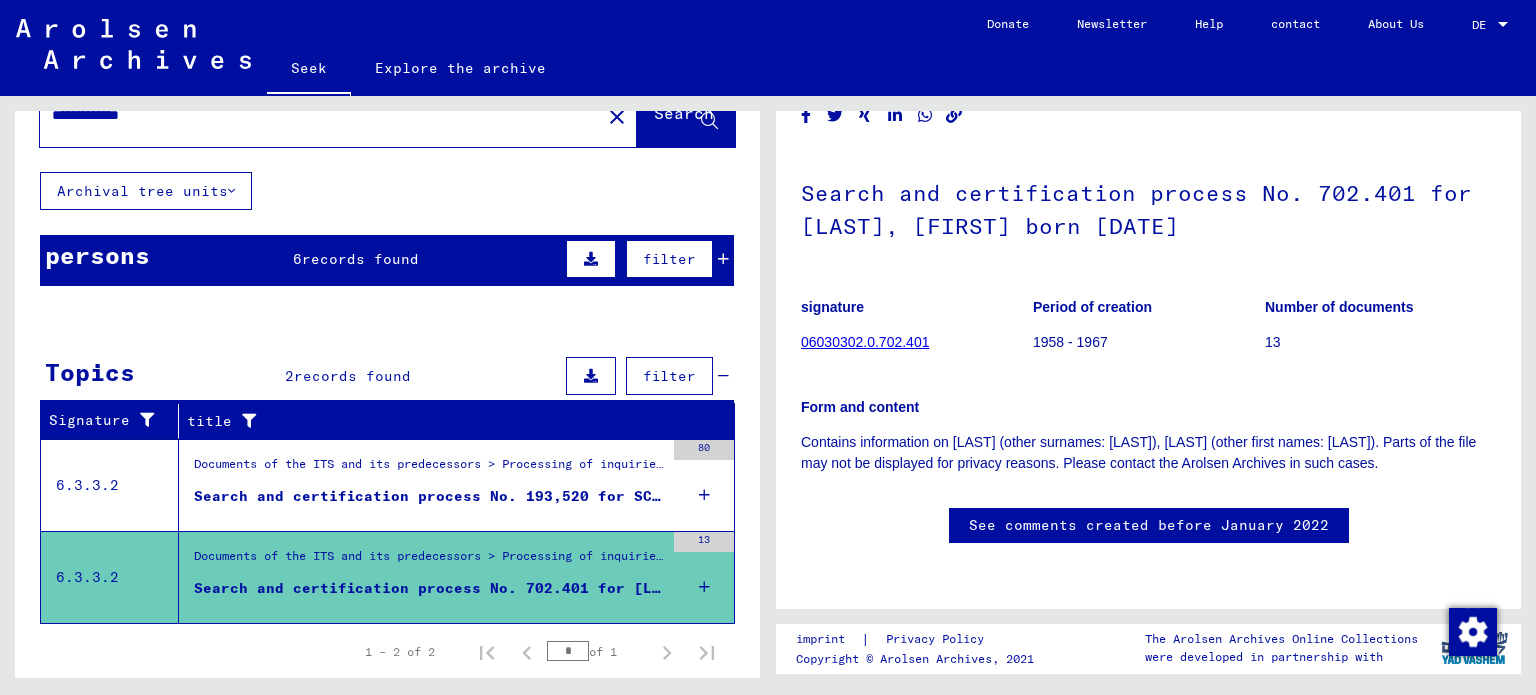 drag, startPoint x: 888, startPoint y: 323, endPoint x: 1506, endPoint y: 350, distance: 618.58954 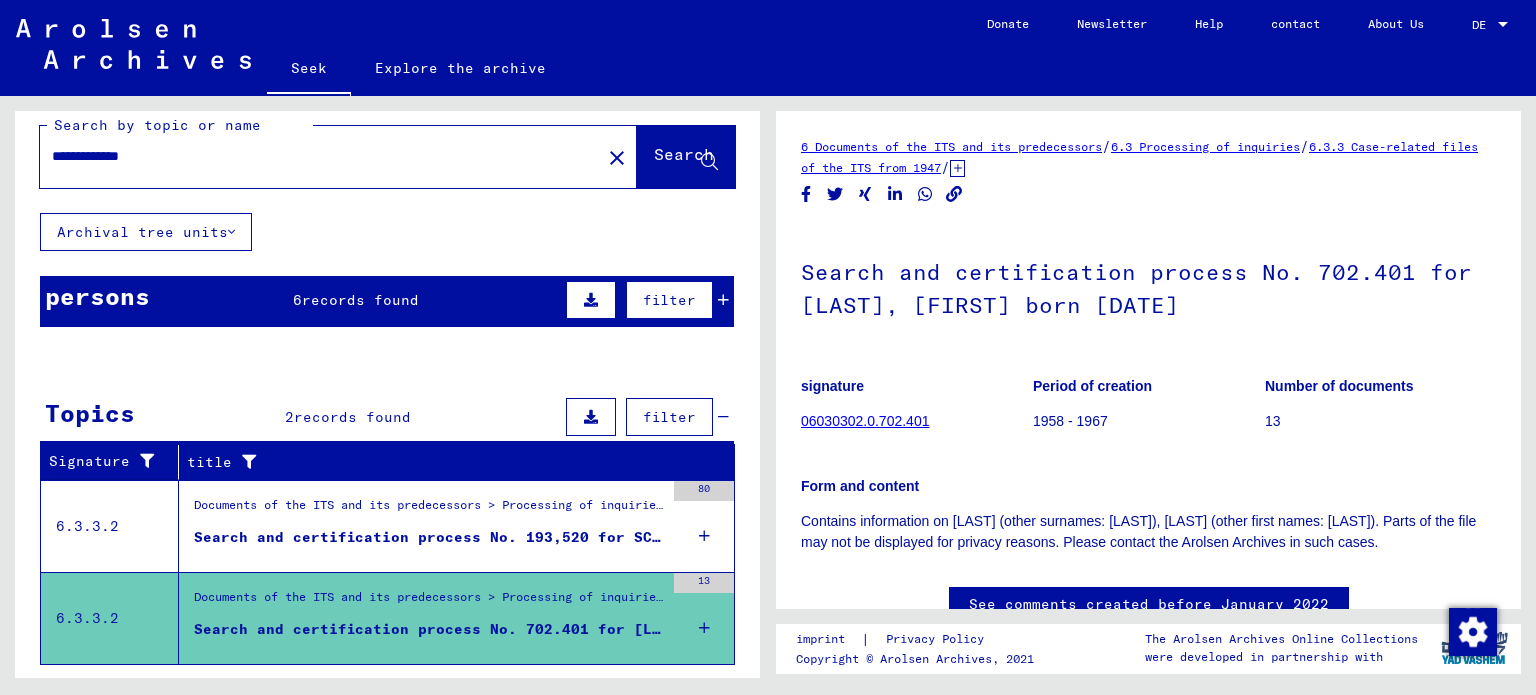 scroll, scrollTop: 0, scrollLeft: 0, axis: both 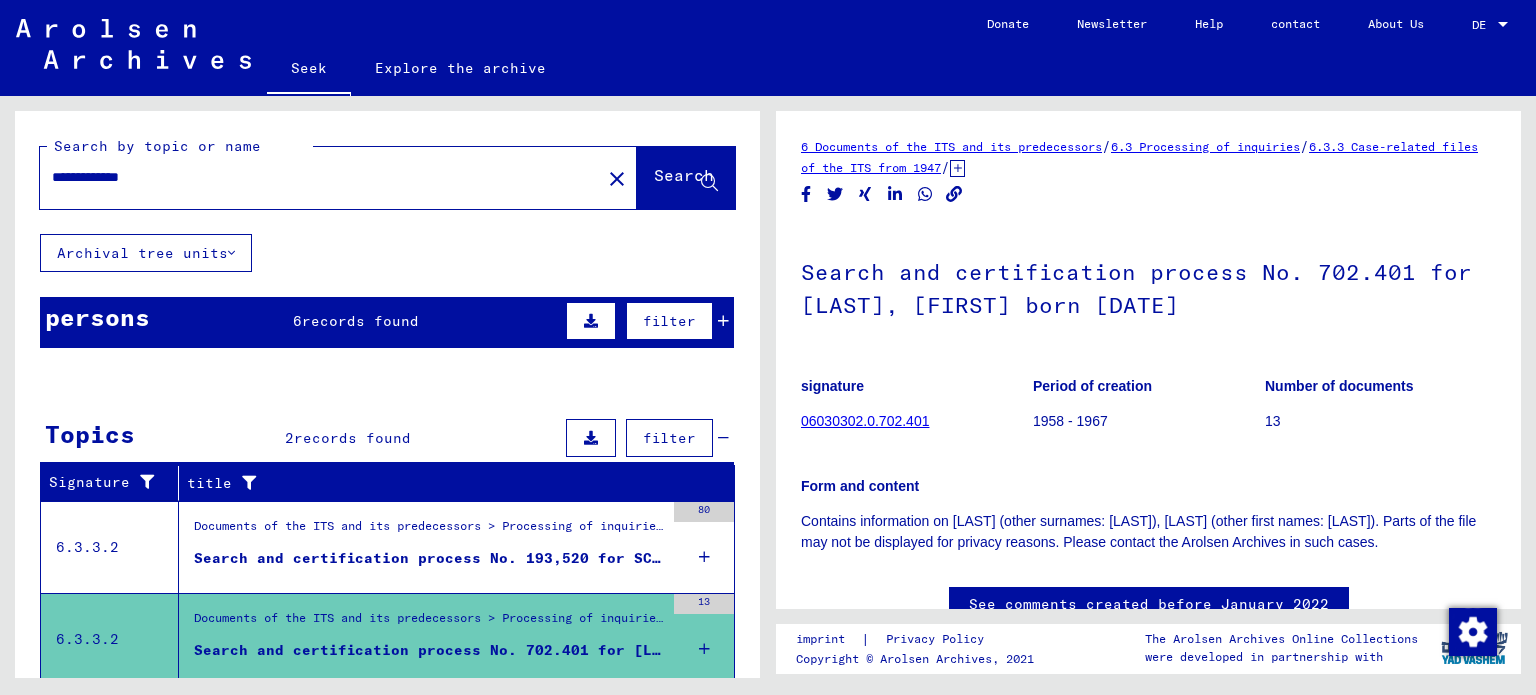 drag, startPoint x: 216, startPoint y: 183, endPoint x: 0, endPoint y: 165, distance: 216.7487 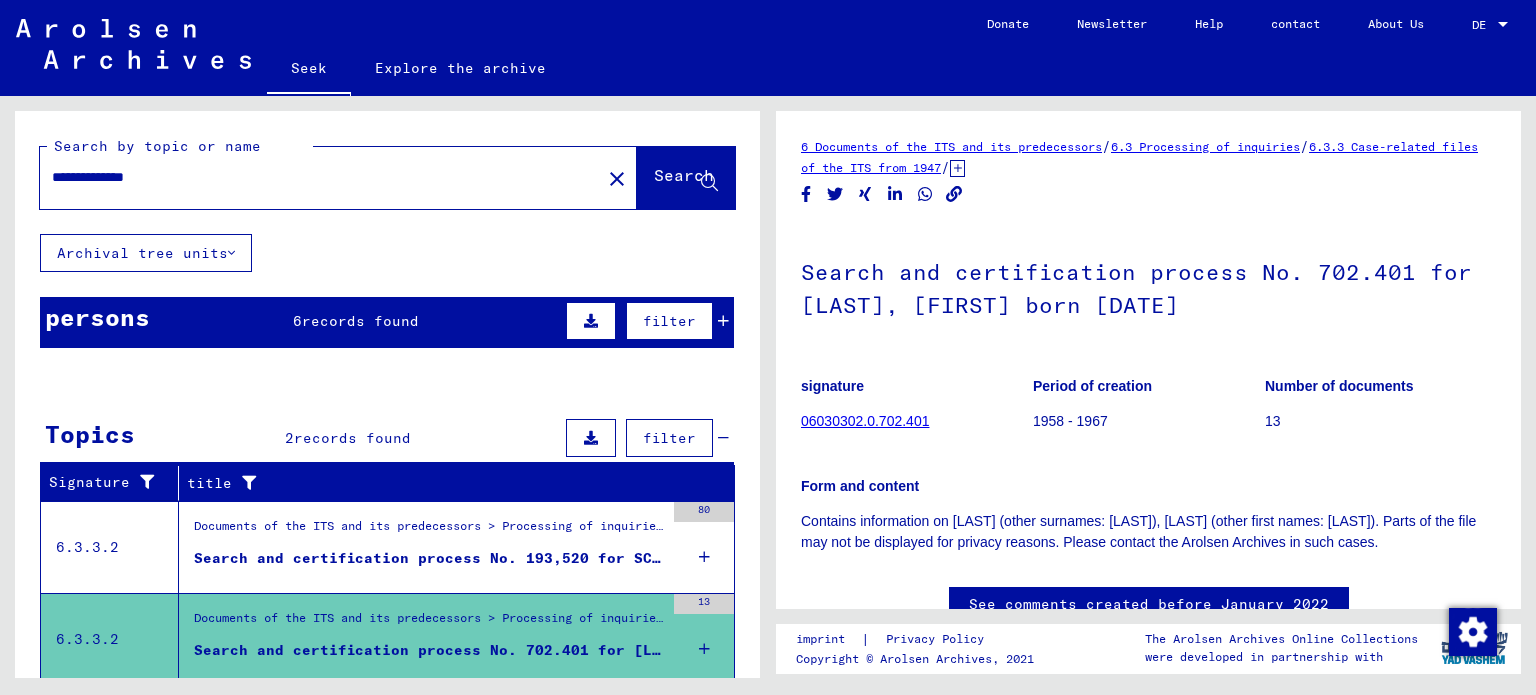 type on "**********" 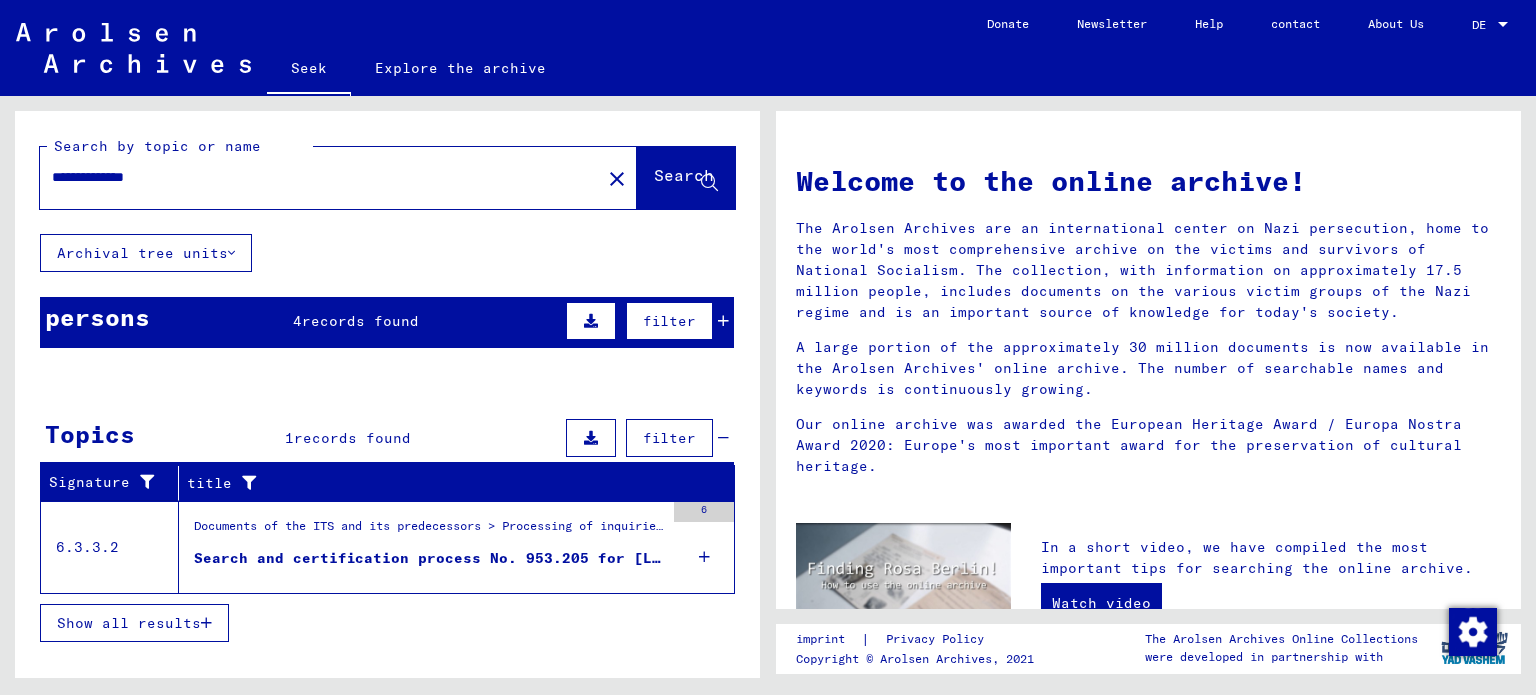 click on "Documents of the ITS and its predecessors > Processing of inquiries > Case-related files of the ITS from 1947 onwards > T/D case filing > Search and certification processes with (T/D) numbers from 750,000 to 999,999 > Search and certification processes with (T/D) numbers from 953,000 to 953,499" at bounding box center (1228, 525) 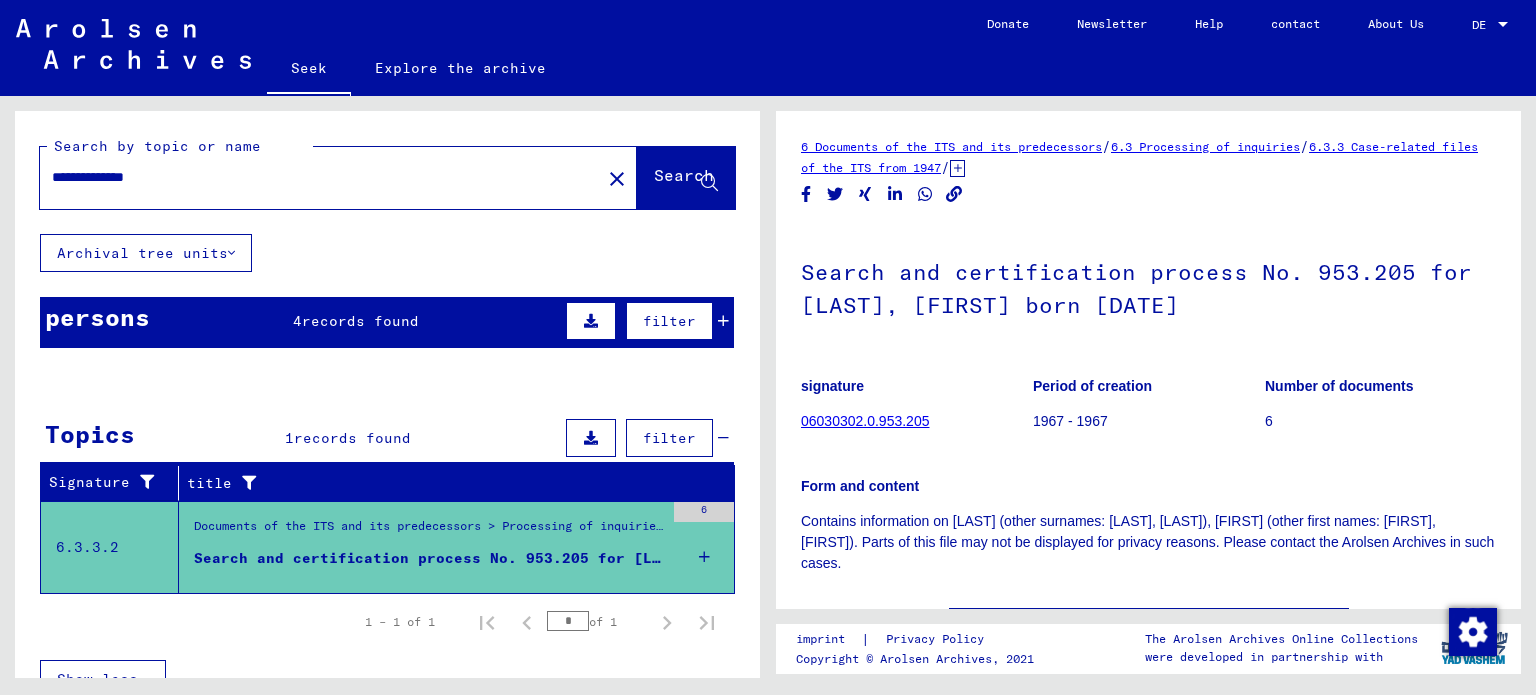 scroll, scrollTop: 0, scrollLeft: 0, axis: both 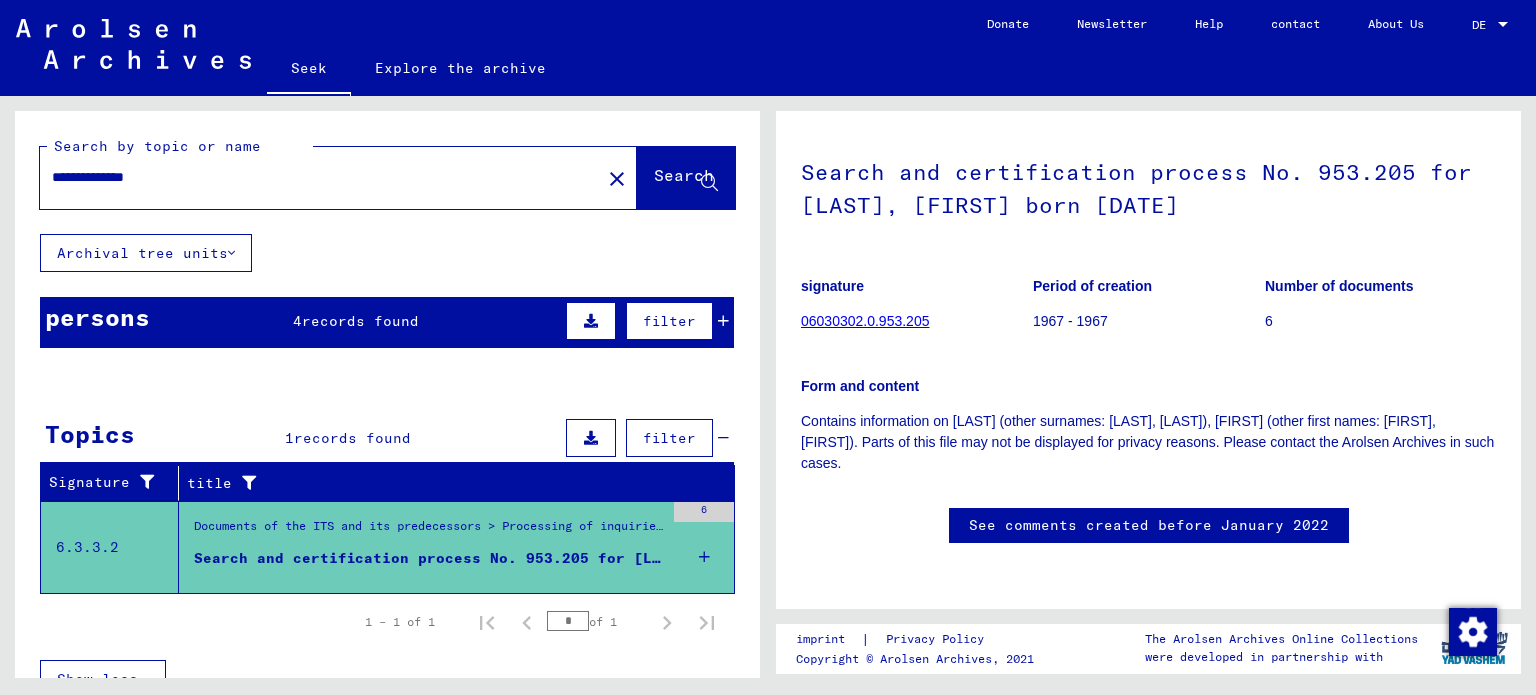 click on "06030302.0.953.205" 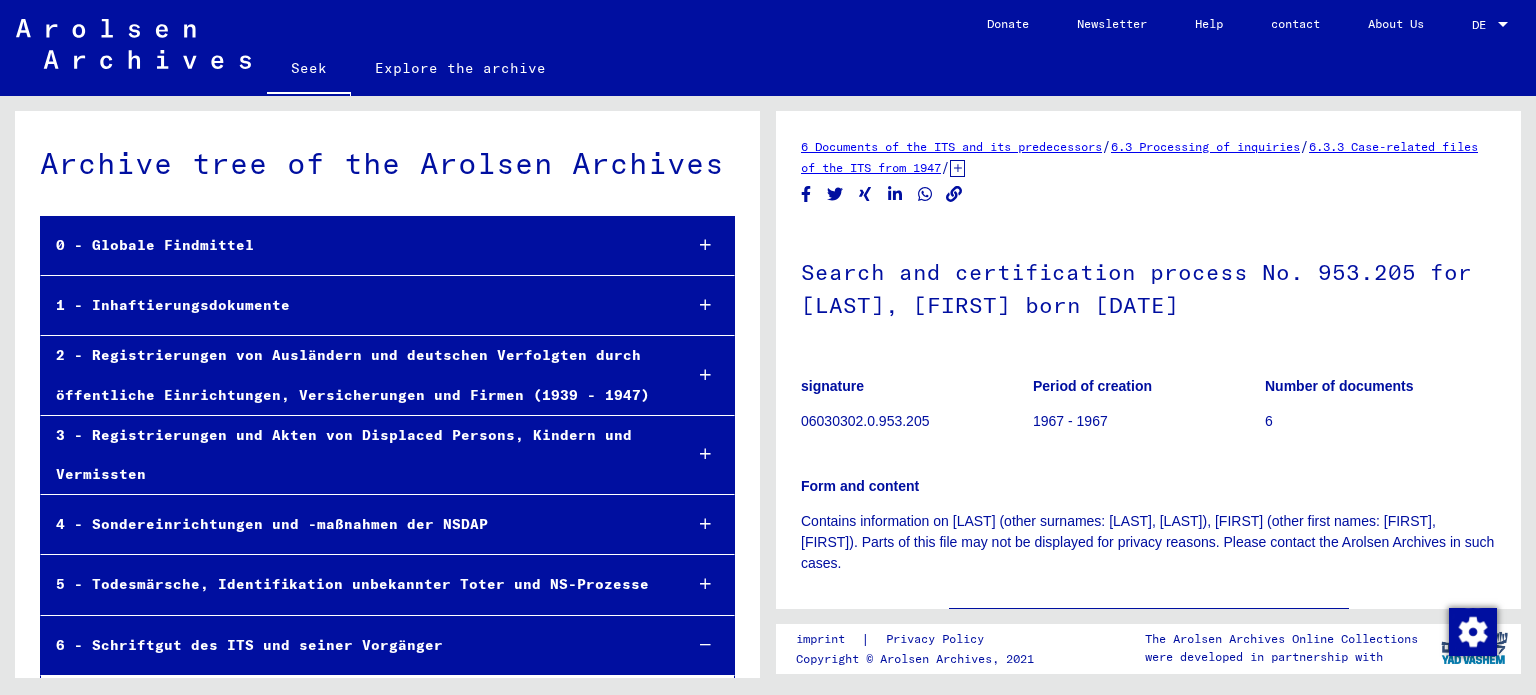 scroll, scrollTop: 53236, scrollLeft: 0, axis: vertical 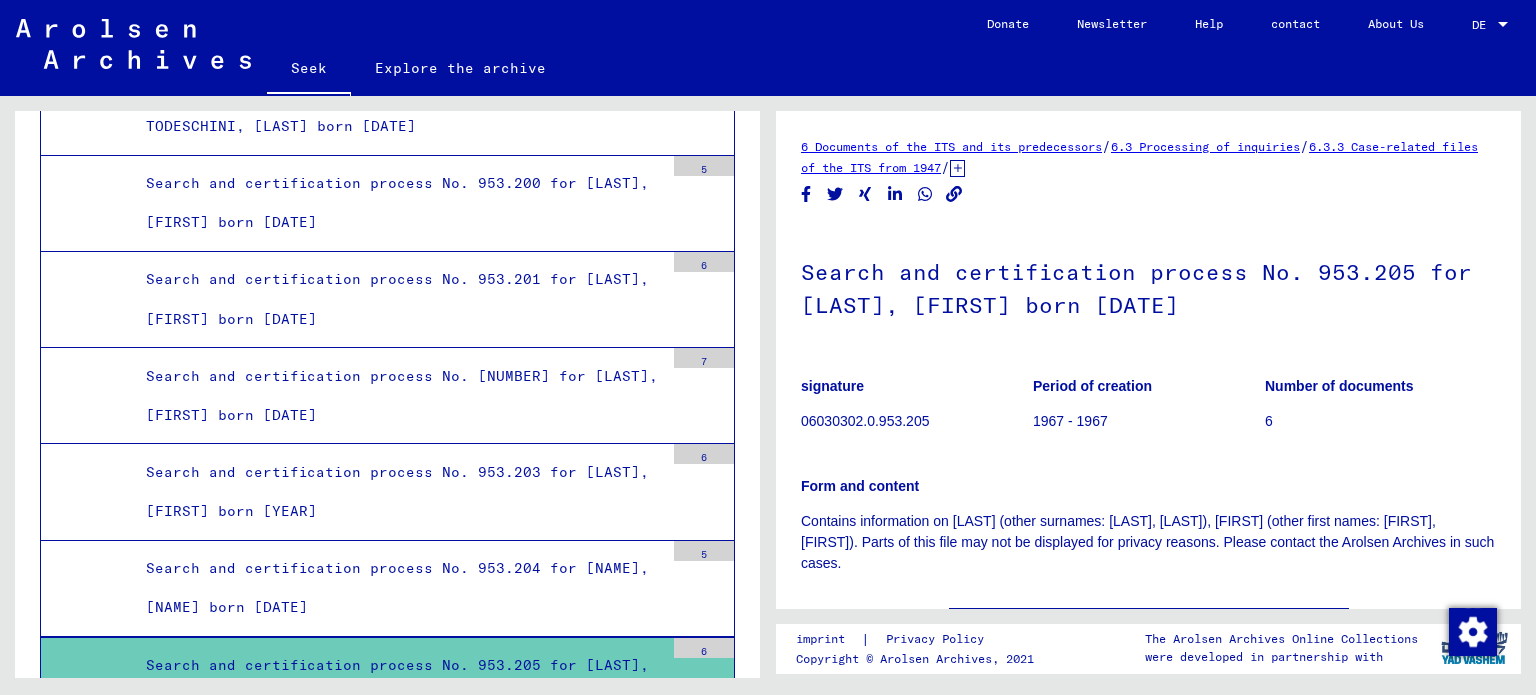 click on "6" at bounding box center (704, 651) 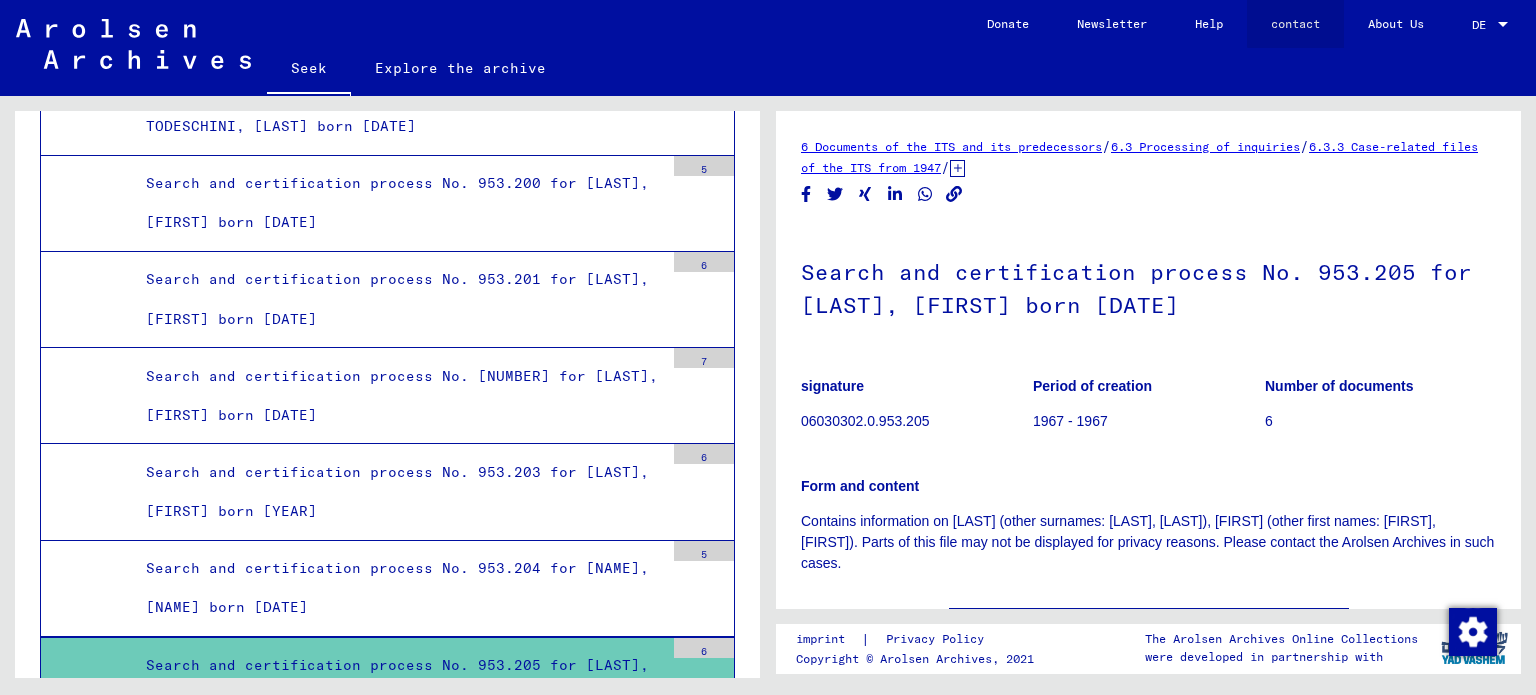 click on "contact" 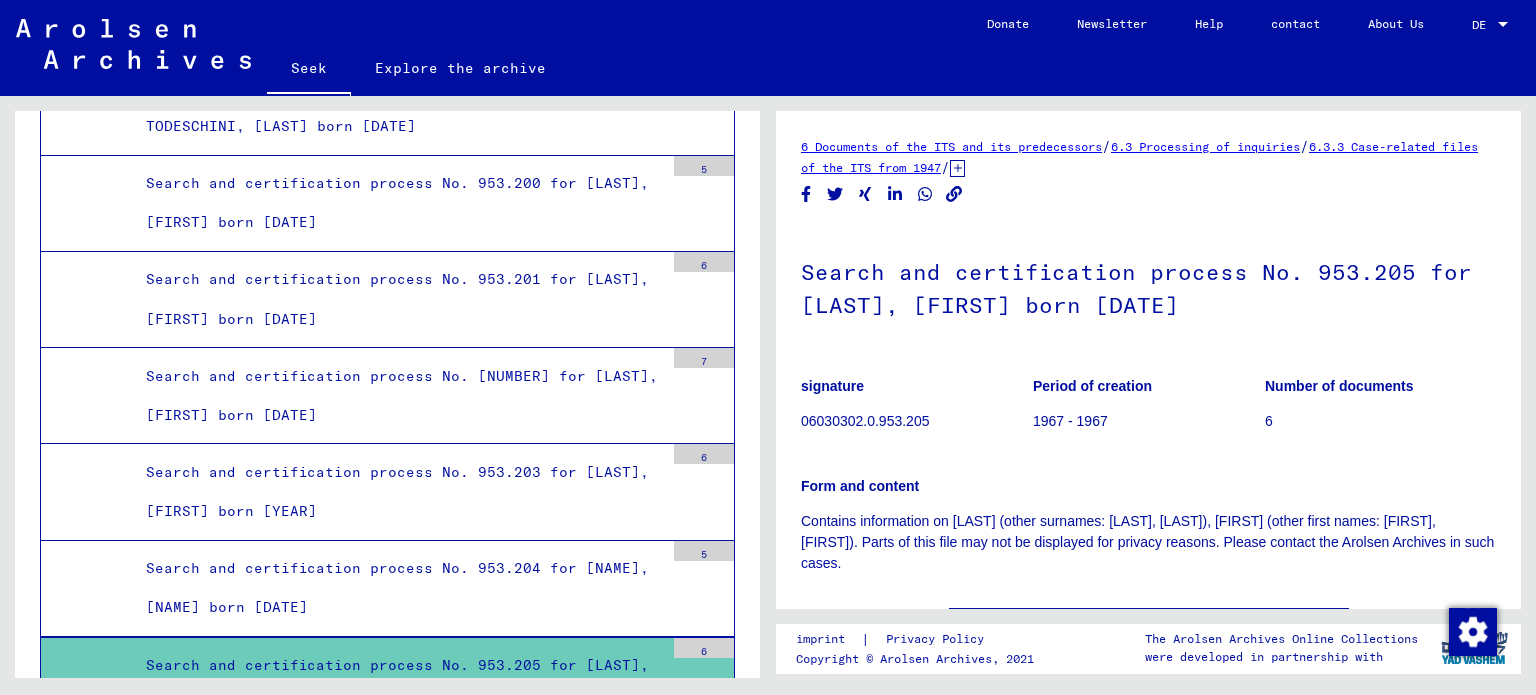 drag, startPoint x: 356, startPoint y: 24, endPoint x: 415, endPoint y: 11, distance: 60.41523 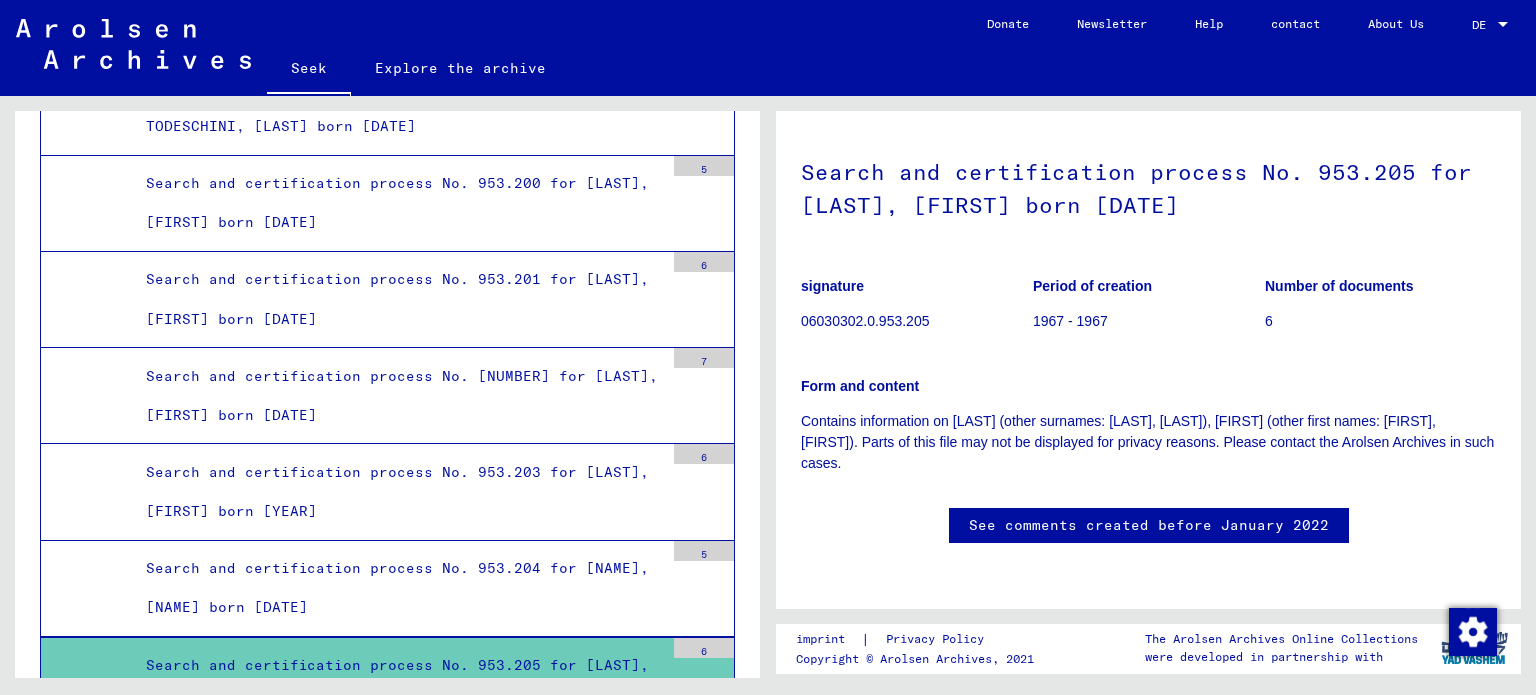 scroll, scrollTop: 300, scrollLeft: 0, axis: vertical 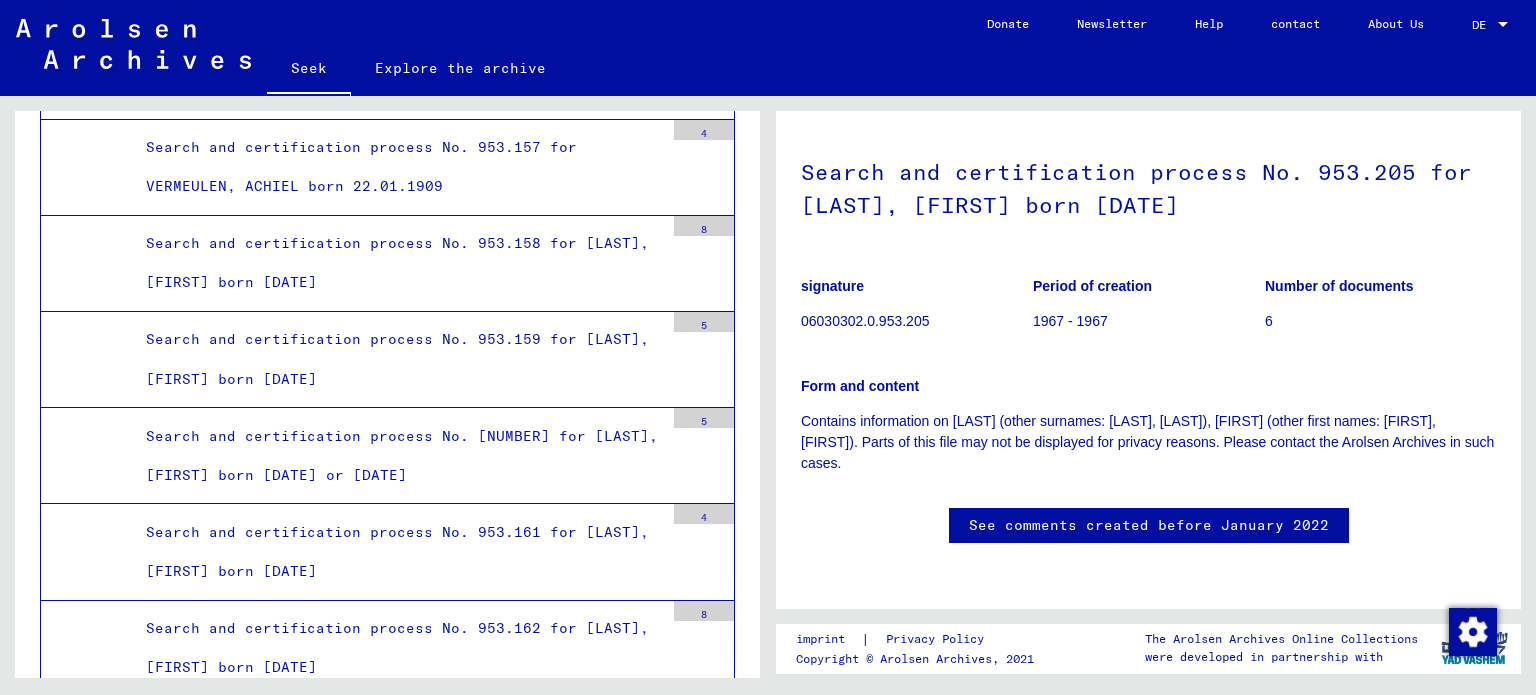click on "Archive tree of the Arolsen Archives 0 - Globale Findmittel 1 - Inhaftierungsdokumente 2 - Registrierungen von Ausländern und deutschen Verfolgten durch öffentliche Einrichtungen, Versicherungen und Firmen (1939 - 1947) 3 - Registrierungen und Akten von Displaced Persons, Kindern und Vermissten 4 - Sondereinrichtungen und -maßnahmen der NSDAP 5 - Todesmärsche, Identifikation unbekannter Toter und NS-Prozesse 6 - Schriftgut des ITS und seiner Vorgänger 6.1 - Verwaltung und Organisation 6.2 - Informationsmaterialien 6.3 - Bearbeitung von Anfragen 6.3.1 - Suchvorgänge 6.3.2 - Fallbezogene Akten des Kindersuchdienstes 1947 - 1951 6.3.3 - Fallbezogene Akten des ITS ab 1947 6.3.3.1 - Mikroablage von T/D-Fällen 281590 6.3.3.2 - T/D-Fallablage 22032379 Such- und Bescheinigungsvorgänge mit den (T/D-) Nummern von 1 bis 249.999 3602066 Such- und Bescheinigungsvorgänge mit den (T/D-) Nummern von 250.000 bis 499.999 2735786 Such- und Bescheinigungsvorgänge mit den (T/D-) Nummern von 500.000 bis 749.999 2260191 8" 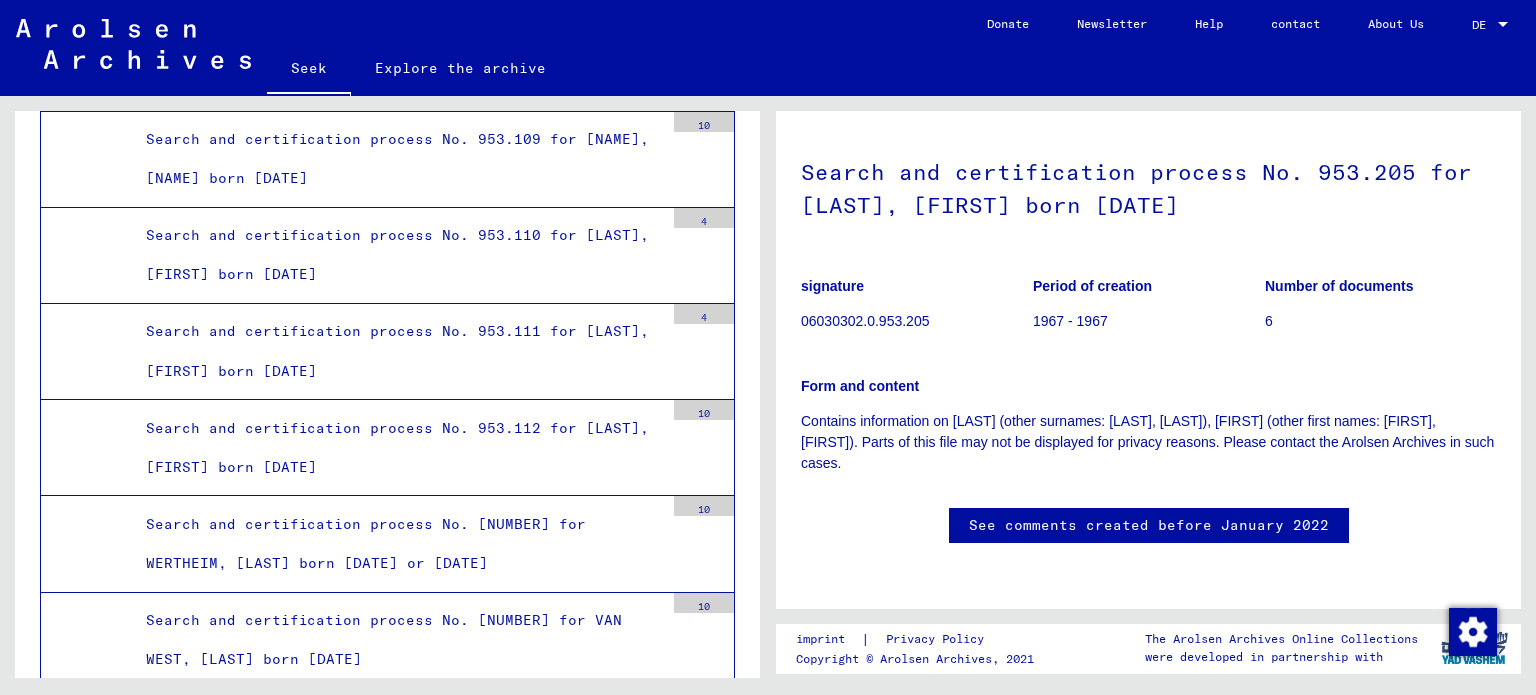 scroll, scrollTop: 44236, scrollLeft: 0, axis: vertical 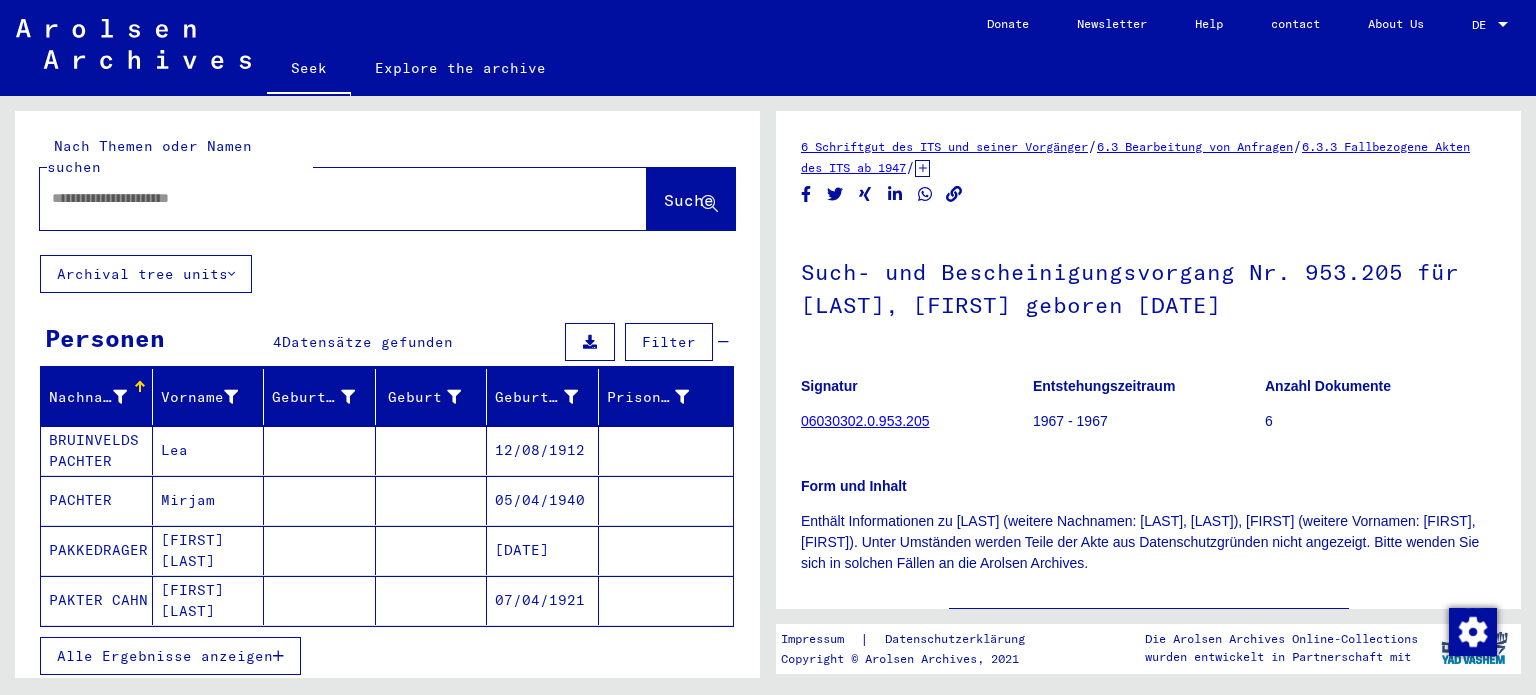 type on "*******" 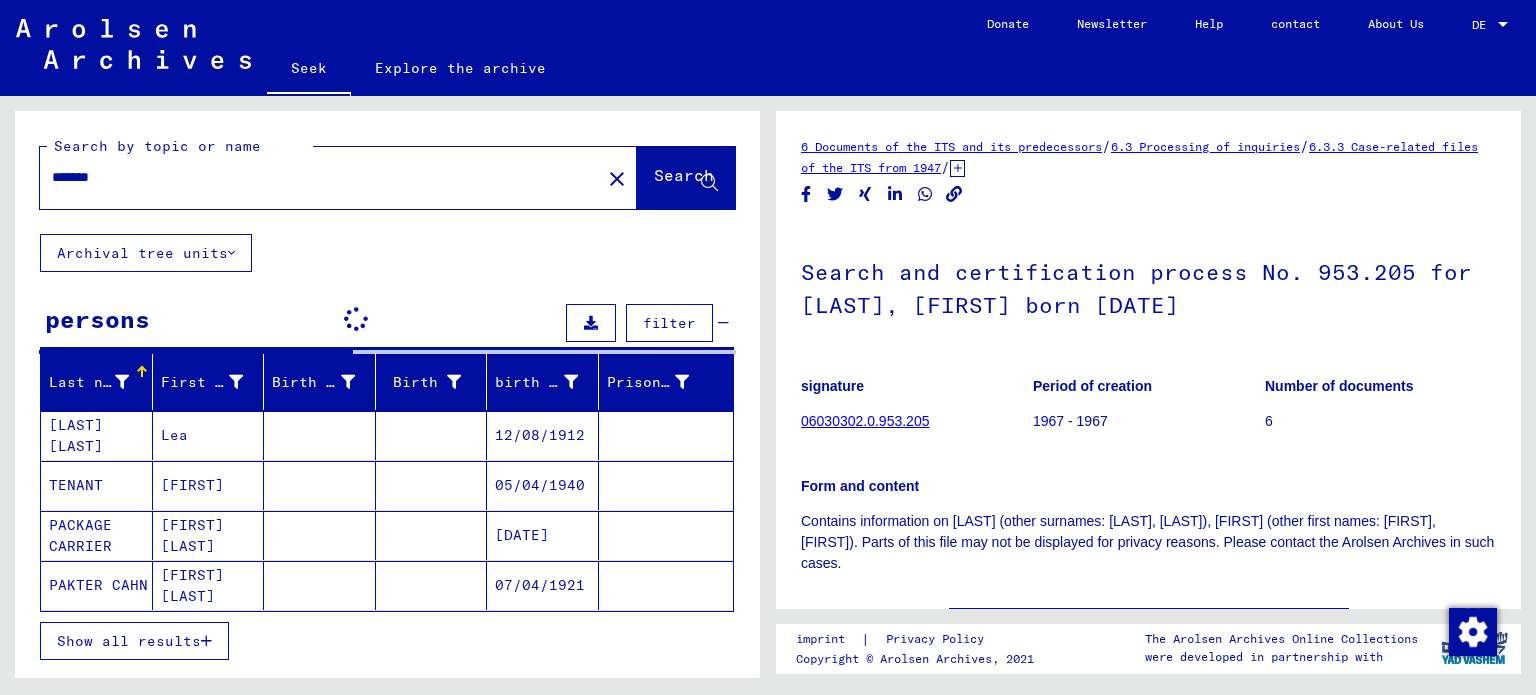 scroll, scrollTop: 0, scrollLeft: 0, axis: both 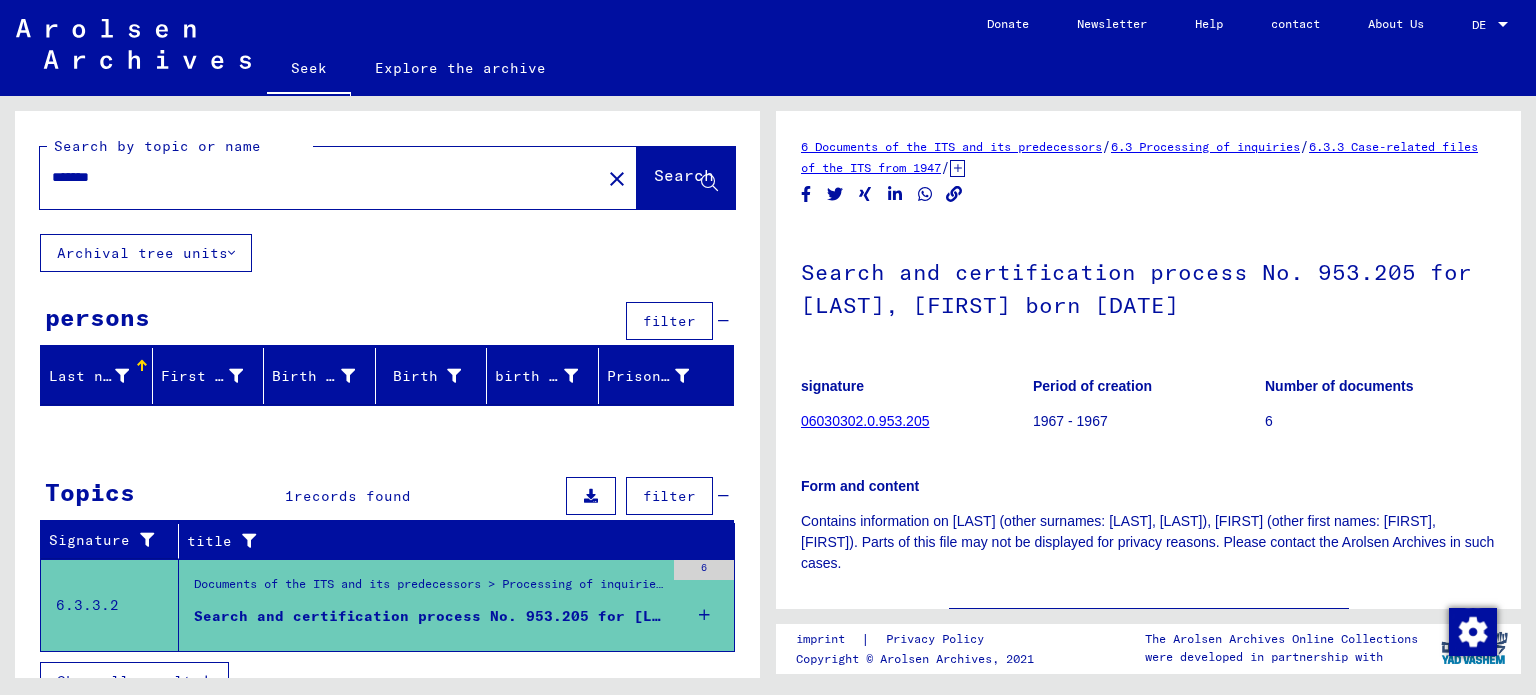 drag, startPoint x: 189, startPoint y: 179, endPoint x: 17, endPoint y: 180, distance: 172.00291 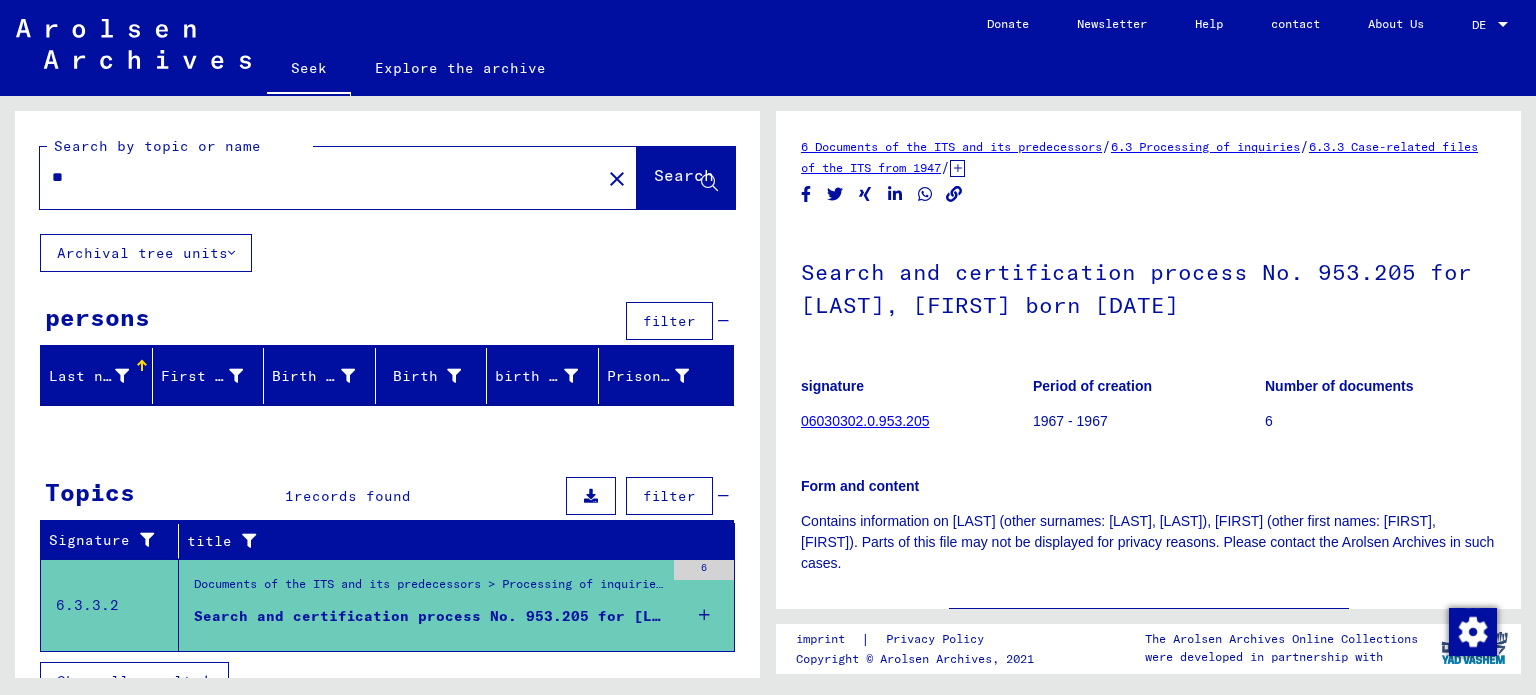 type on "*" 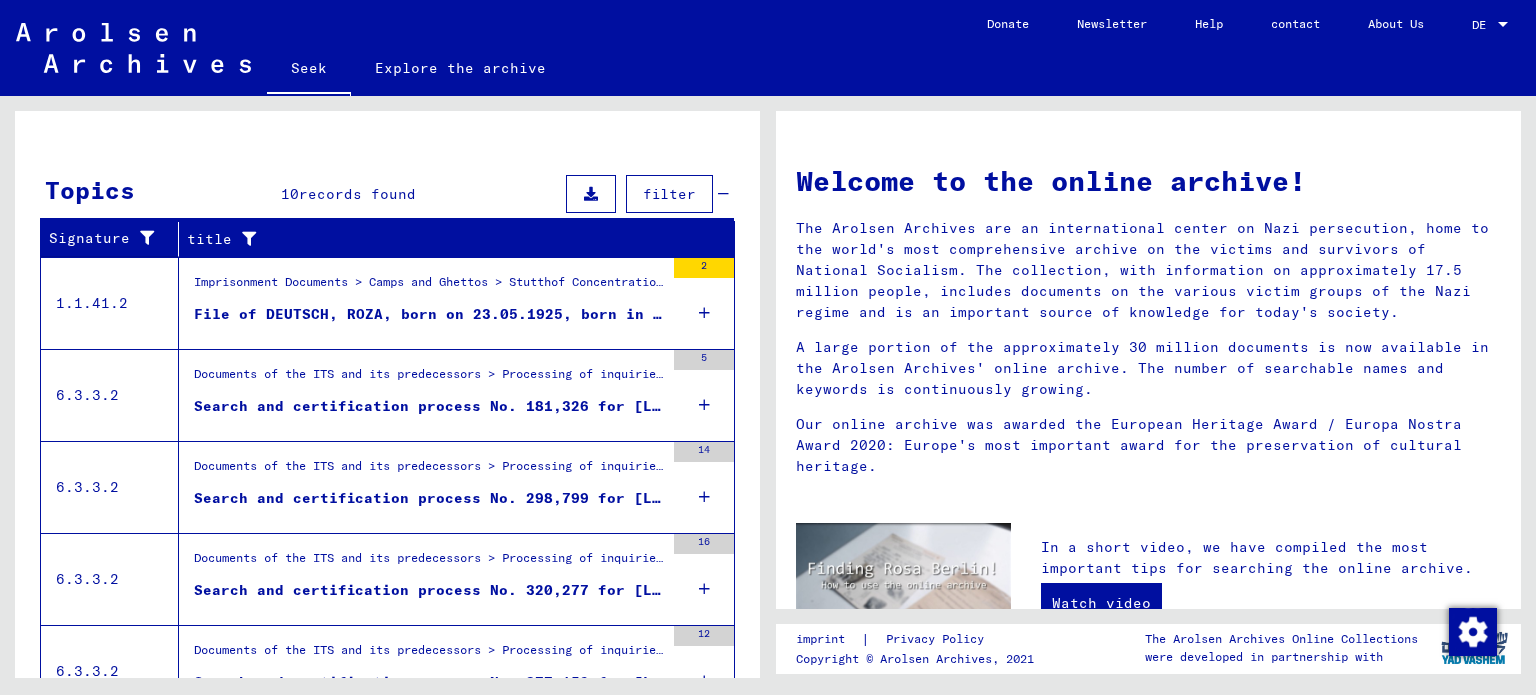 scroll, scrollTop: 696, scrollLeft: 0, axis: vertical 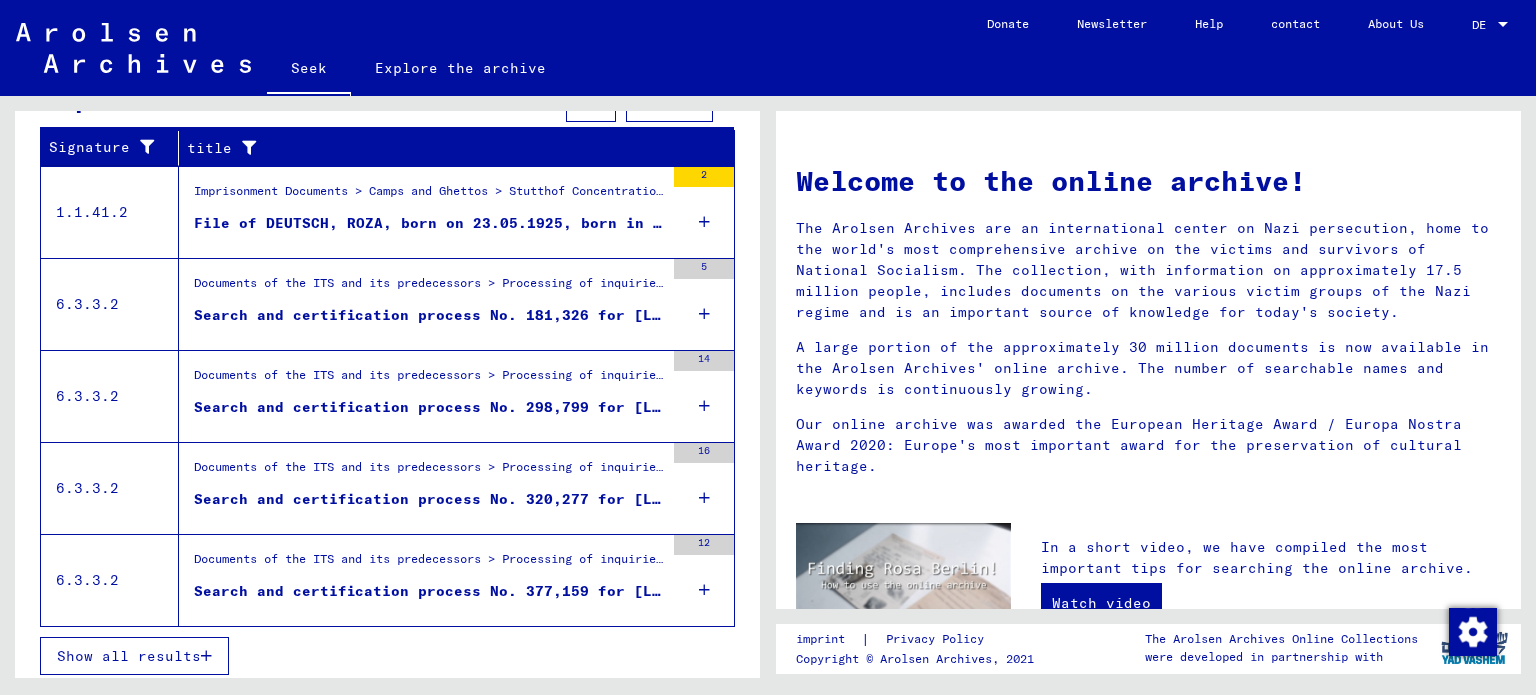 click at bounding box center [704, 314] 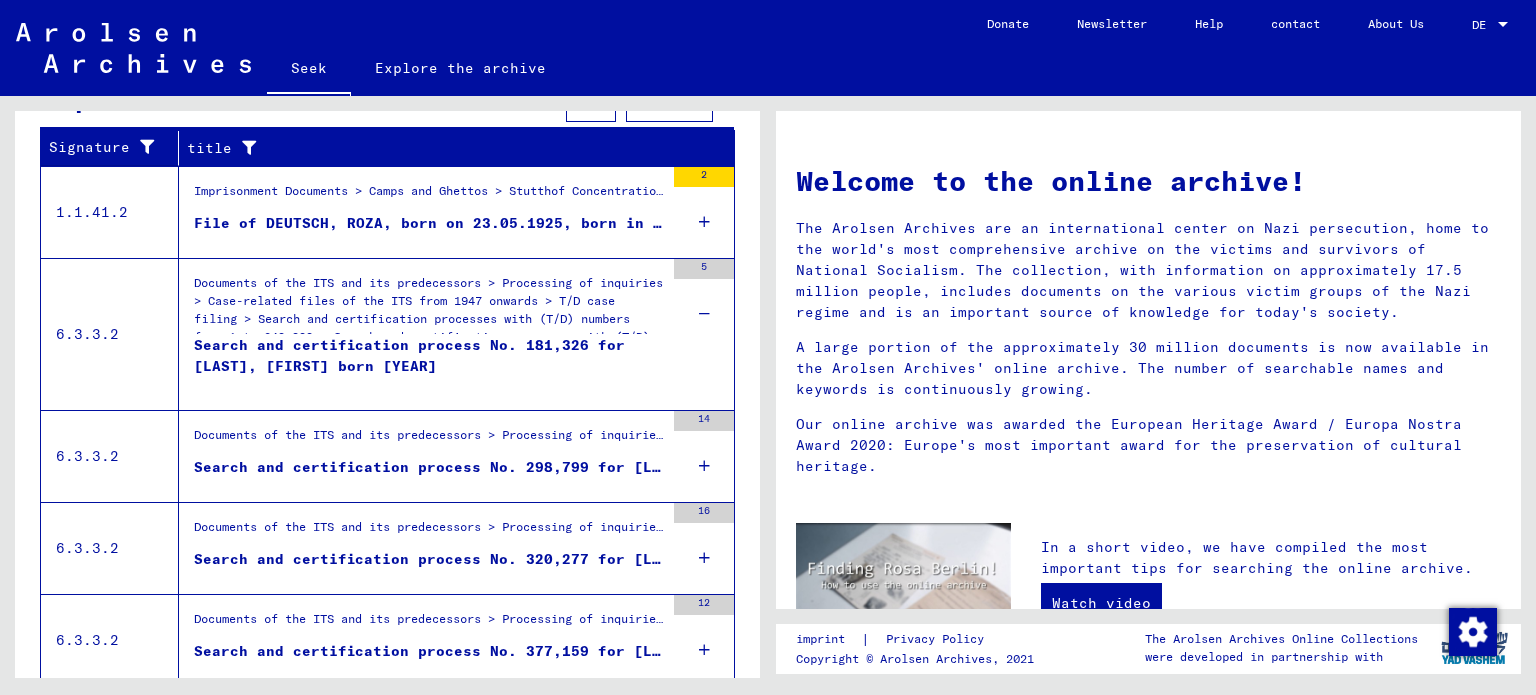 click at bounding box center (704, 466) 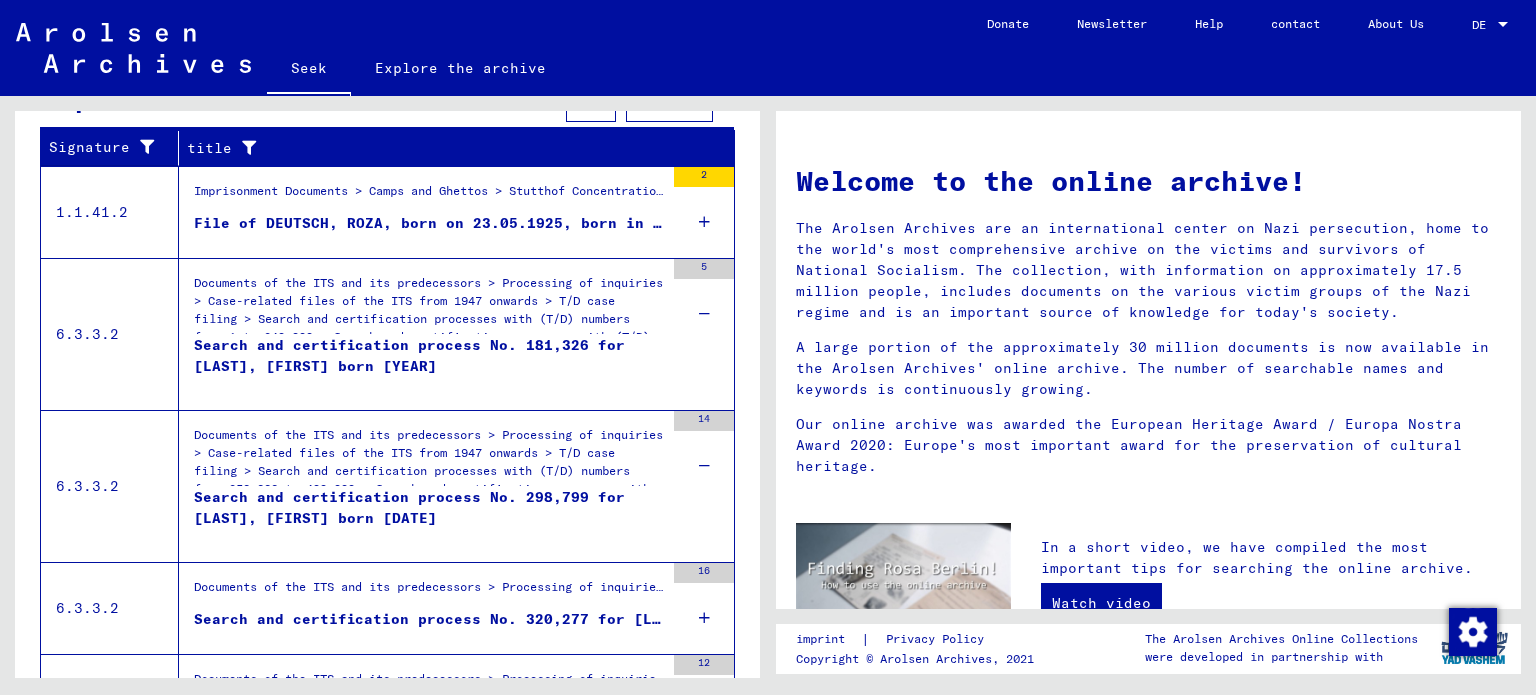 scroll, scrollTop: 816, scrollLeft: 0, axis: vertical 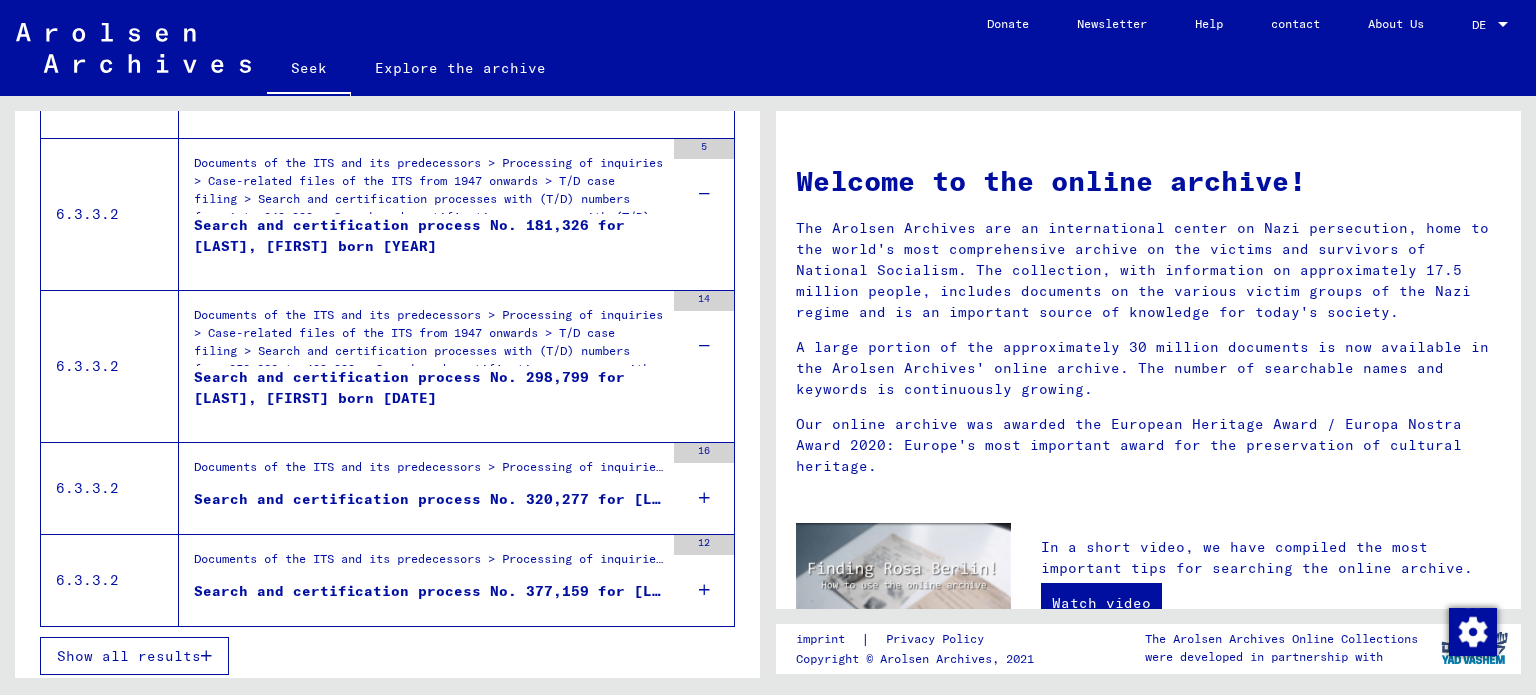 click at bounding box center [704, 498] 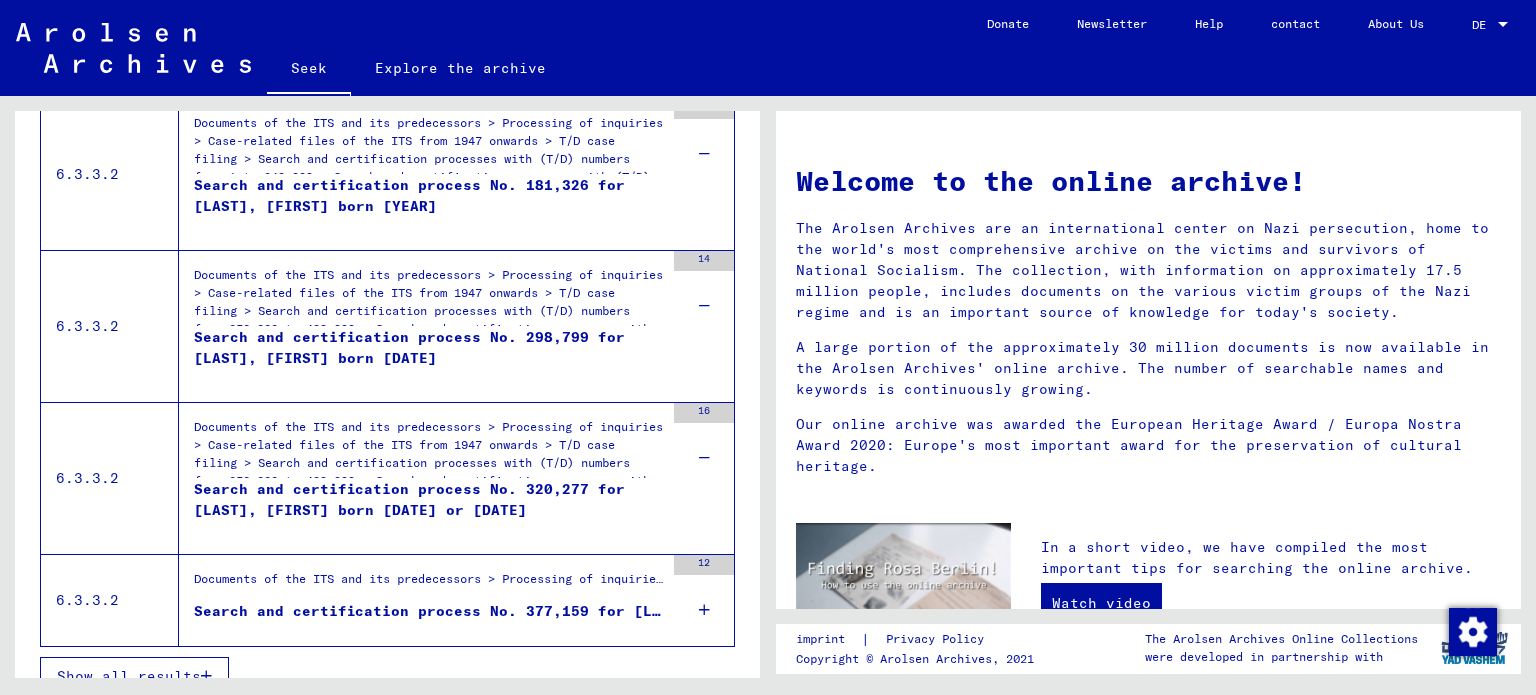 scroll, scrollTop: 876, scrollLeft: 0, axis: vertical 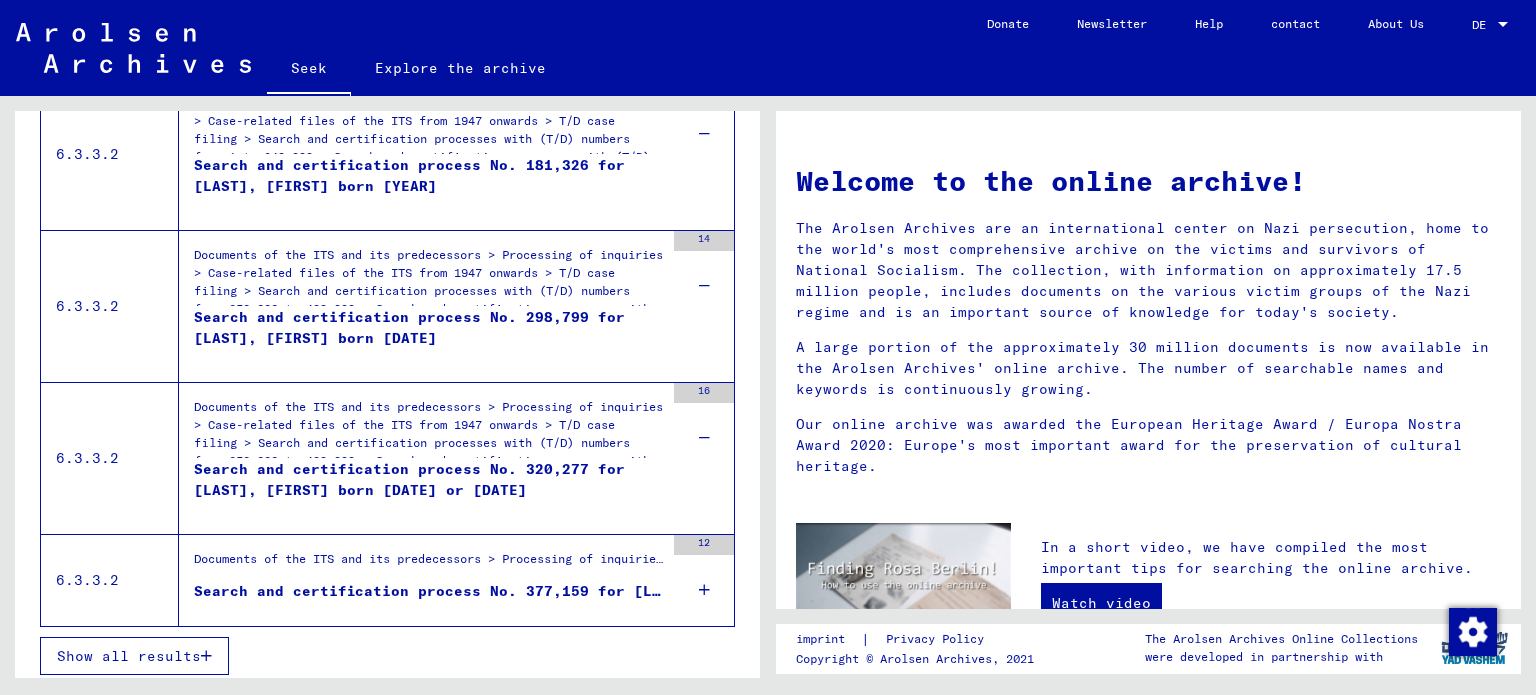 click at bounding box center (704, 590) 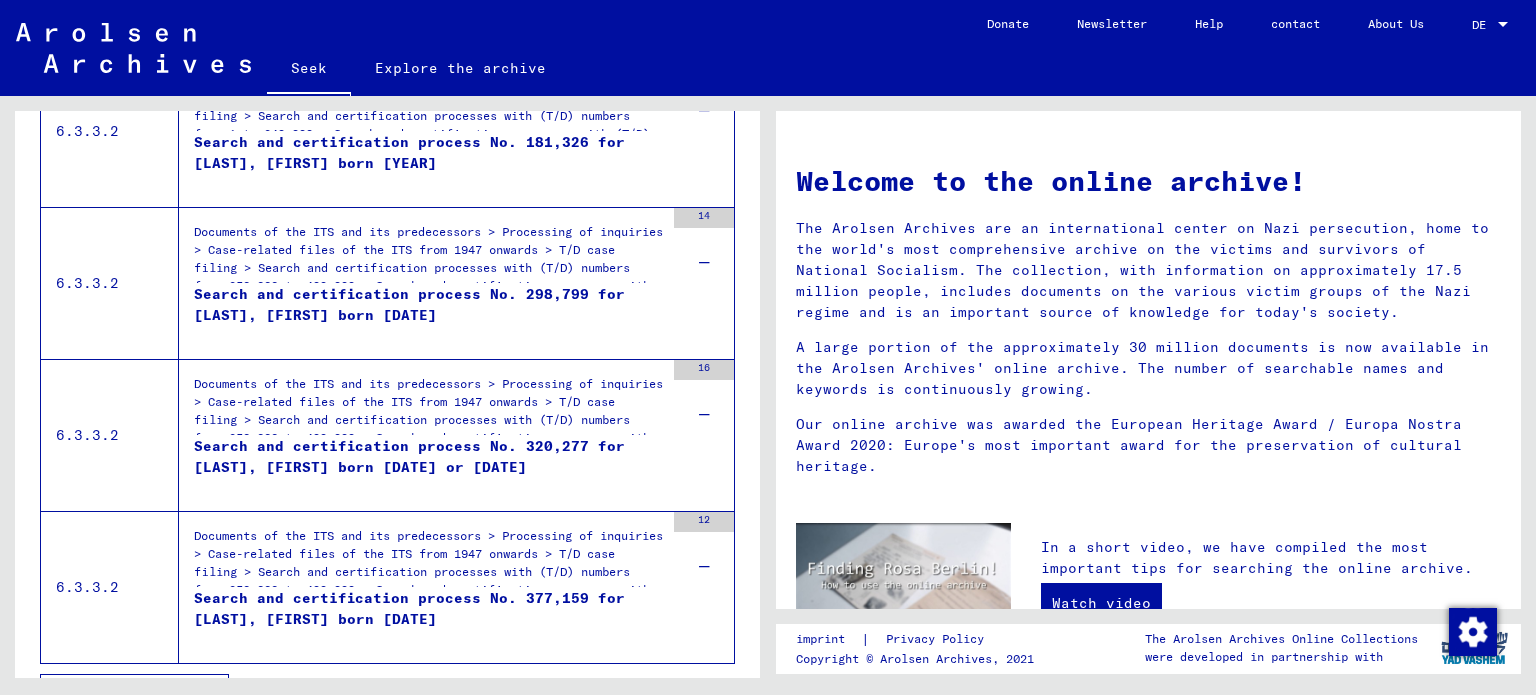 scroll, scrollTop: 936, scrollLeft: 0, axis: vertical 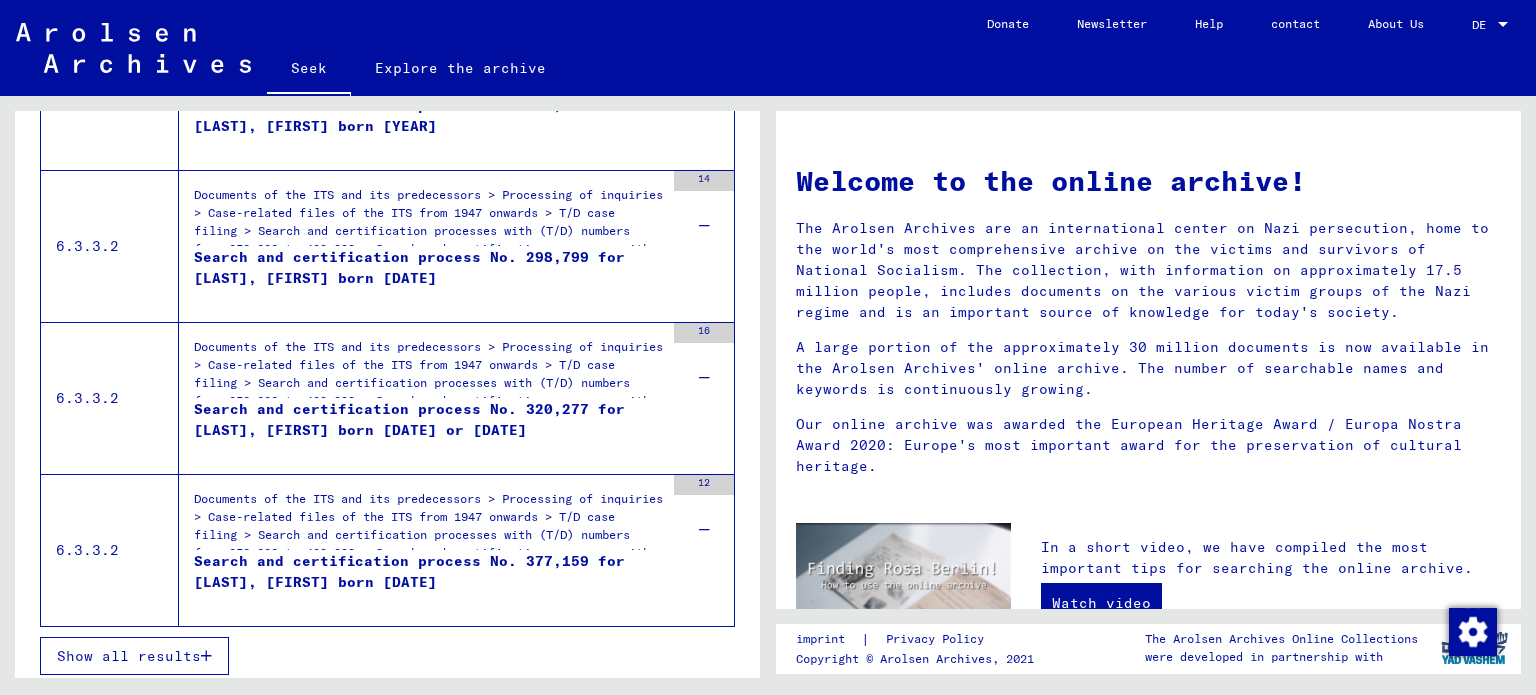 click on "Show all results" at bounding box center (129, 656) 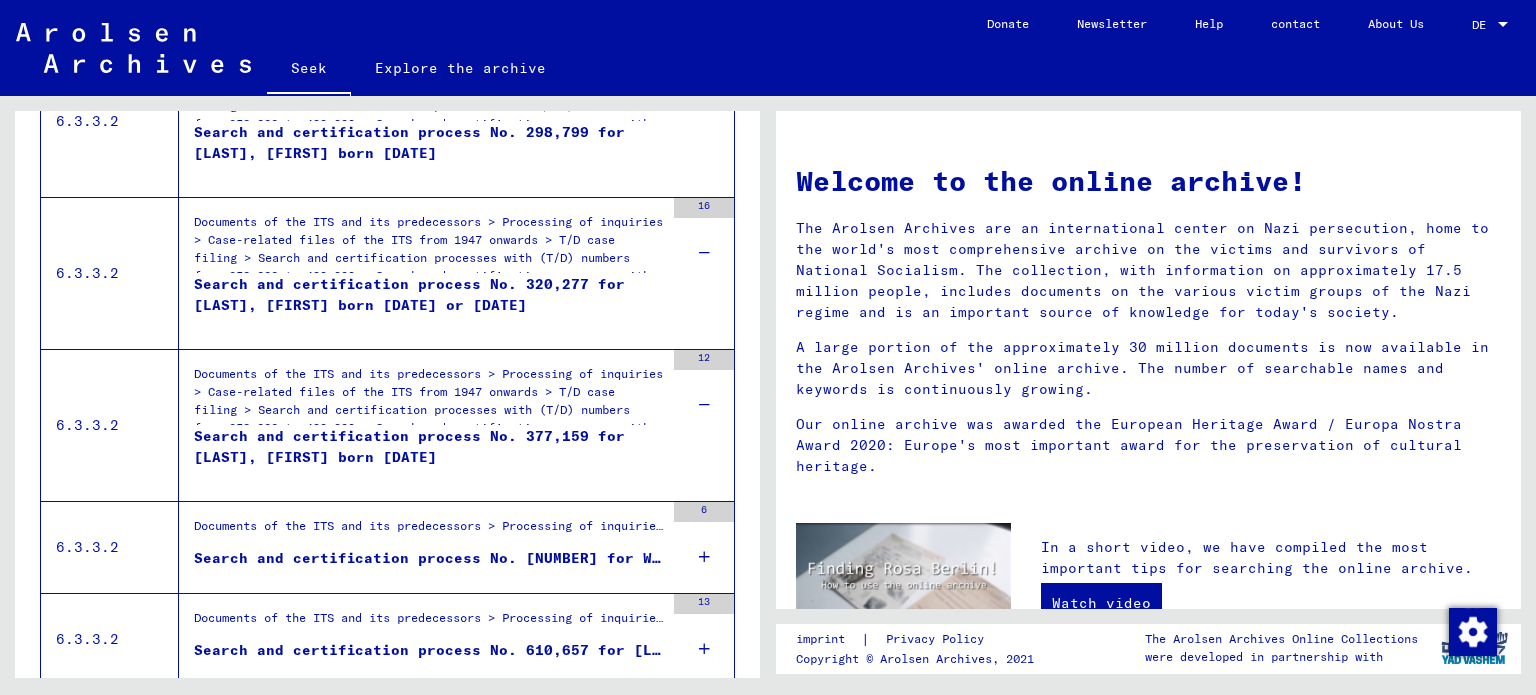 scroll, scrollTop: 977, scrollLeft: 0, axis: vertical 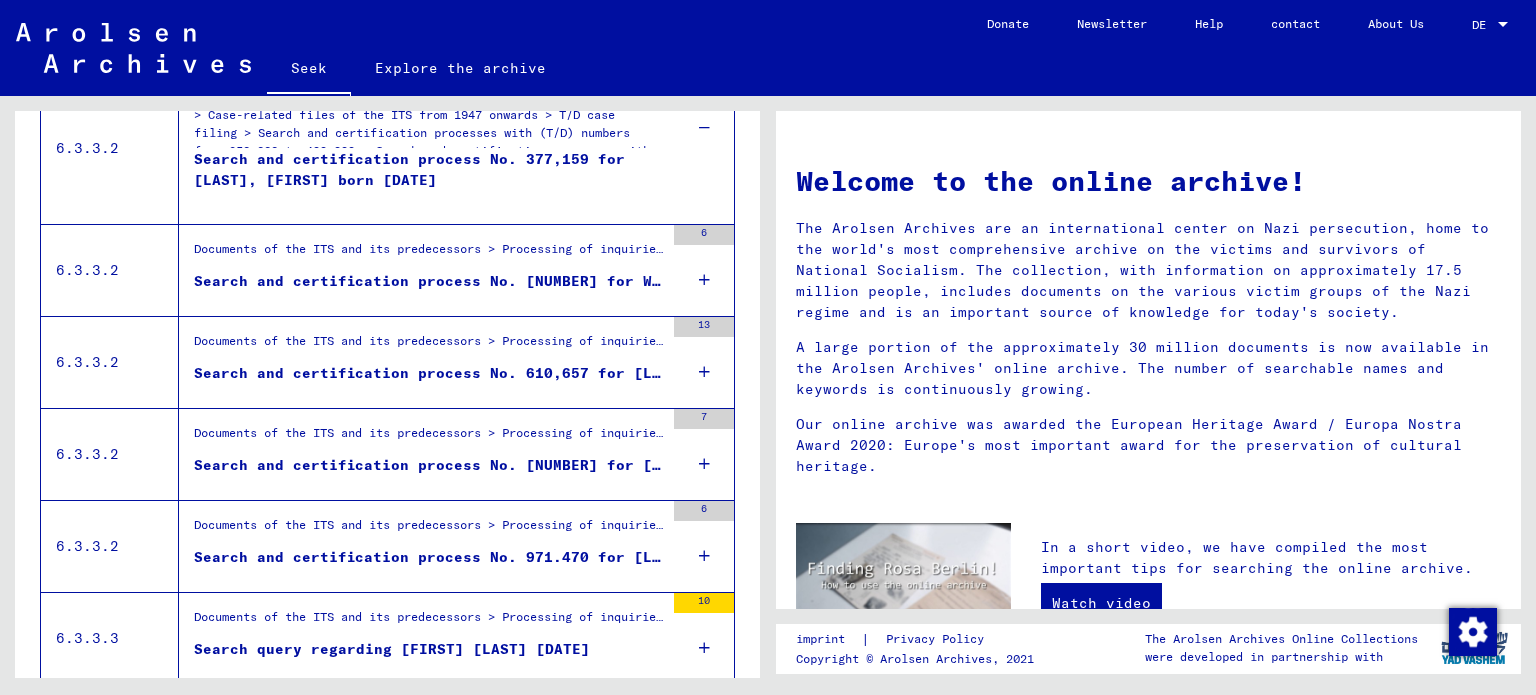 click at bounding box center (704, 280) 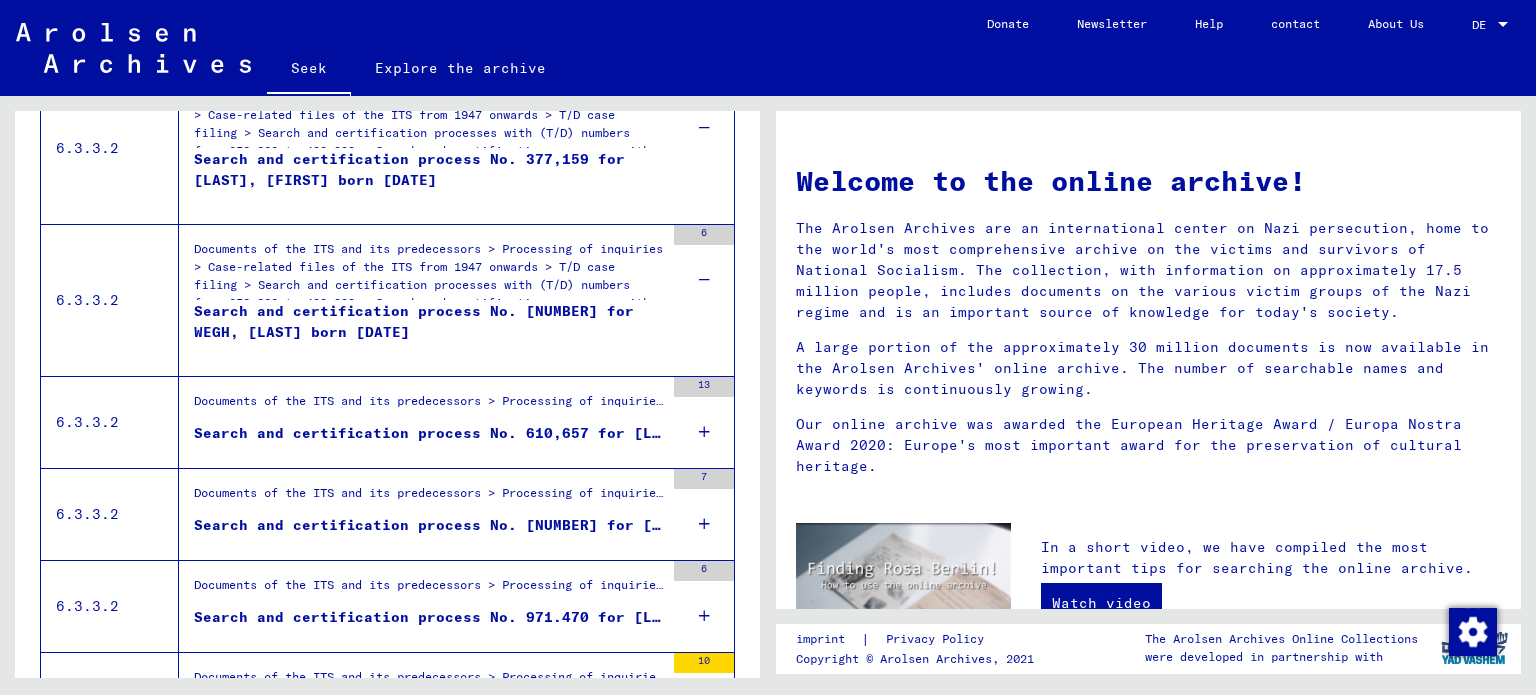 click at bounding box center (704, 432) 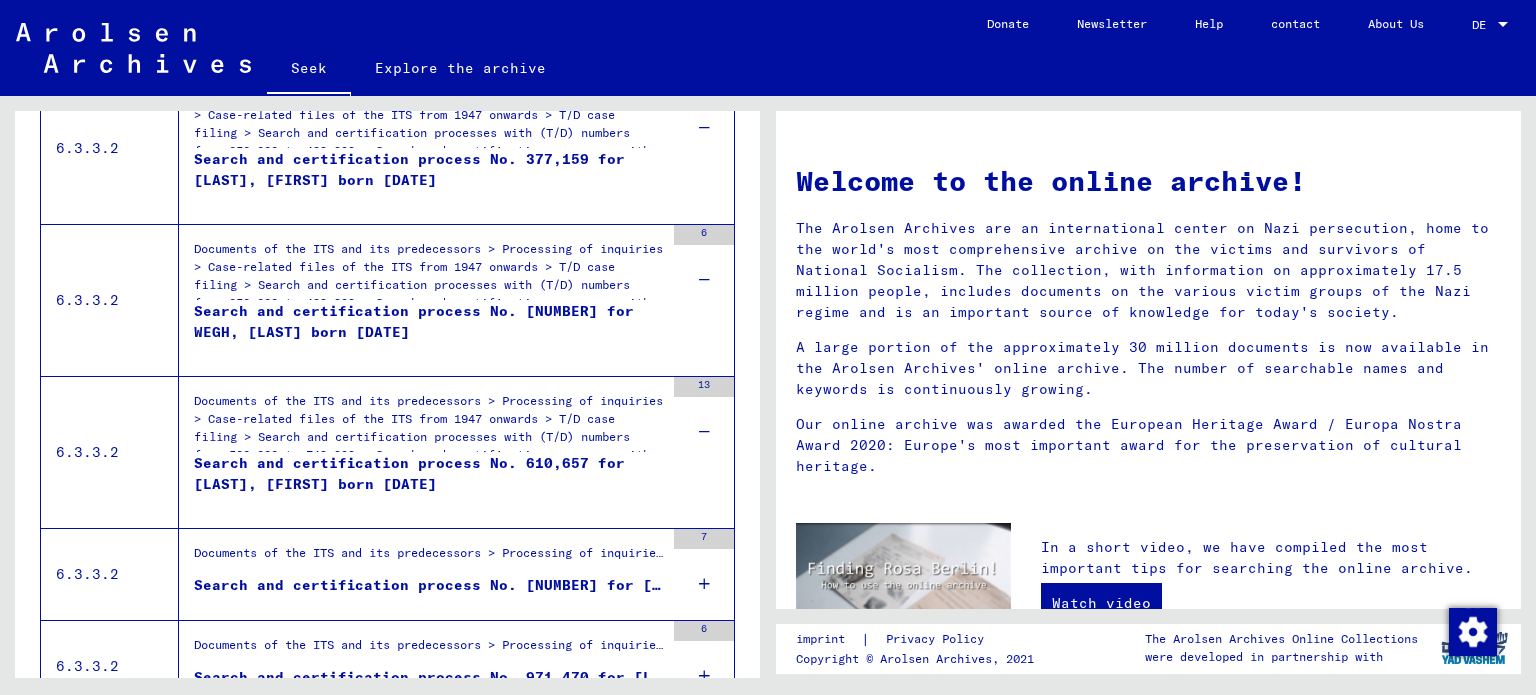 scroll, scrollTop: 1212, scrollLeft: 0, axis: vertical 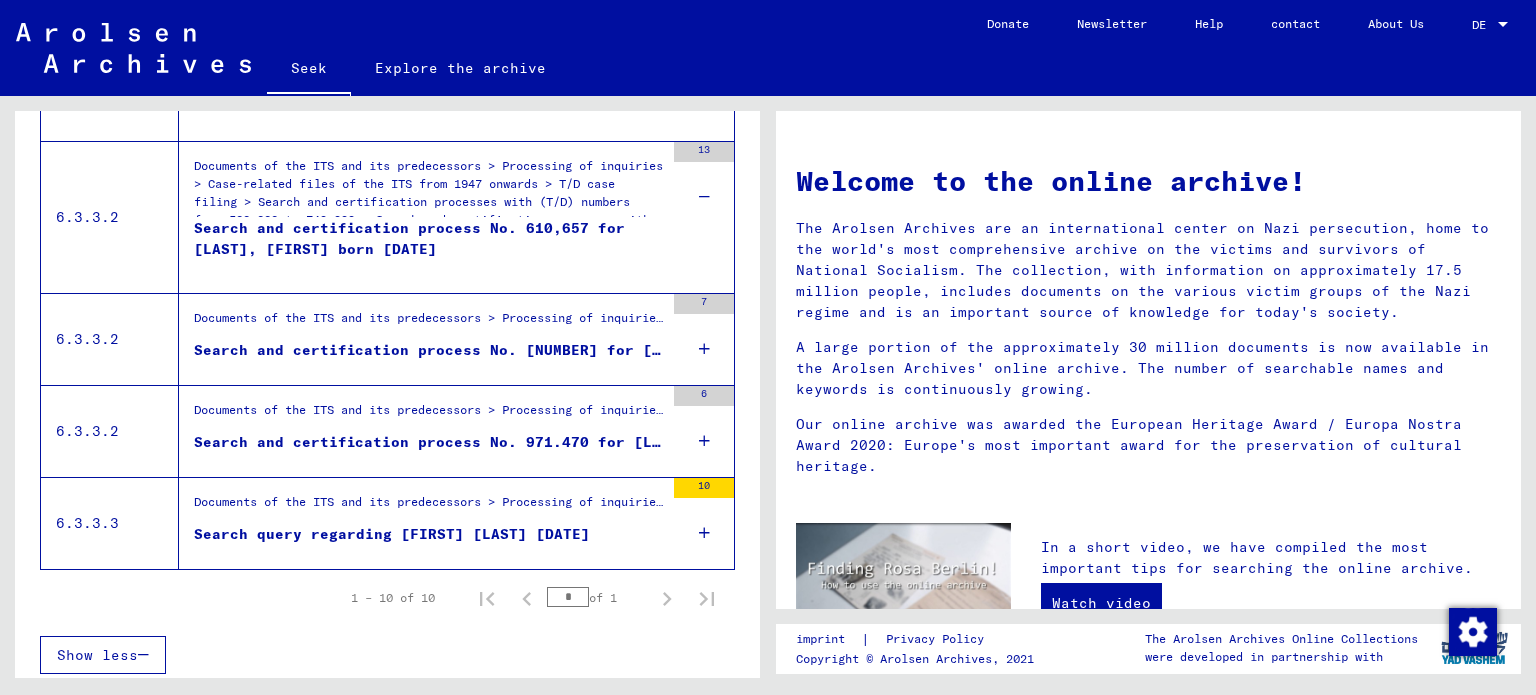 click at bounding box center (704, 533) 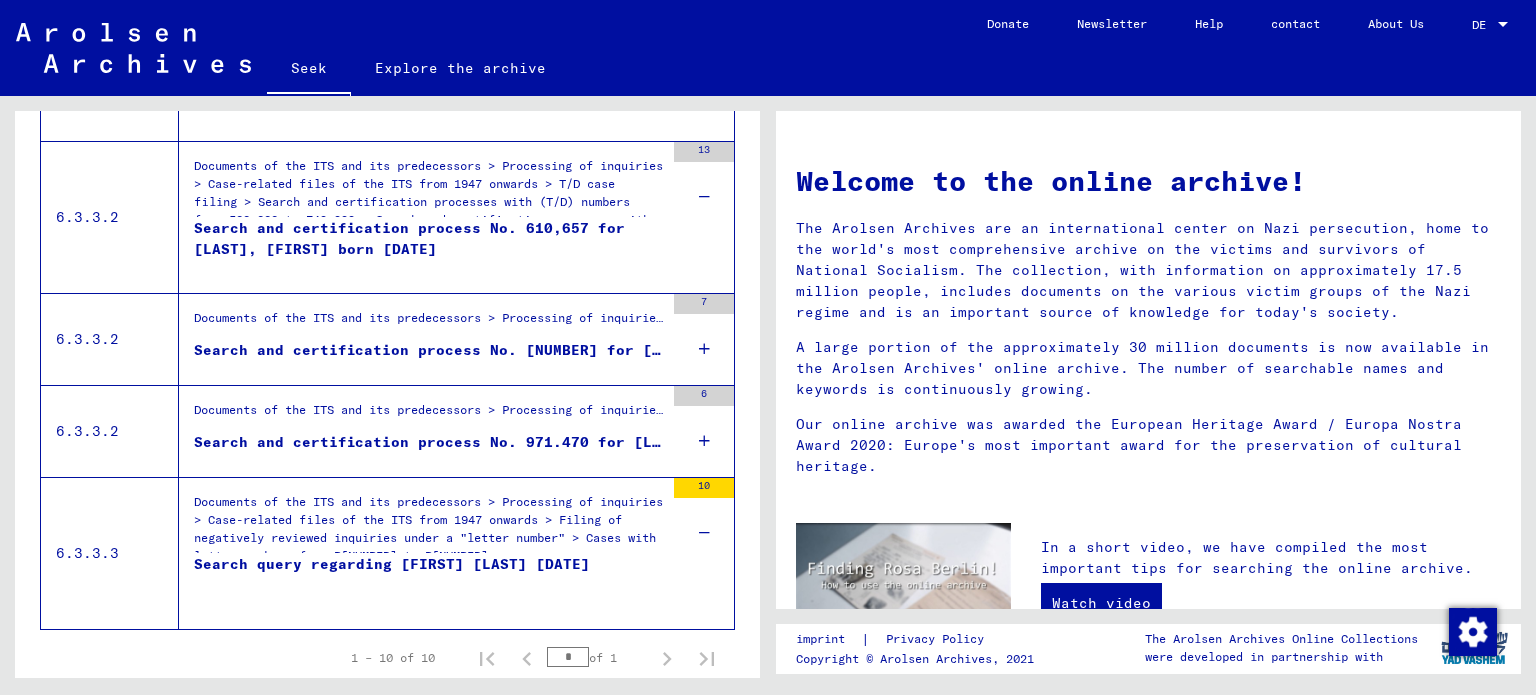 click at bounding box center [704, 349] 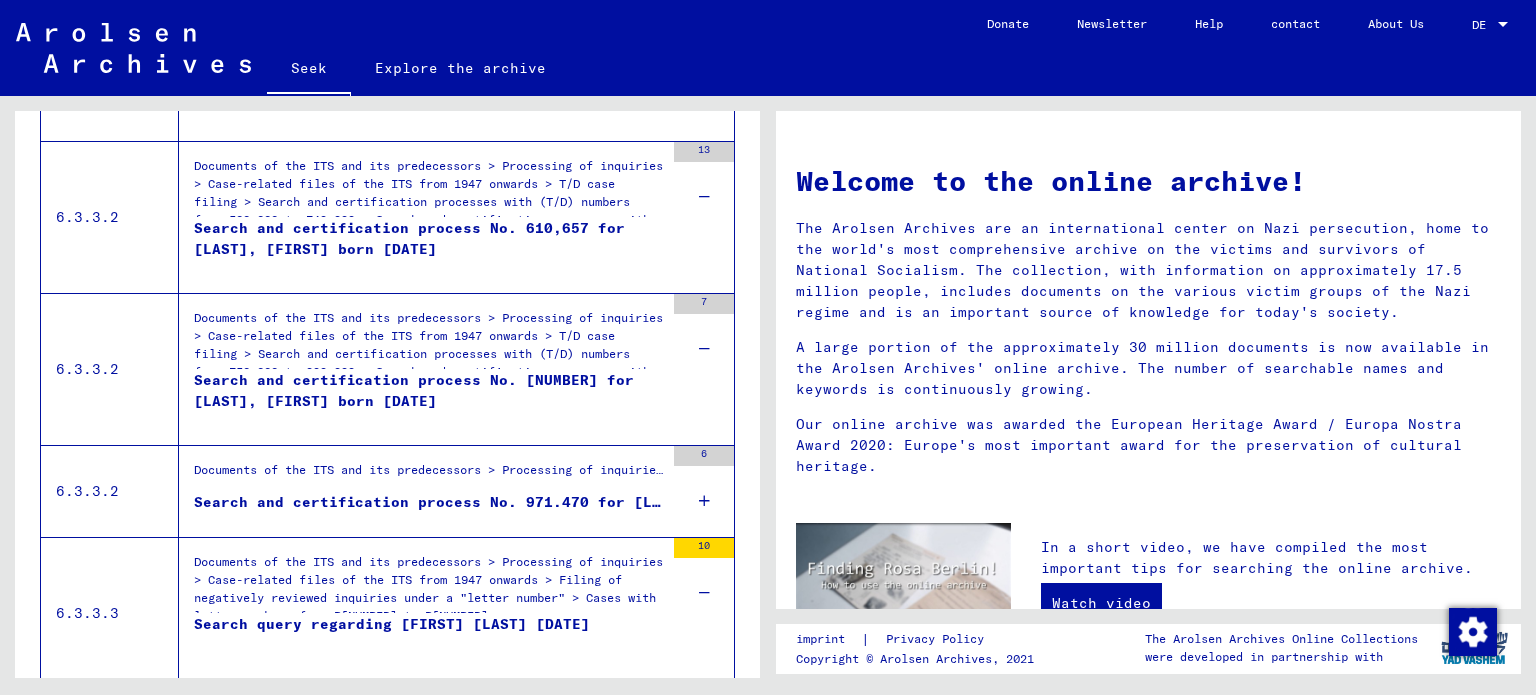 click at bounding box center (704, 501) 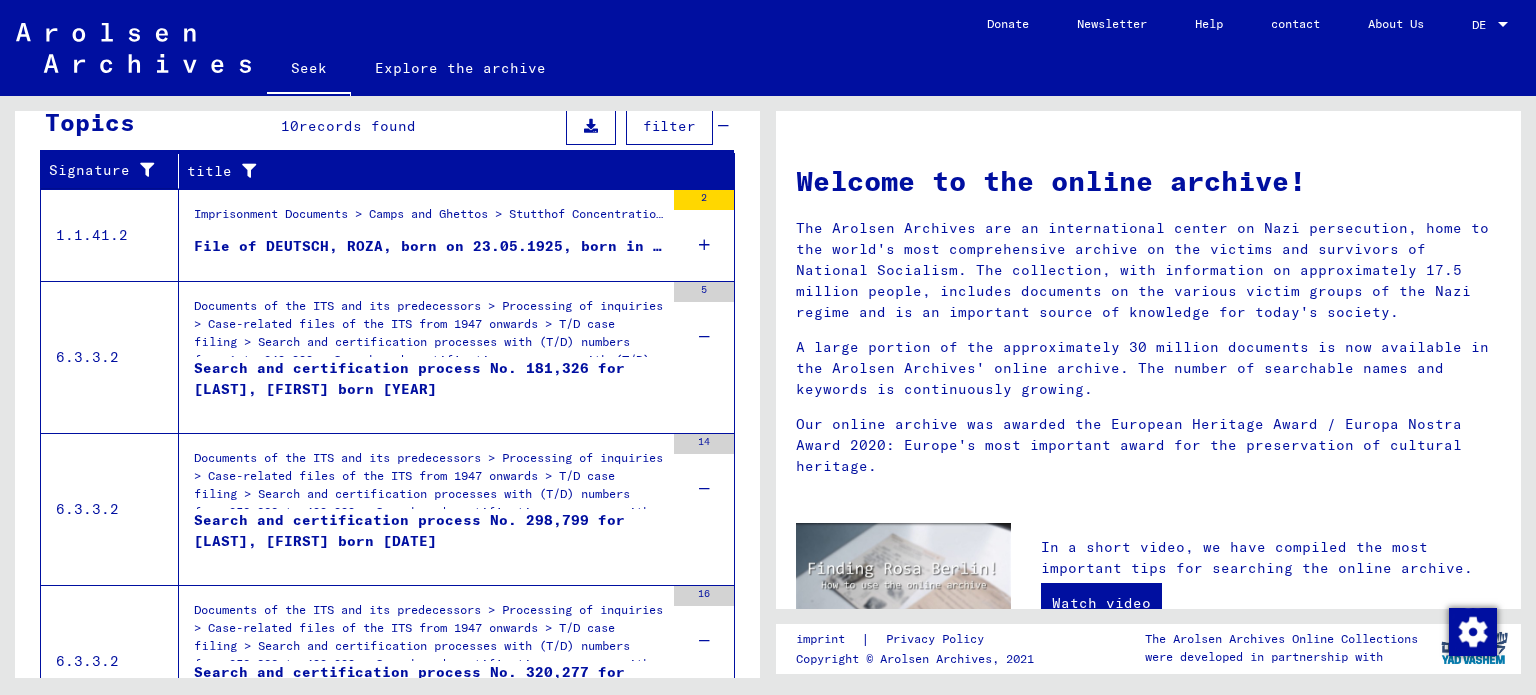 scroll, scrollTop: 0, scrollLeft: 0, axis: both 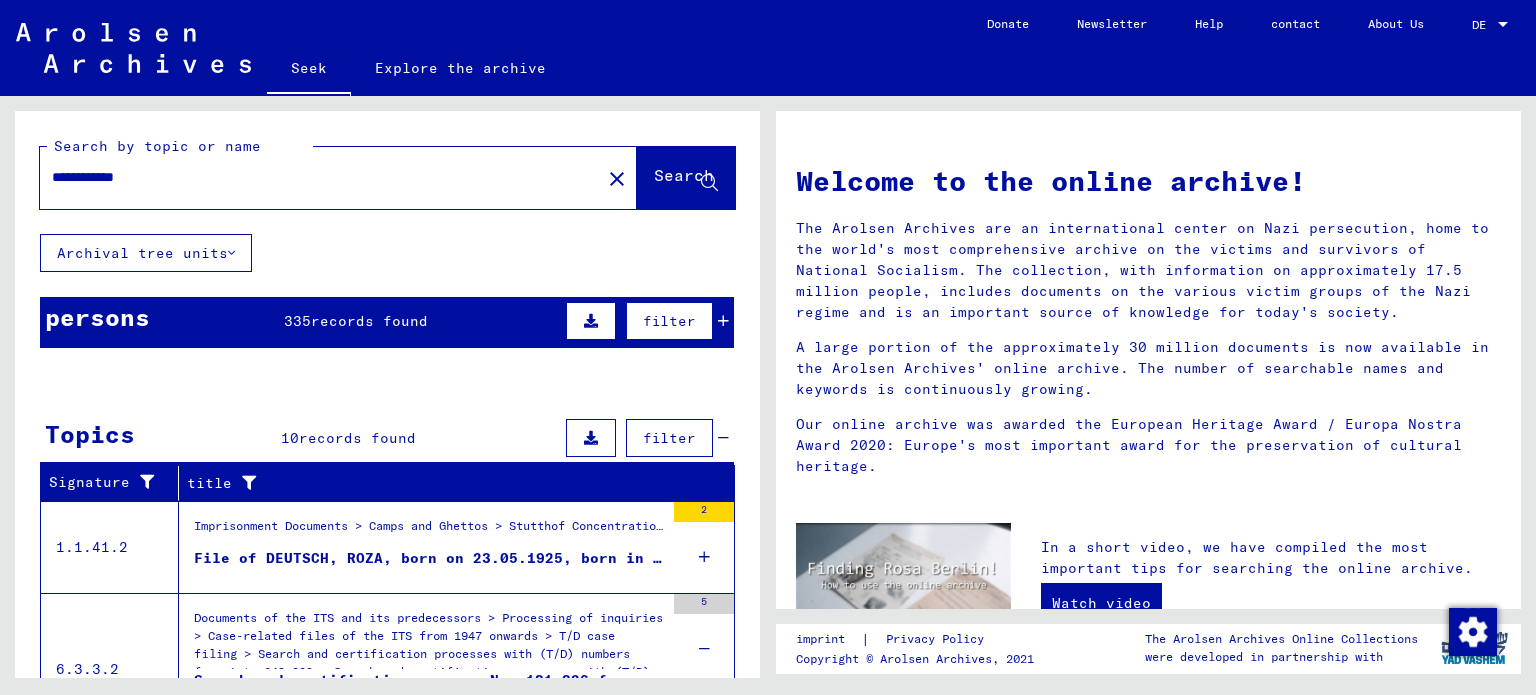 drag, startPoint x: 188, startPoint y: 177, endPoint x: 0, endPoint y: 171, distance: 188.09572 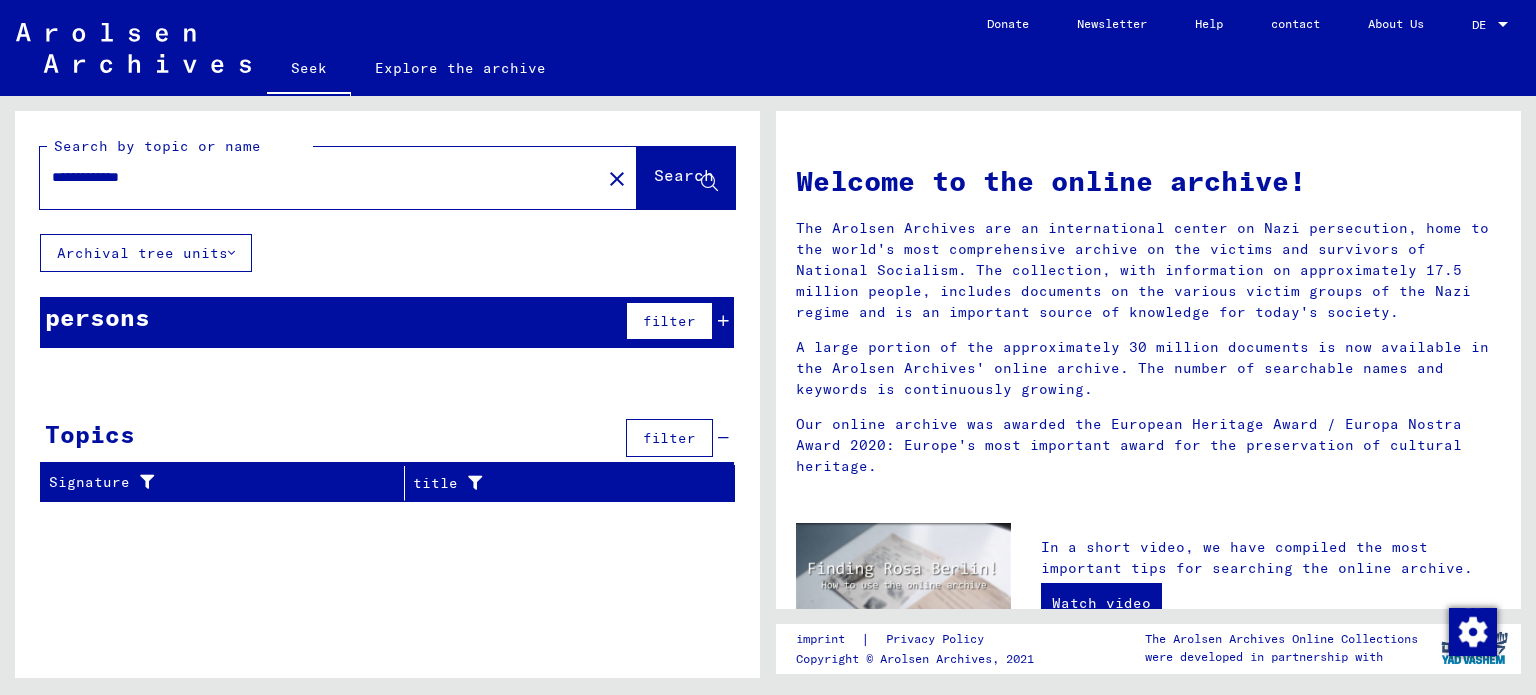 click on "**********" at bounding box center [314, 177] 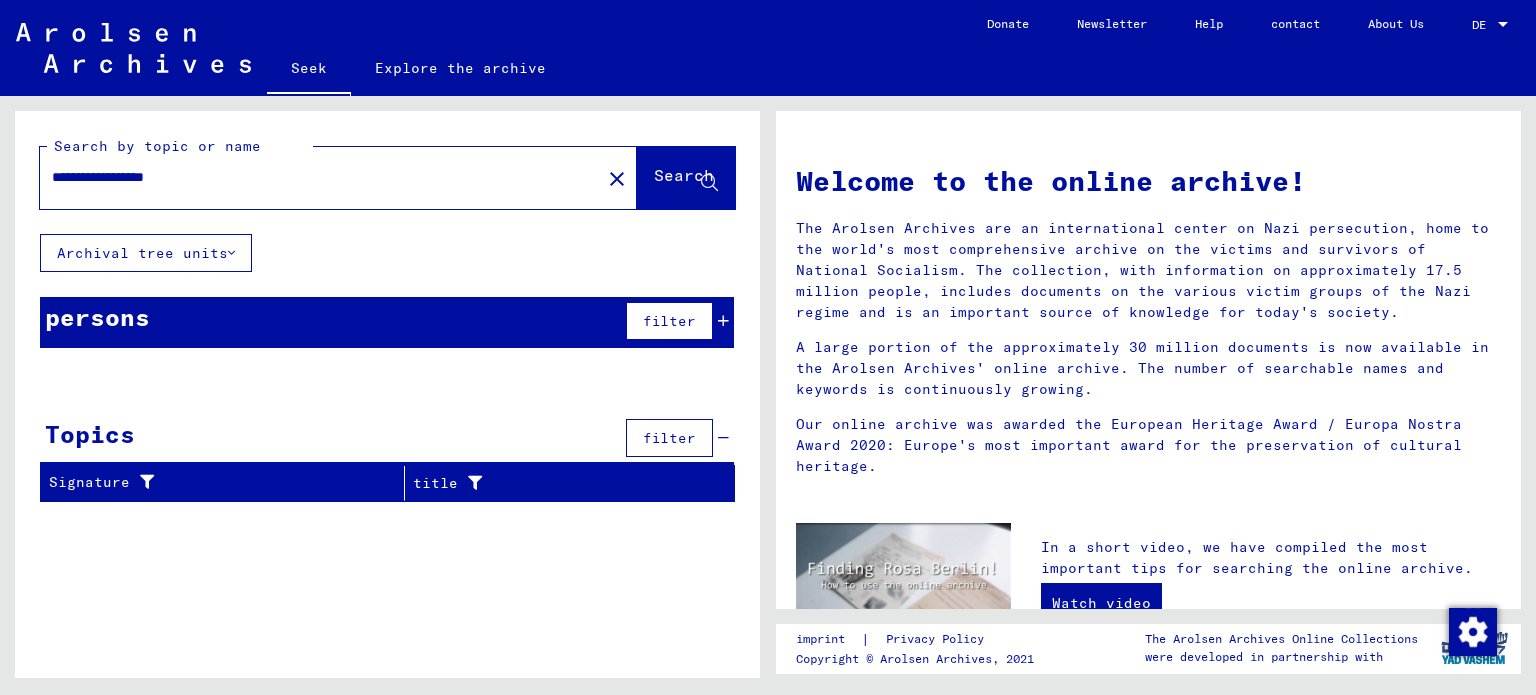 scroll, scrollTop: 711, scrollLeft: 0, axis: vertical 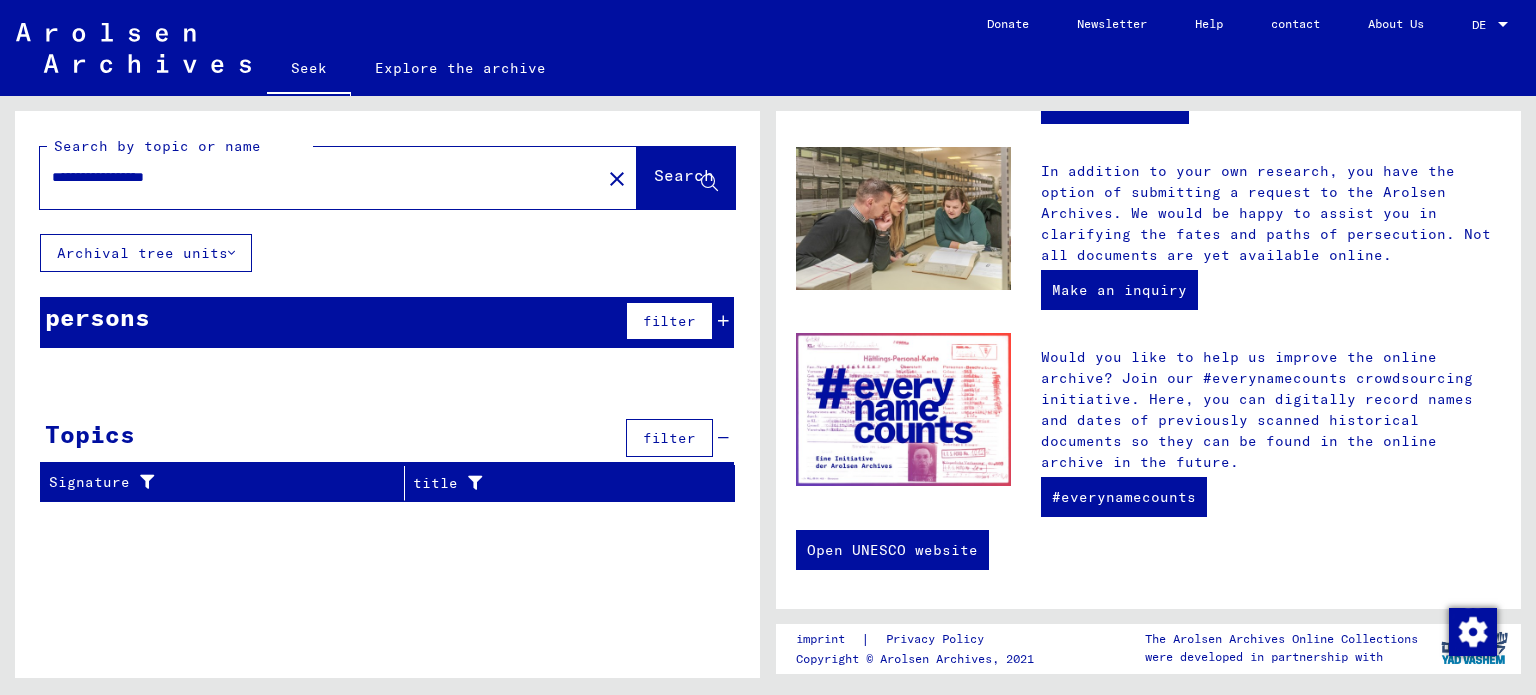 drag, startPoint x: 267, startPoint y: 182, endPoint x: 0, endPoint y: 164, distance: 267.60605 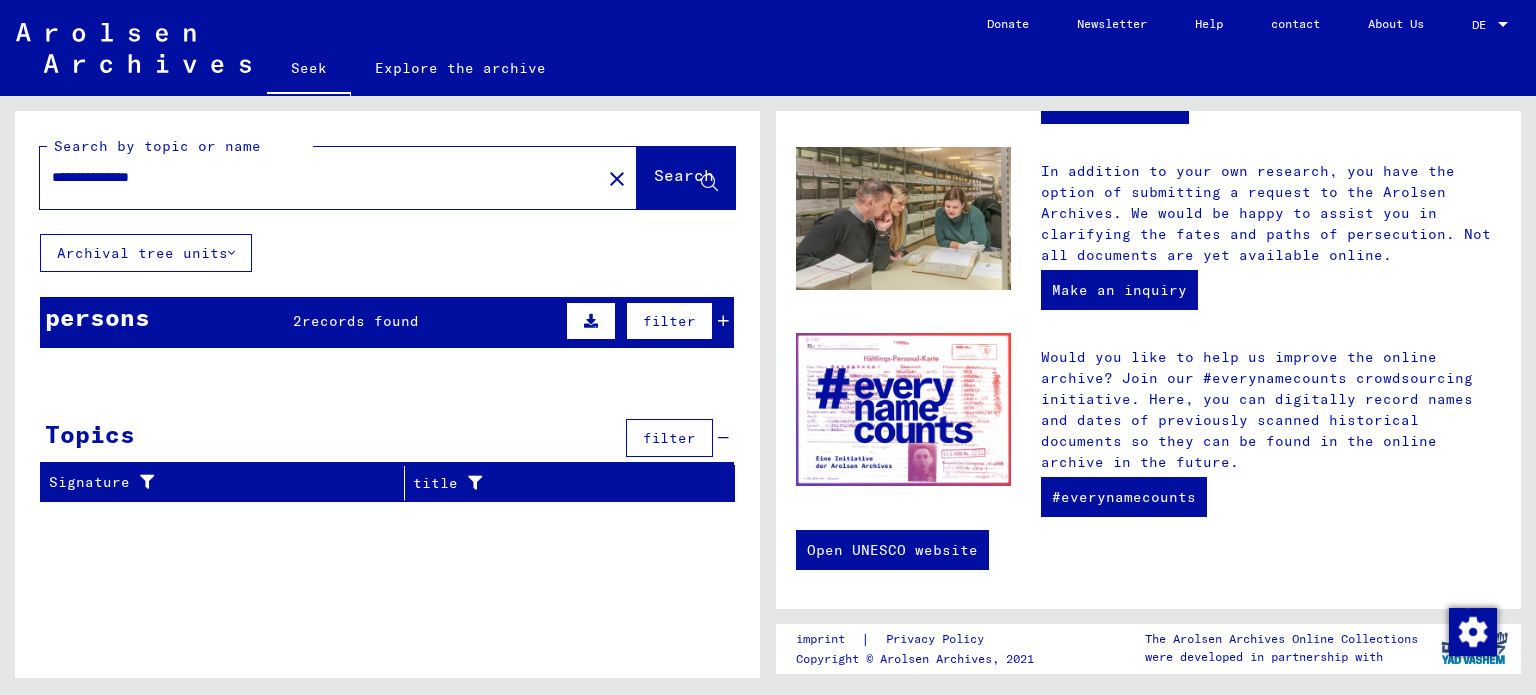 click on "records found" at bounding box center (360, 321) 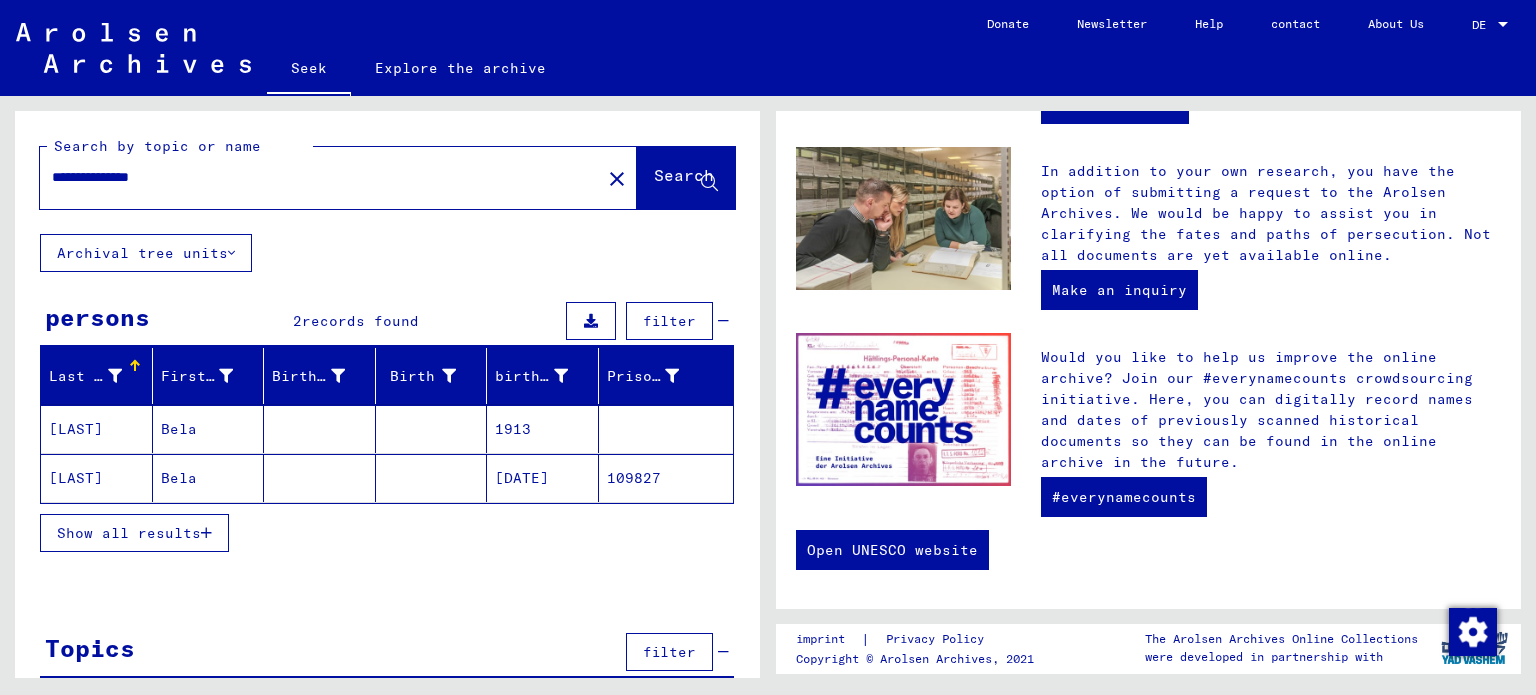 click on "[LAST]" at bounding box center (97, 478) 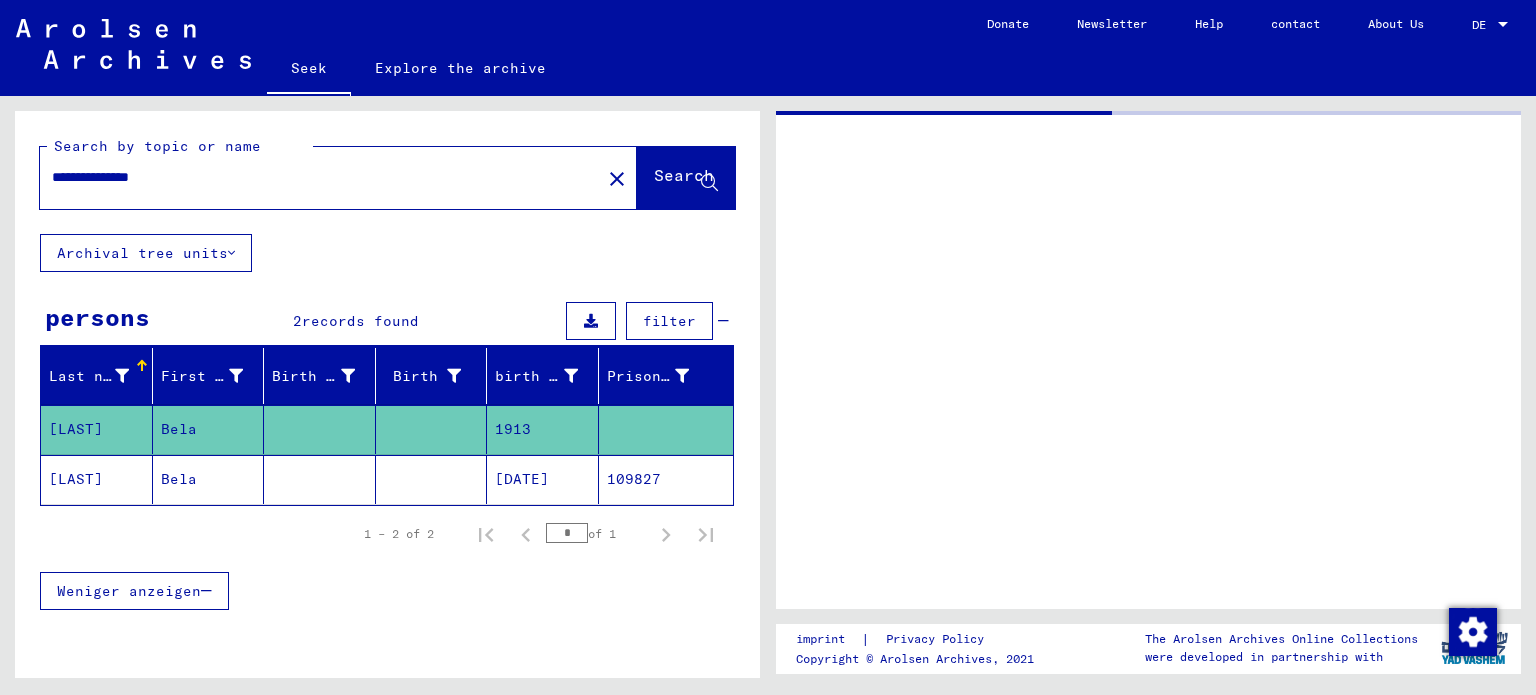 scroll, scrollTop: 0, scrollLeft: 0, axis: both 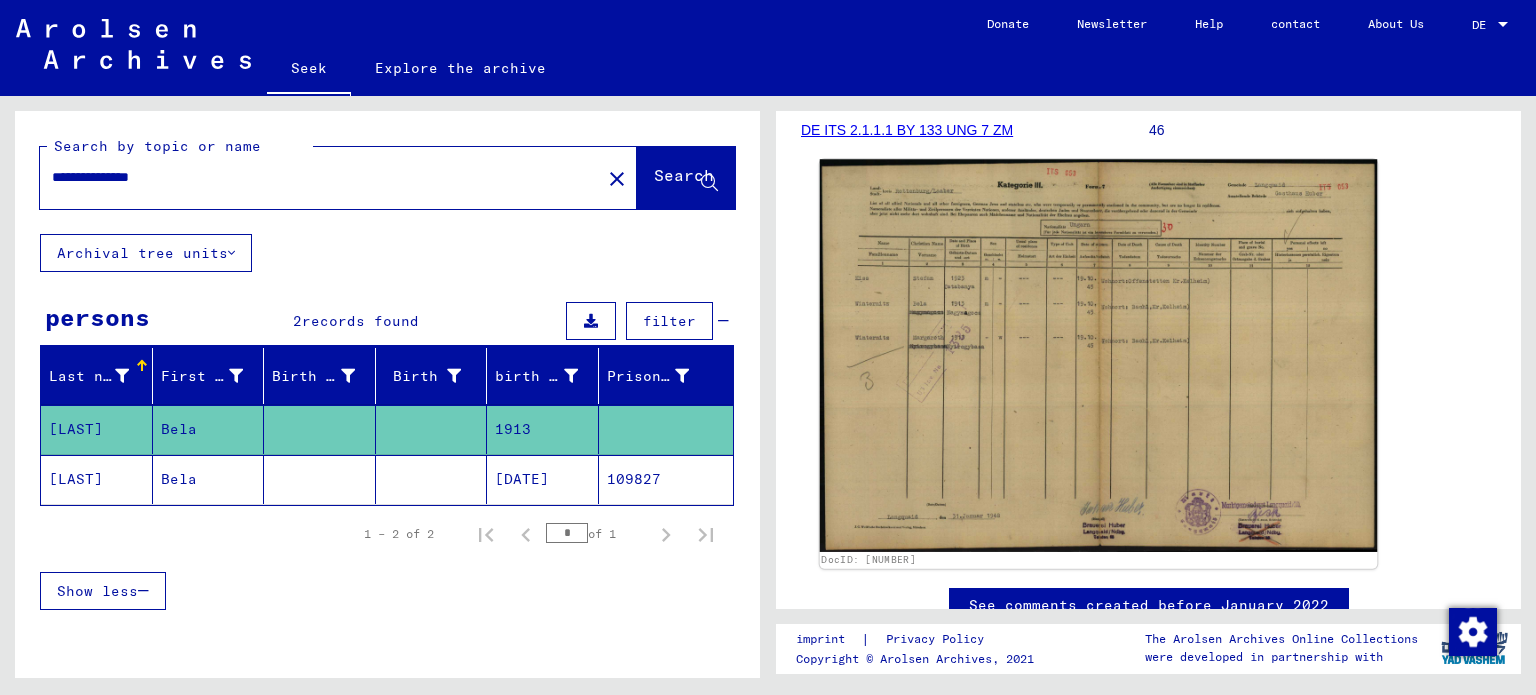 click 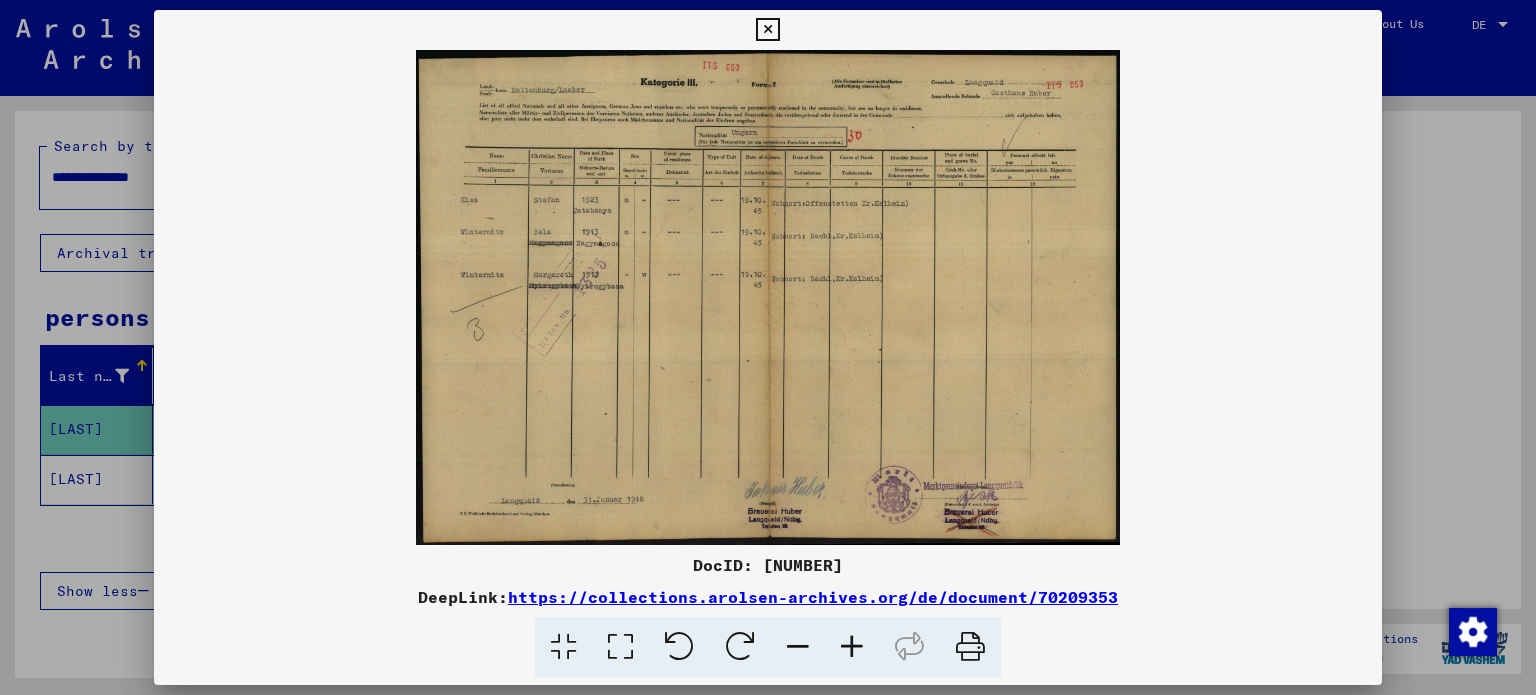 click at bounding box center (768, 297) 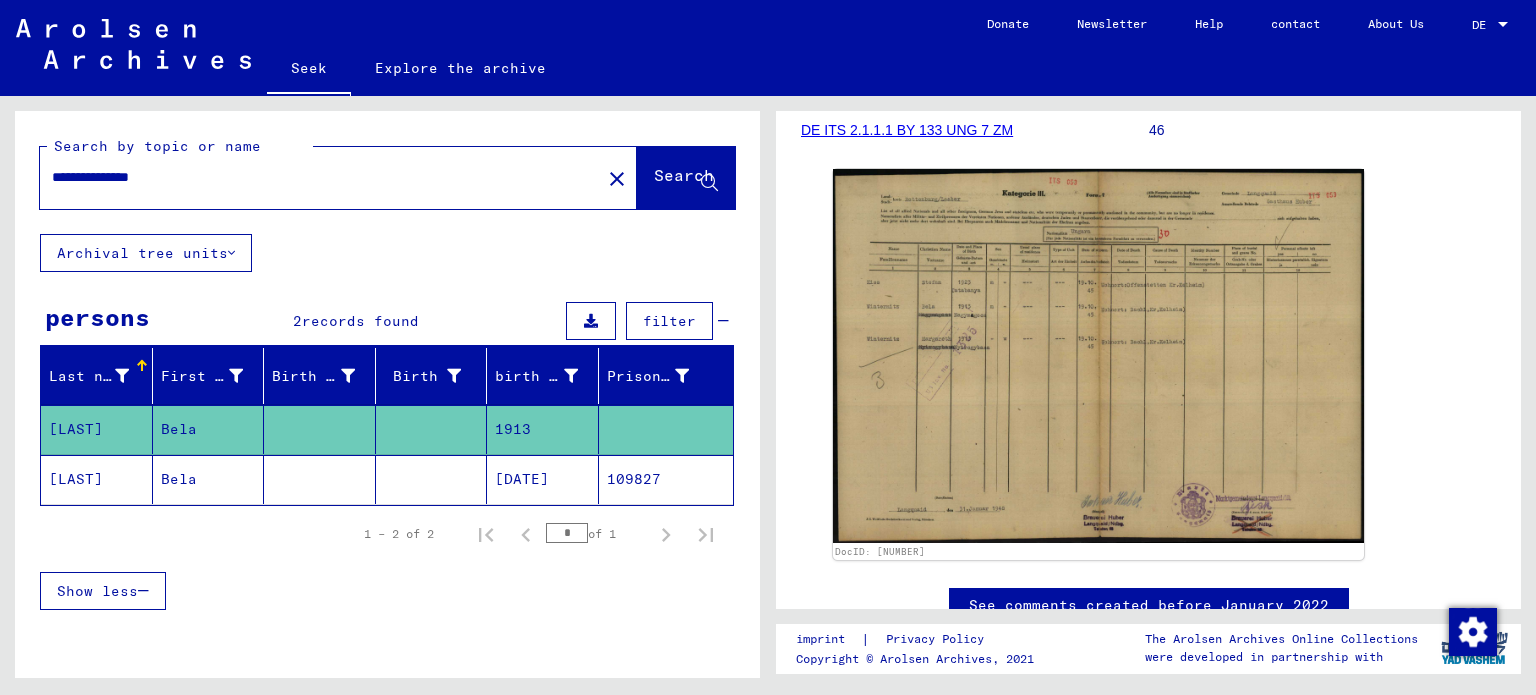 click 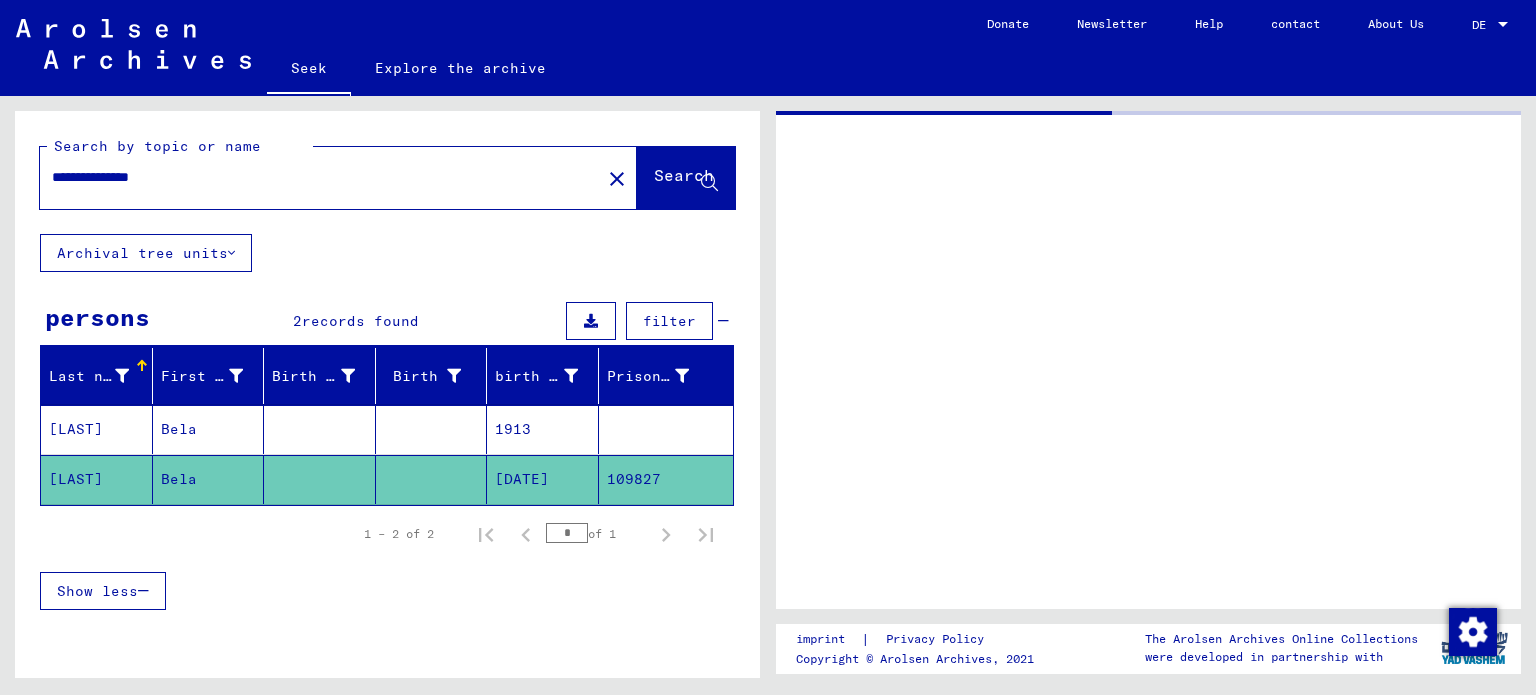 scroll, scrollTop: 0, scrollLeft: 0, axis: both 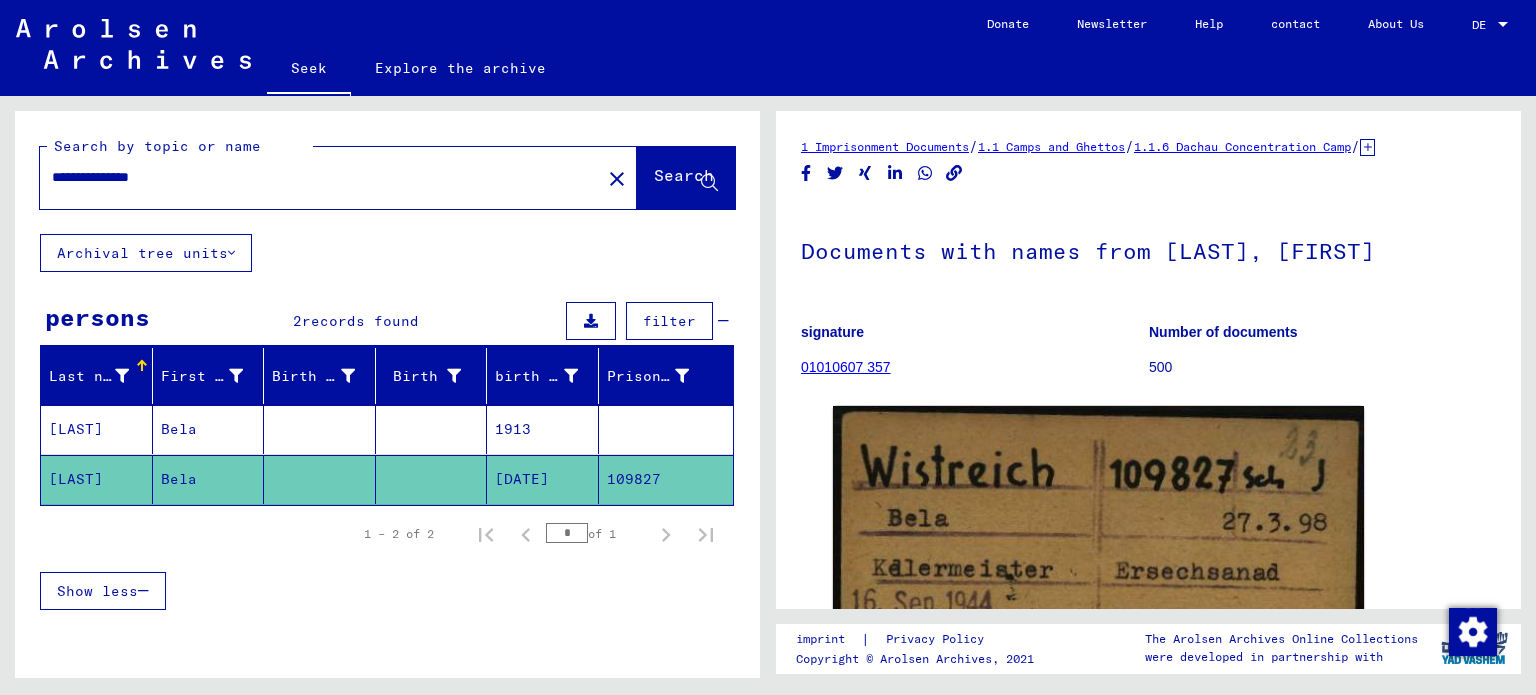 drag, startPoint x: 244, startPoint y: 183, endPoint x: 0, endPoint y: 158, distance: 245.27739 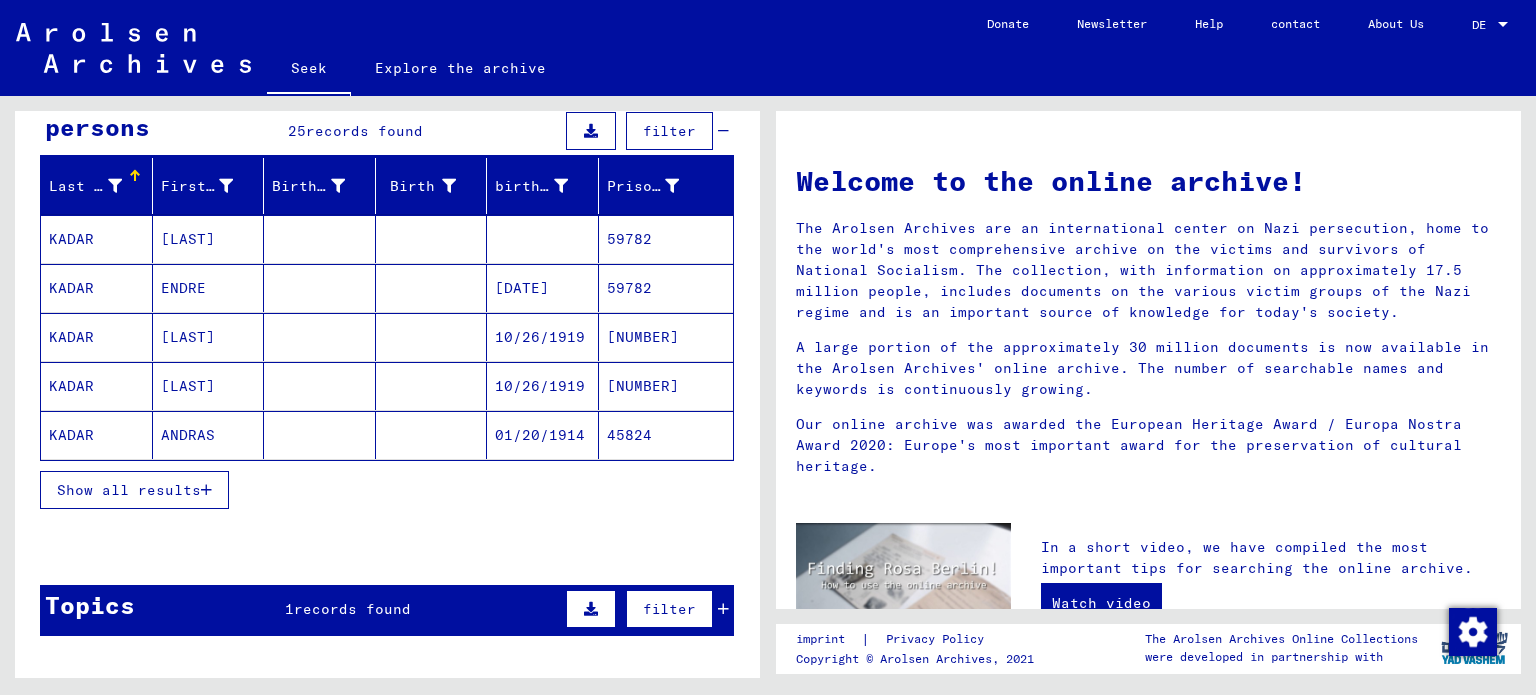 scroll, scrollTop: 200, scrollLeft: 0, axis: vertical 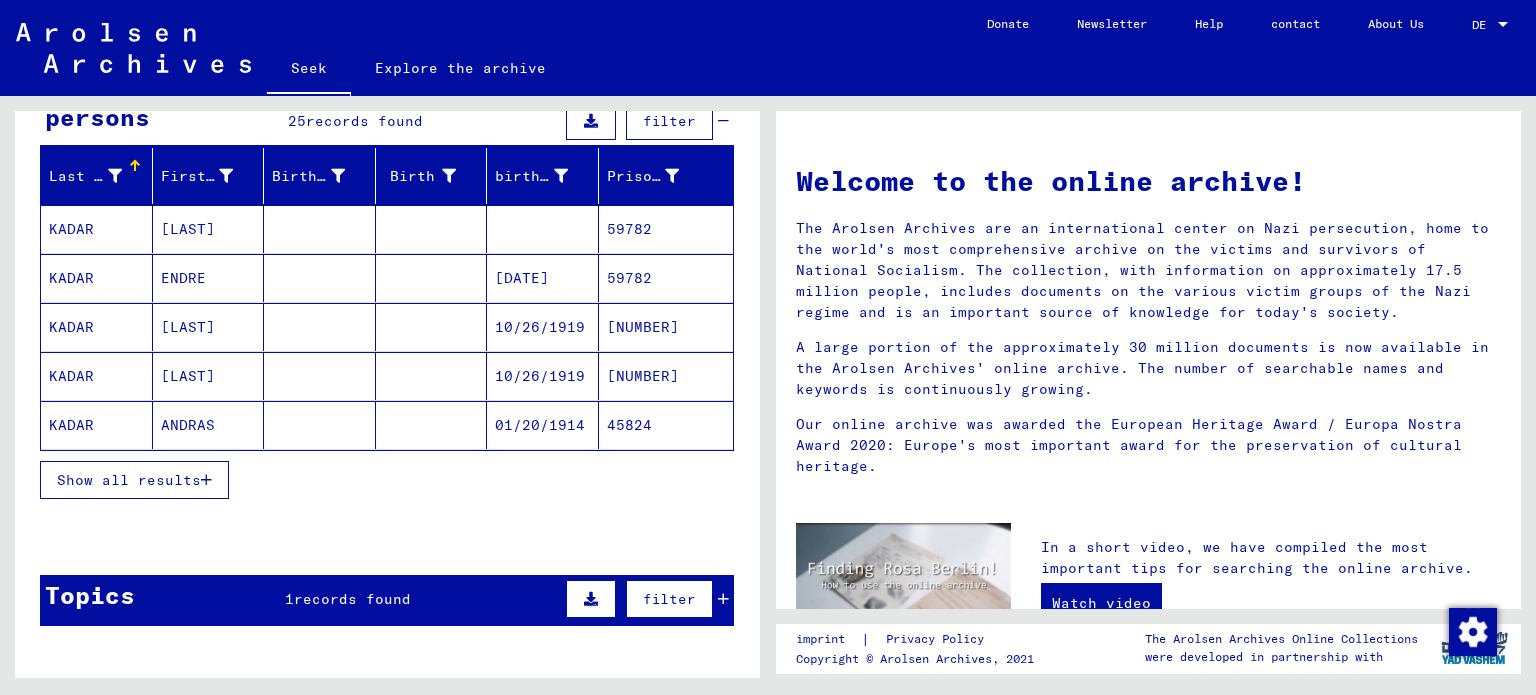 click on "Show all results" at bounding box center [129, 480] 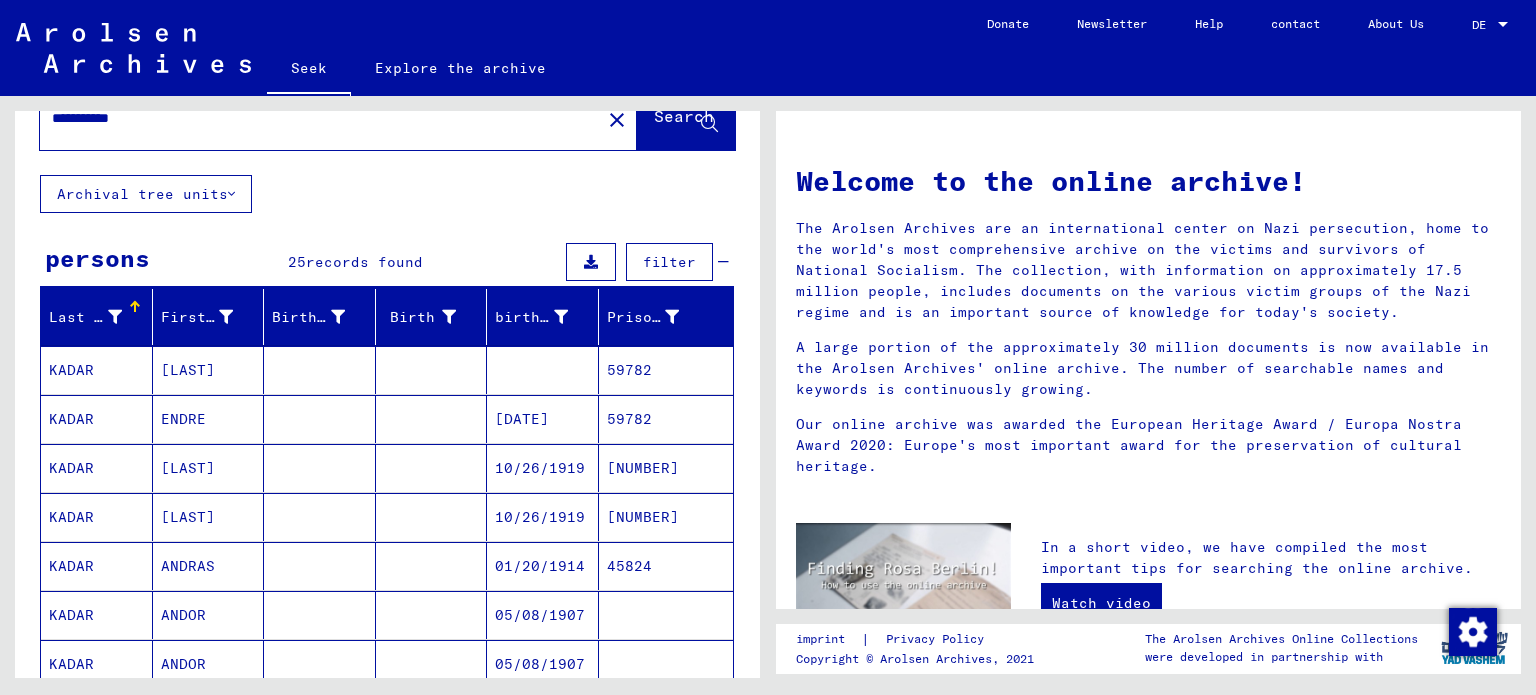 scroll, scrollTop: 0, scrollLeft: 0, axis: both 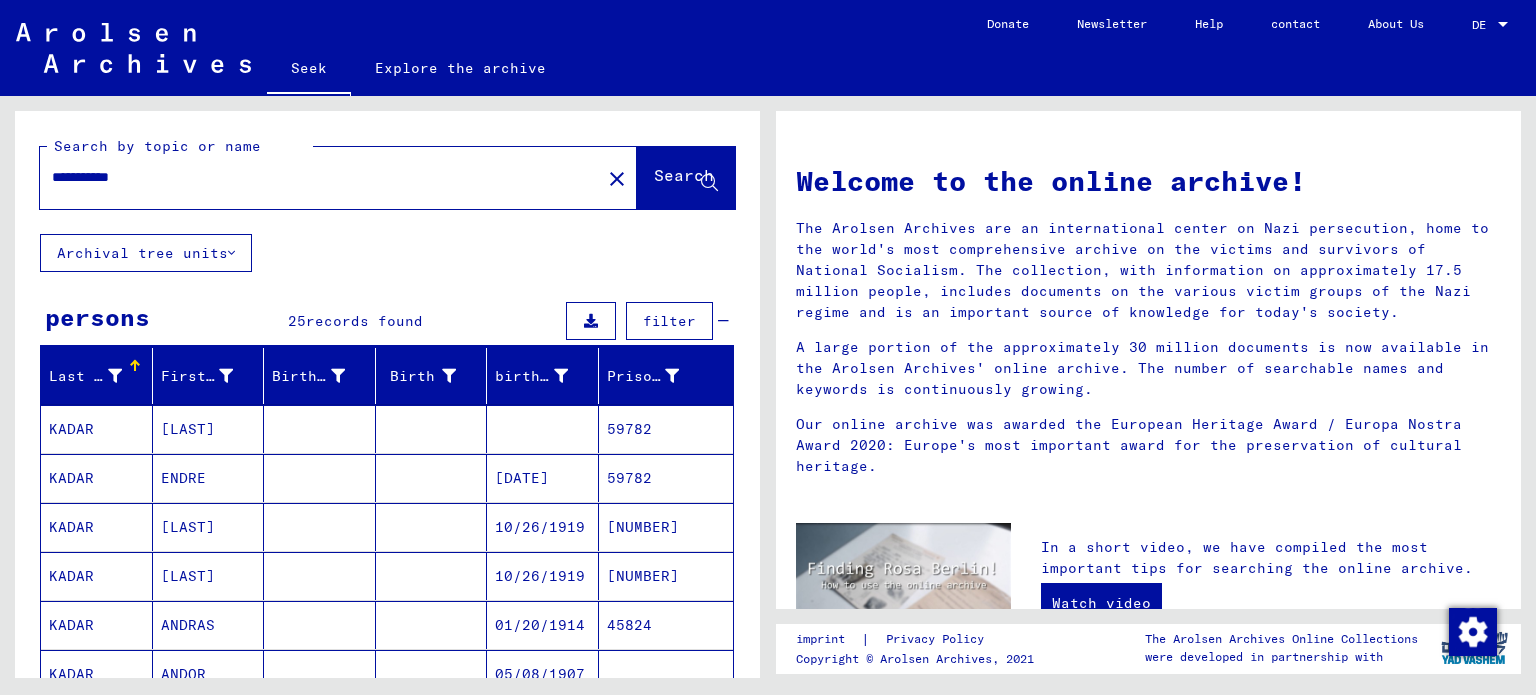 drag, startPoint x: 203, startPoint y: 181, endPoint x: 0, endPoint y: 169, distance: 203.35437 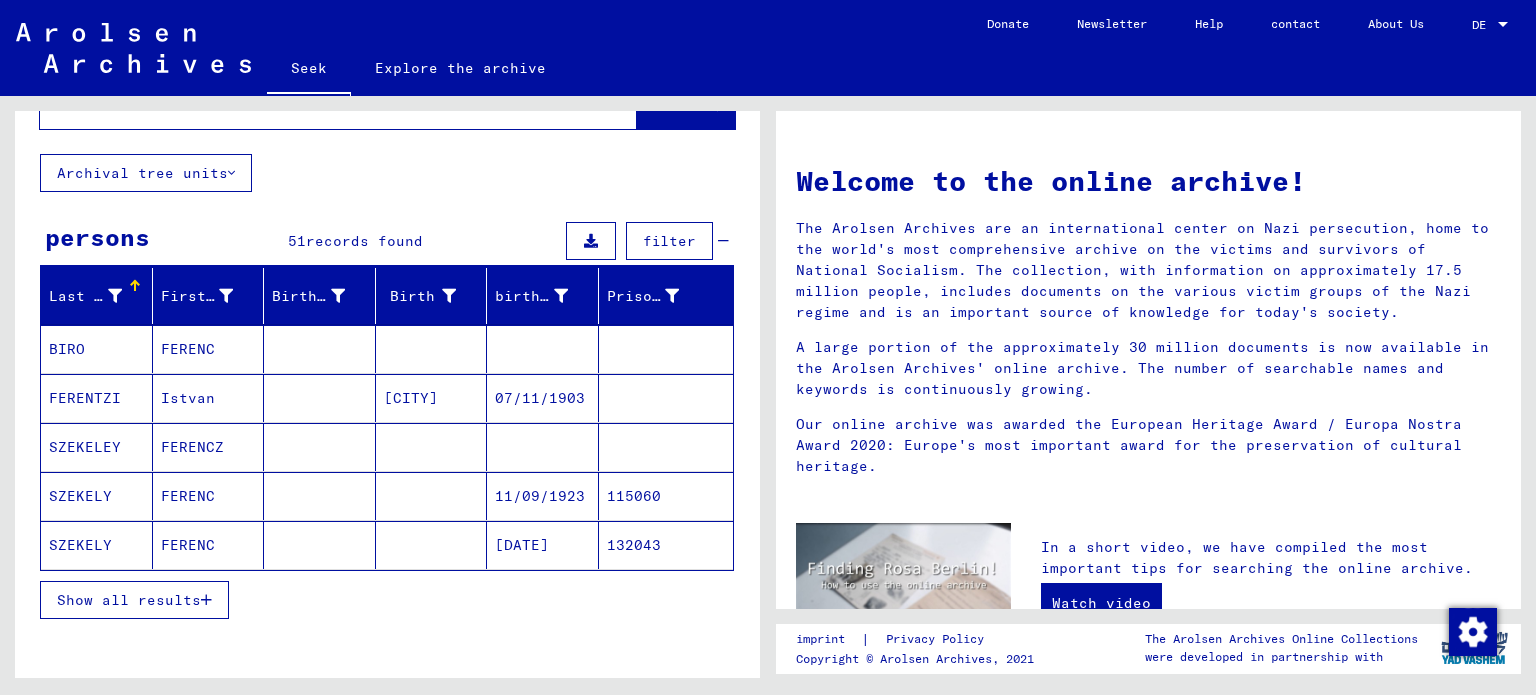 scroll, scrollTop: 200, scrollLeft: 0, axis: vertical 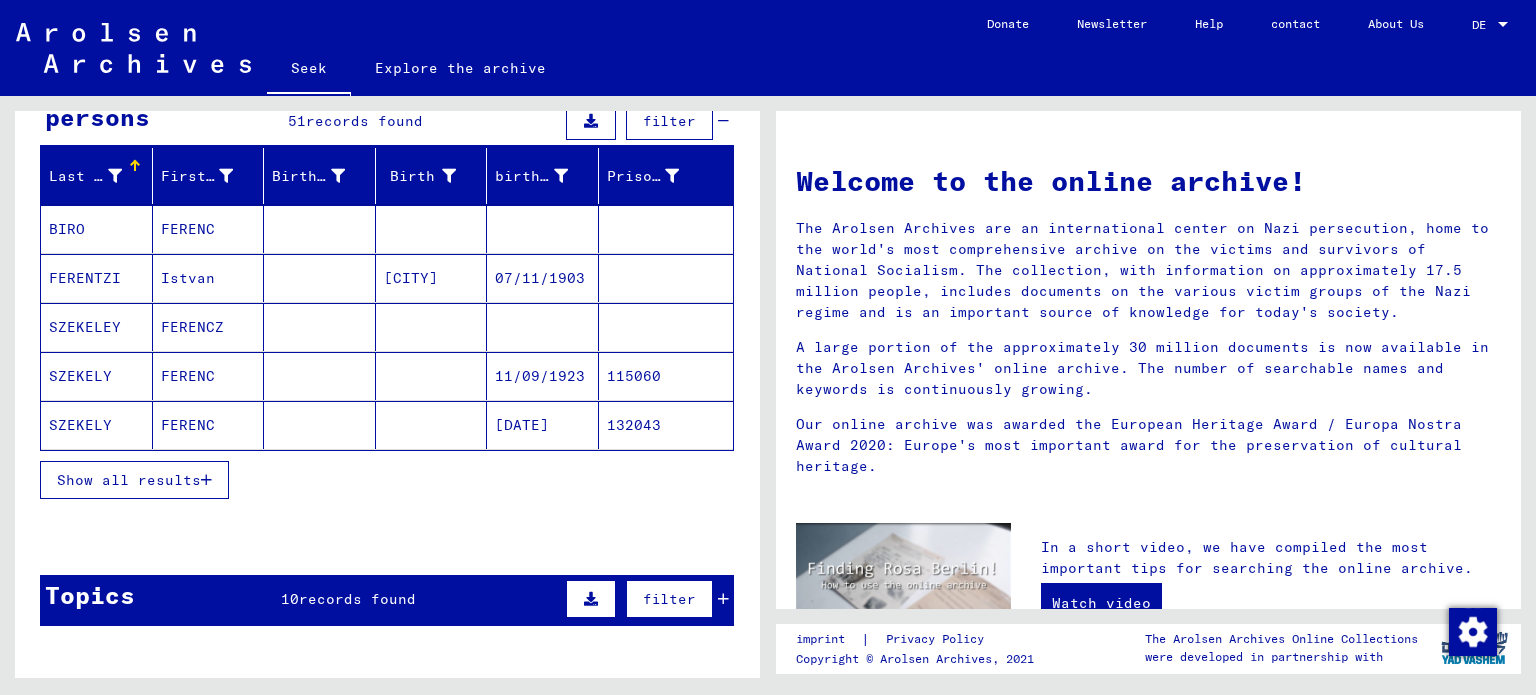 click on "Show all results" at bounding box center [129, 480] 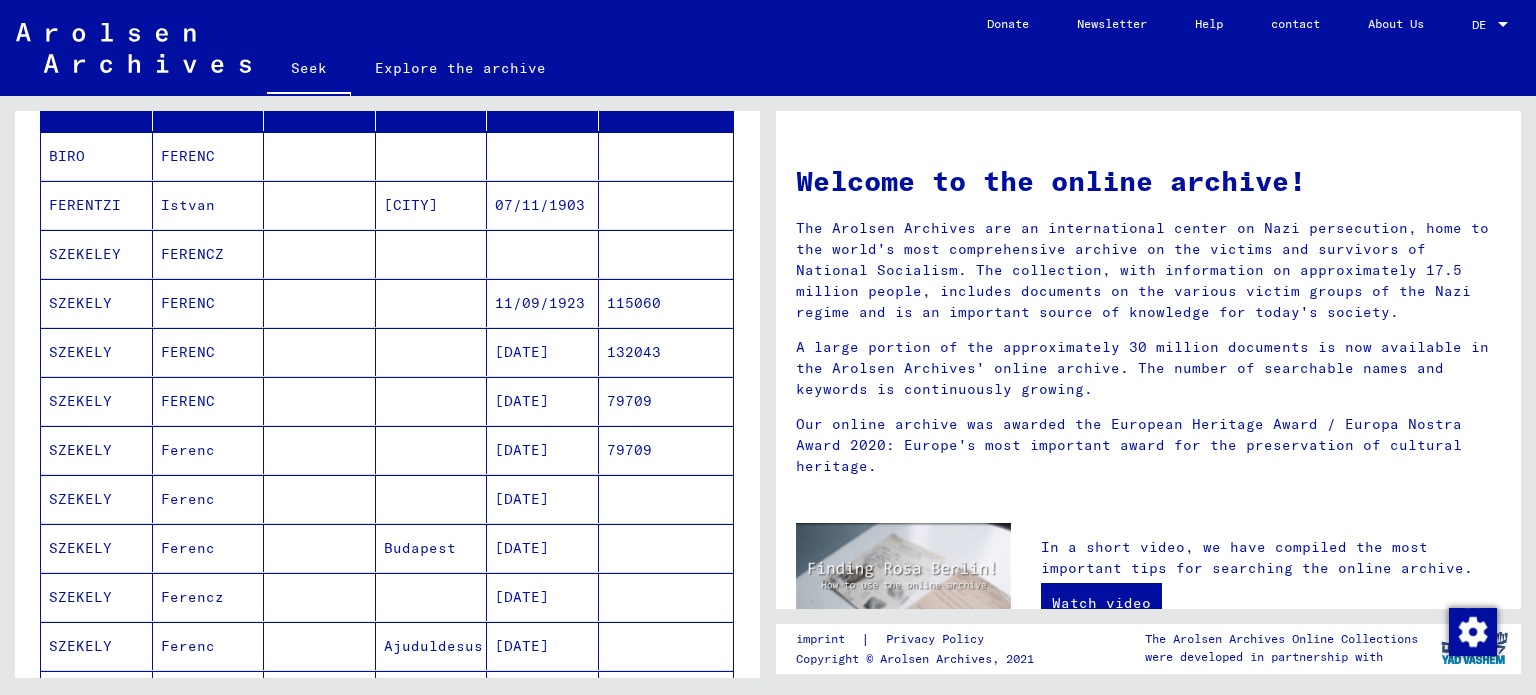 scroll, scrollTop: 400, scrollLeft: 0, axis: vertical 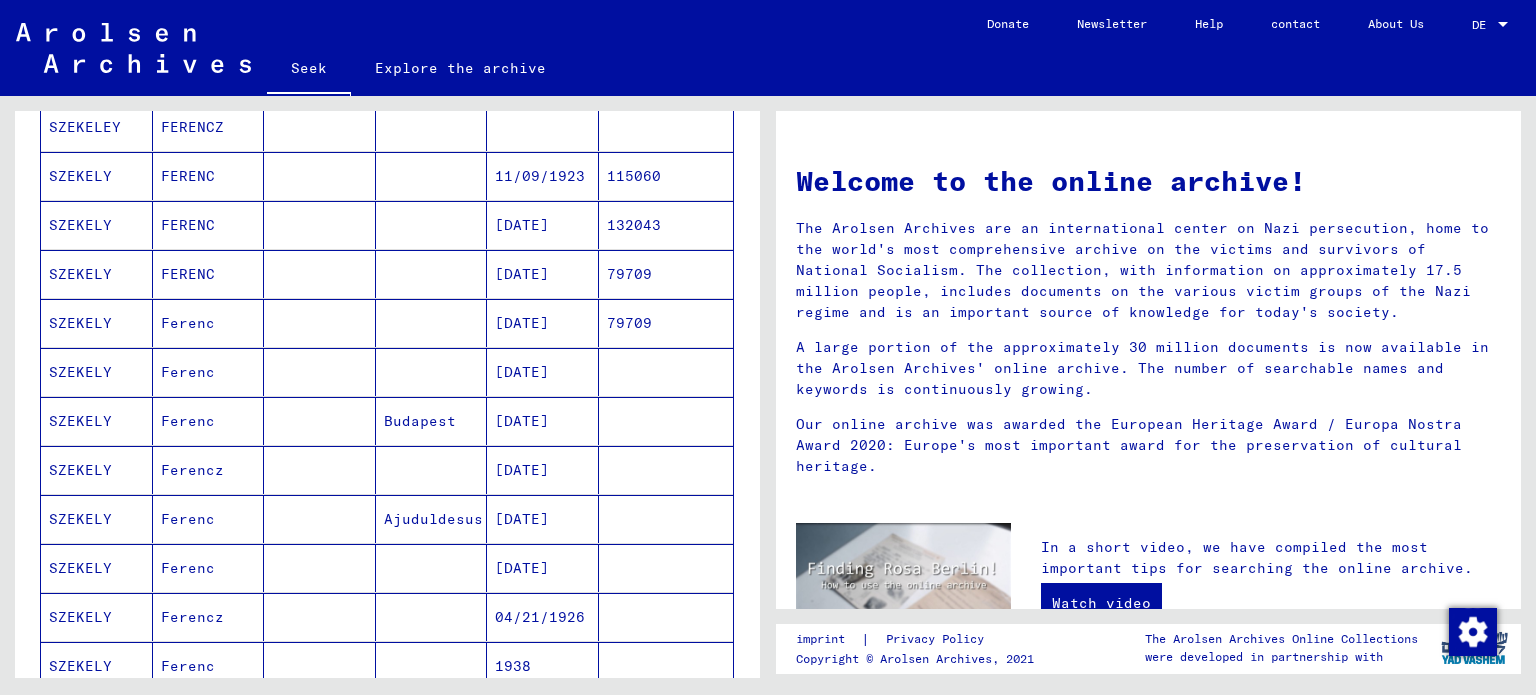 click on "SZEKELY" at bounding box center [80, 421] 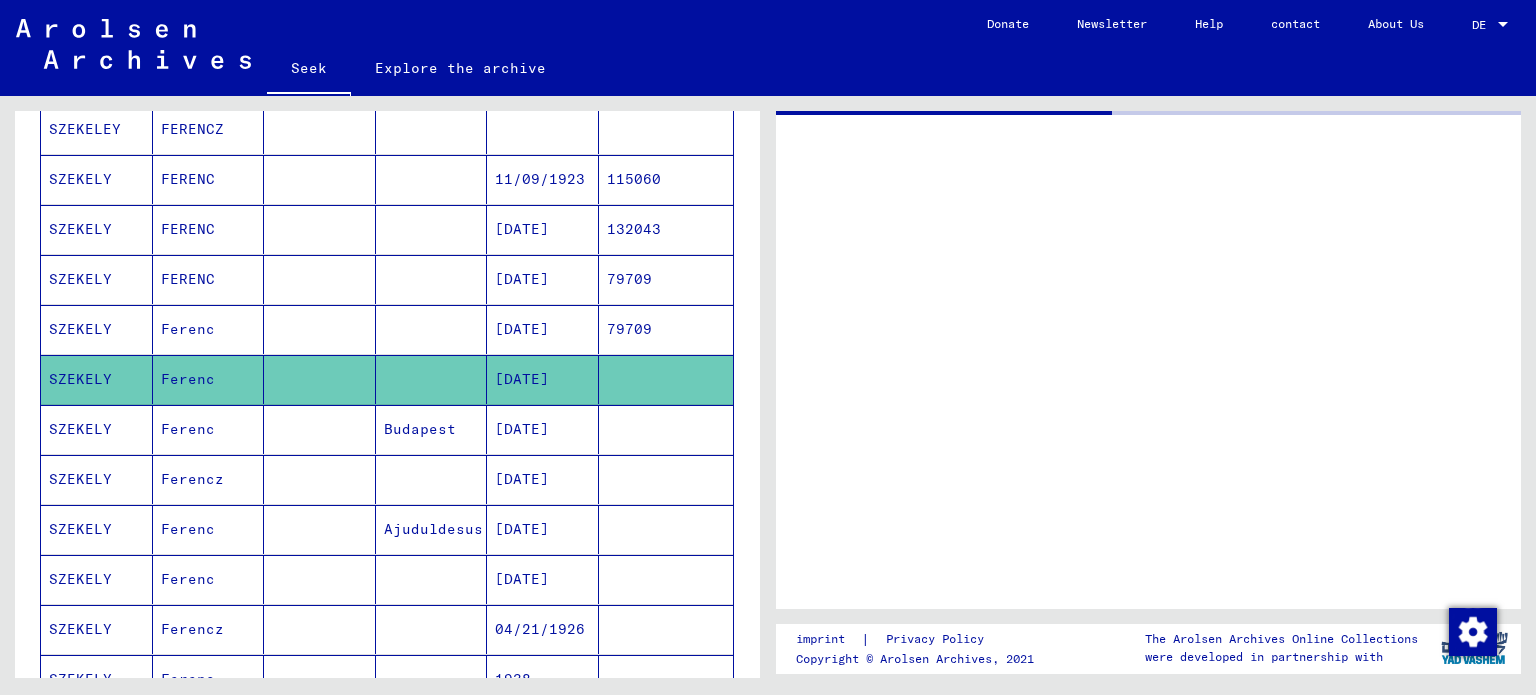 scroll, scrollTop: 402, scrollLeft: 0, axis: vertical 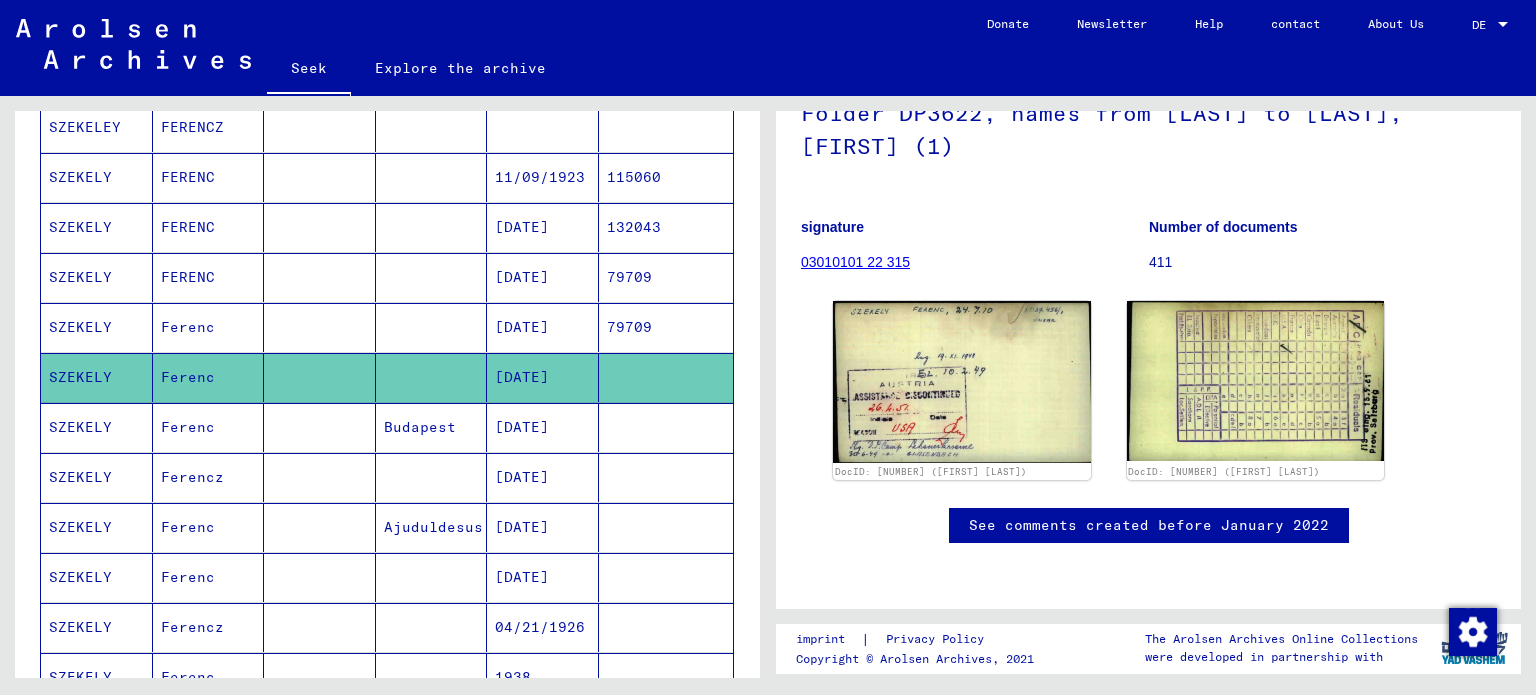 click on "SZEKELY" at bounding box center [80, 477] 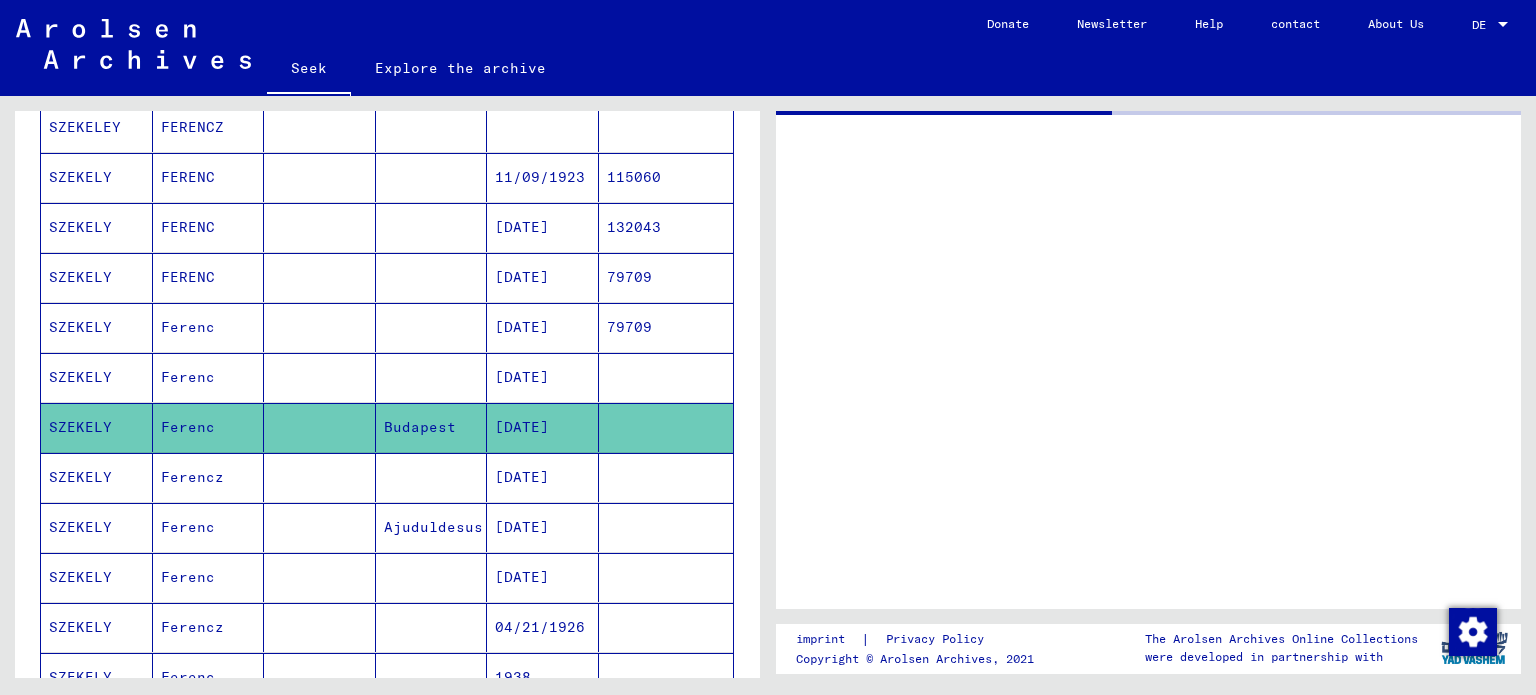 scroll, scrollTop: 0, scrollLeft: 0, axis: both 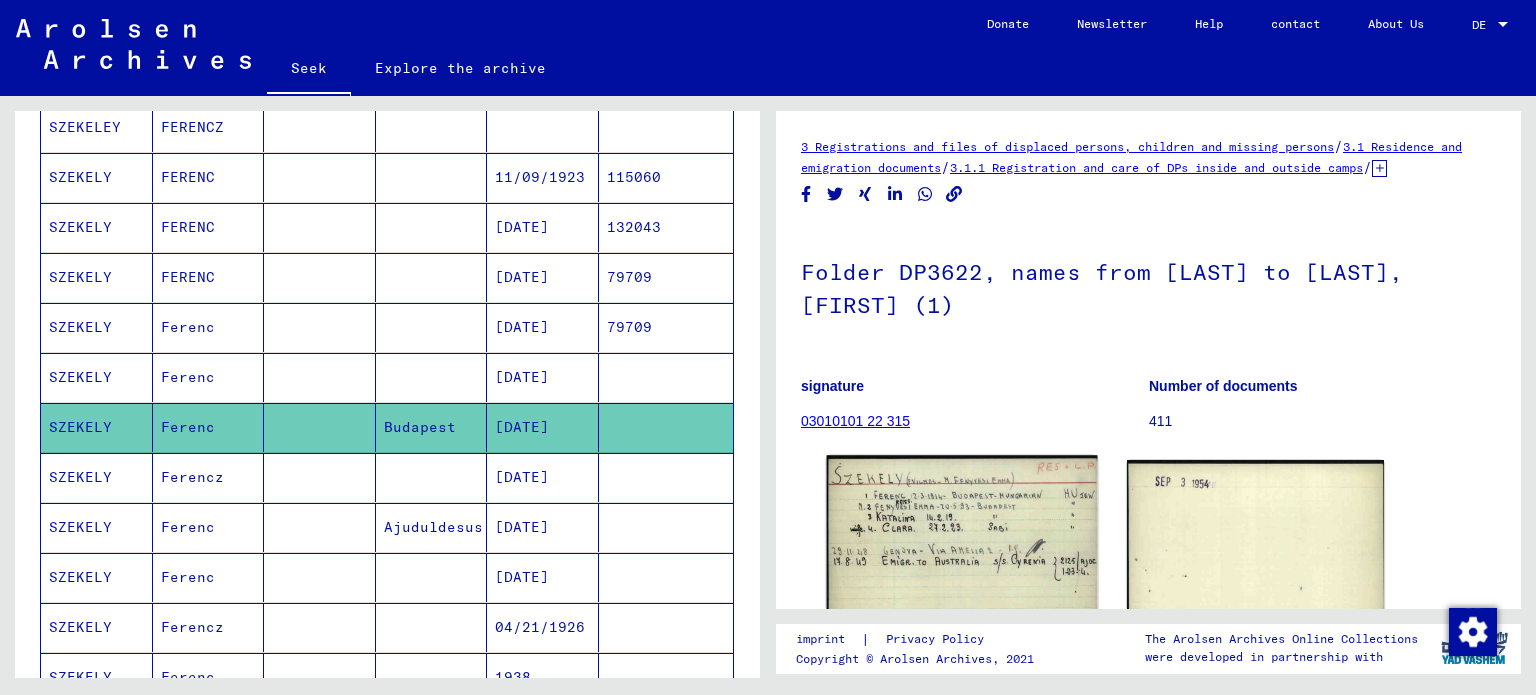 click 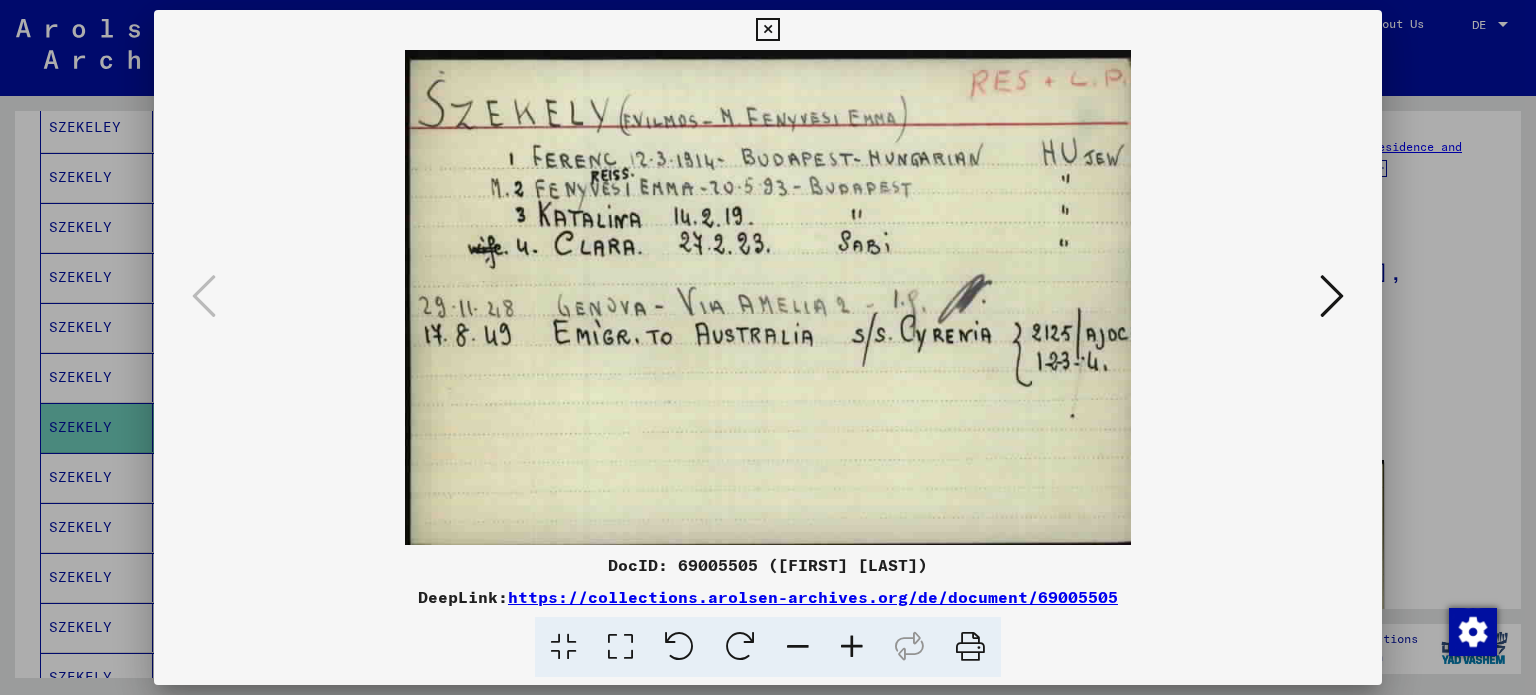 click at bounding box center (767, 30) 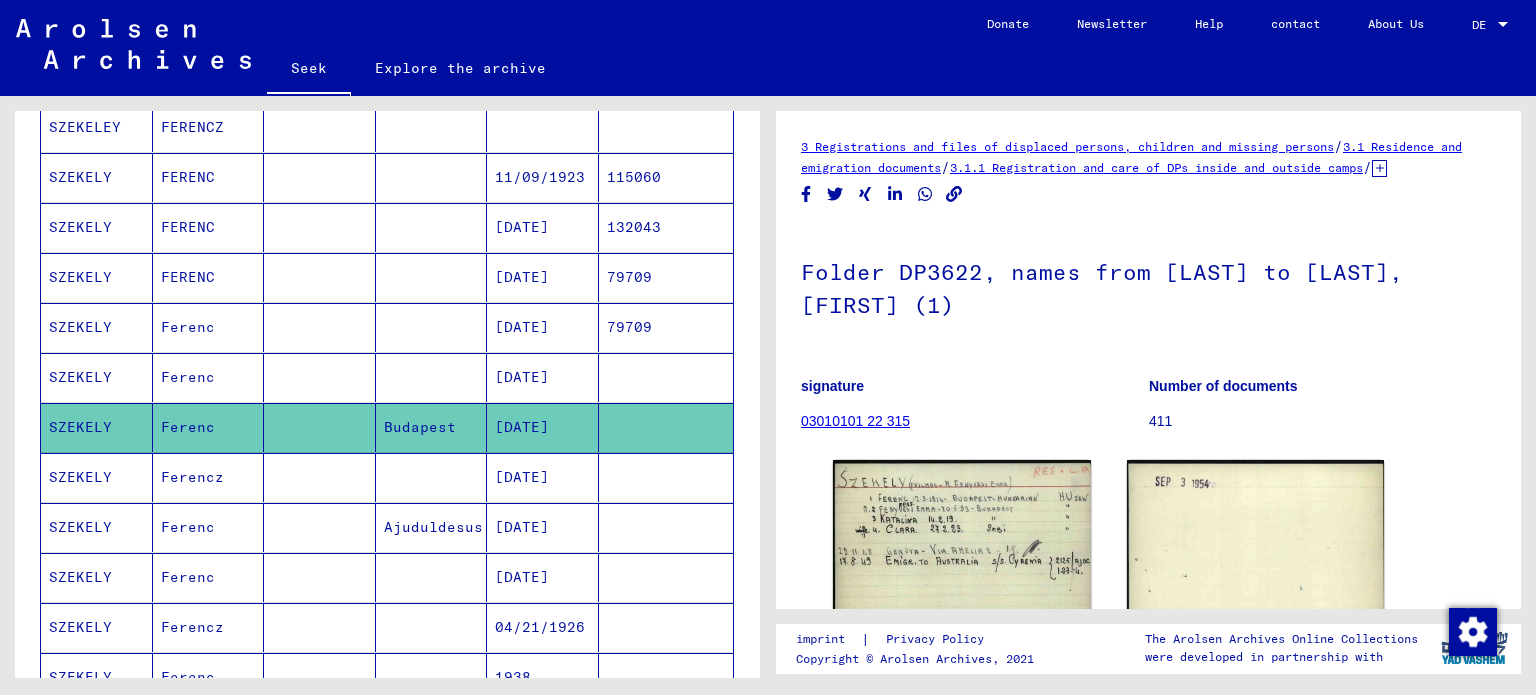 scroll, scrollTop: 702, scrollLeft: 0, axis: vertical 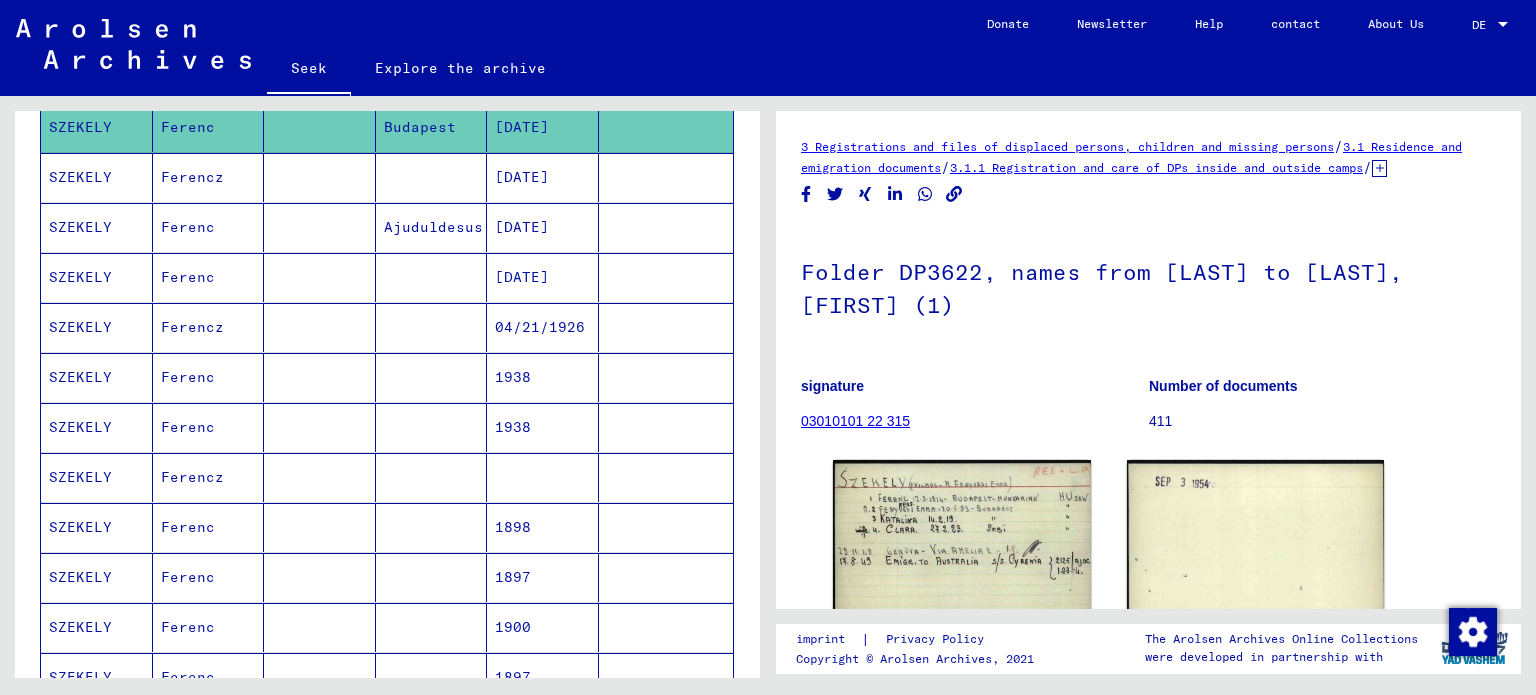 click on "SZEKELY" at bounding box center [80, 327] 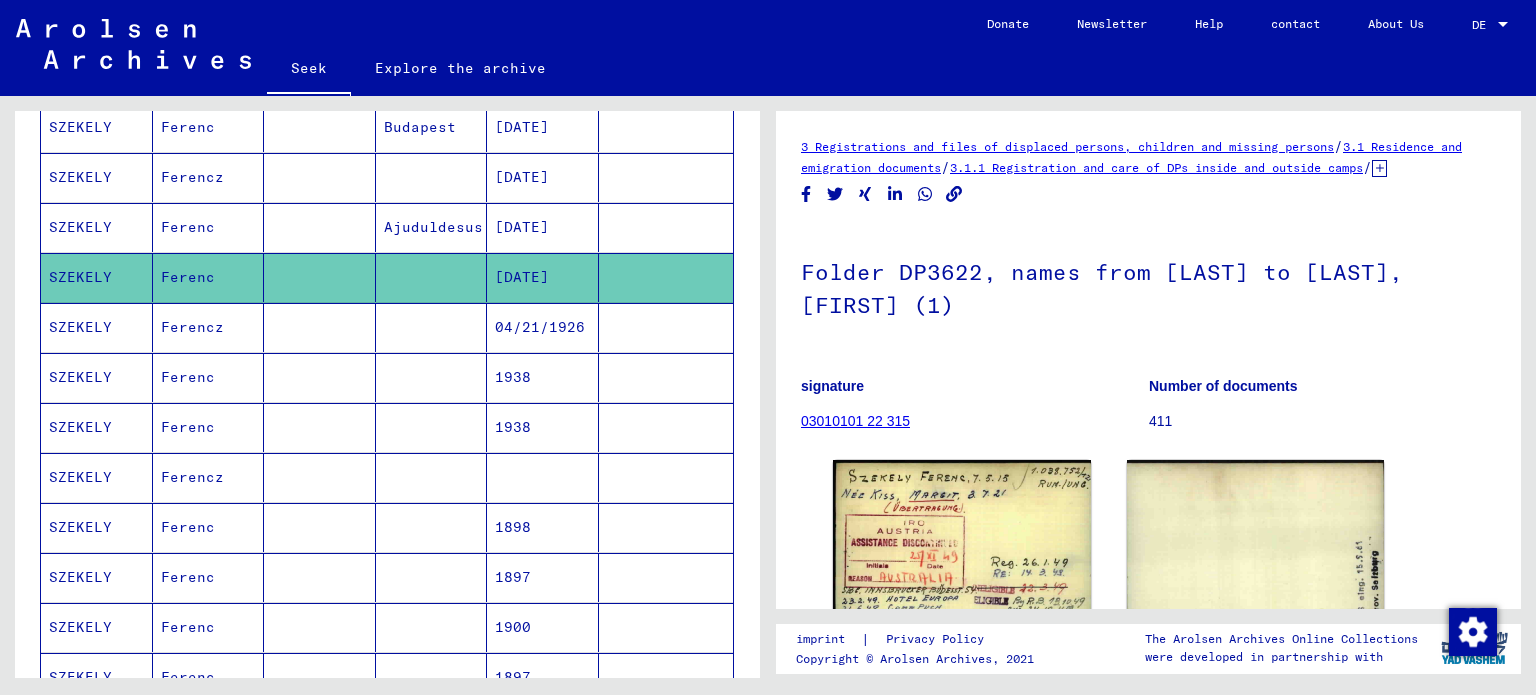 scroll, scrollTop: 0, scrollLeft: 0, axis: both 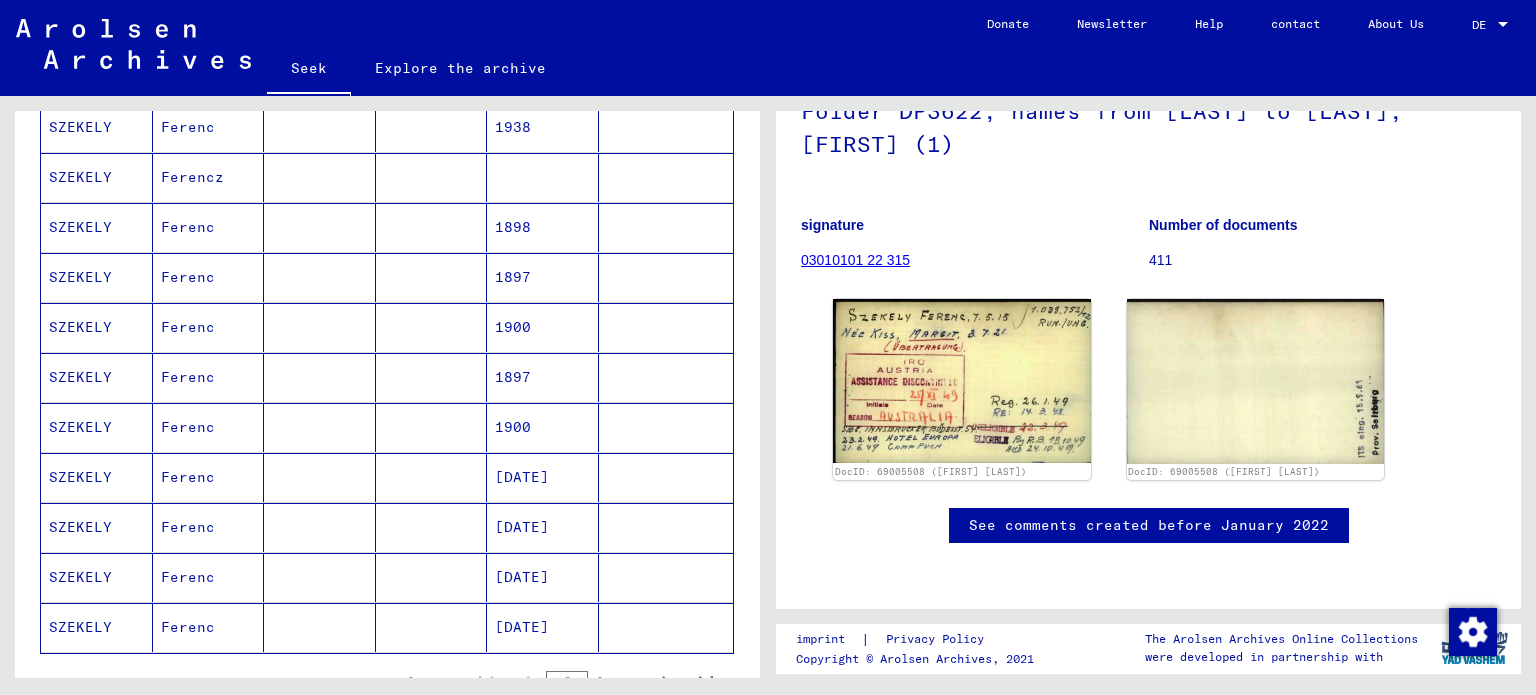 click on "SZEKELY" at bounding box center (80, 527) 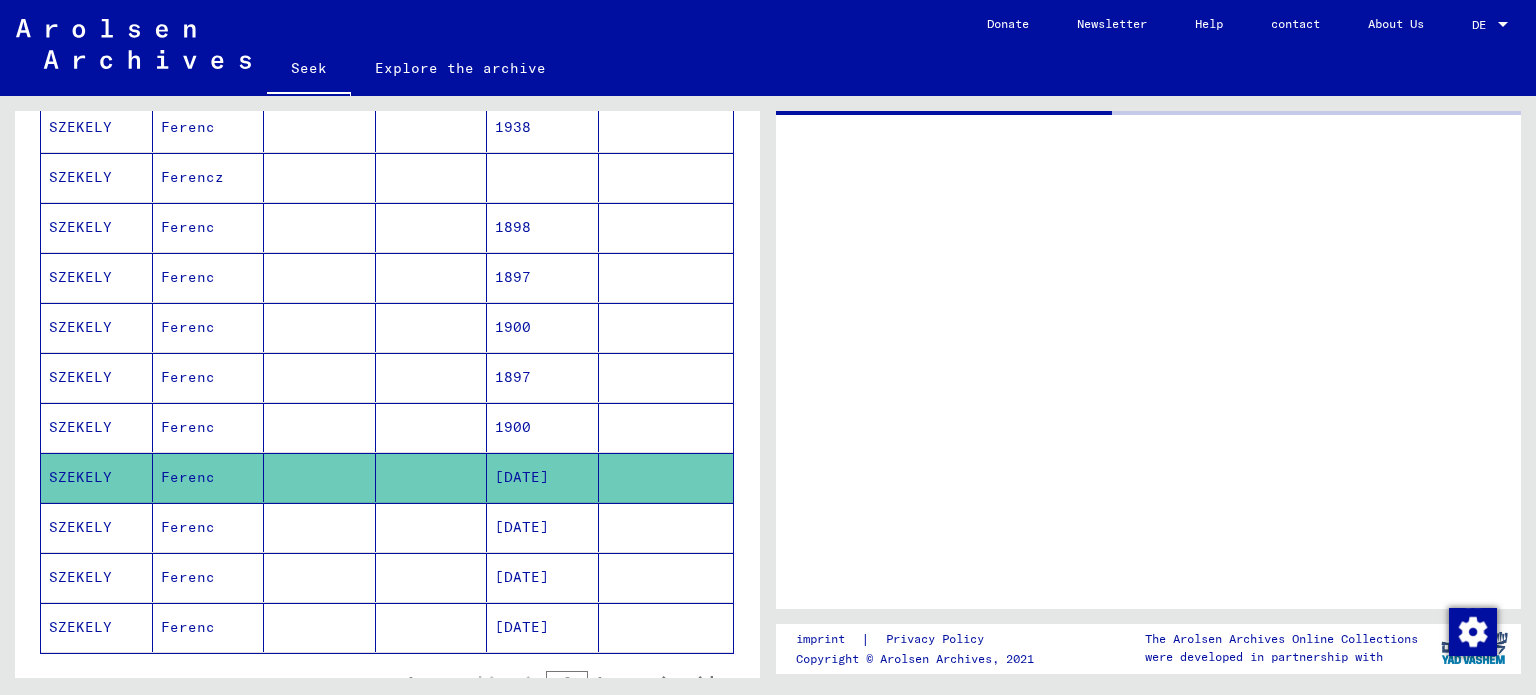 scroll, scrollTop: 0, scrollLeft: 0, axis: both 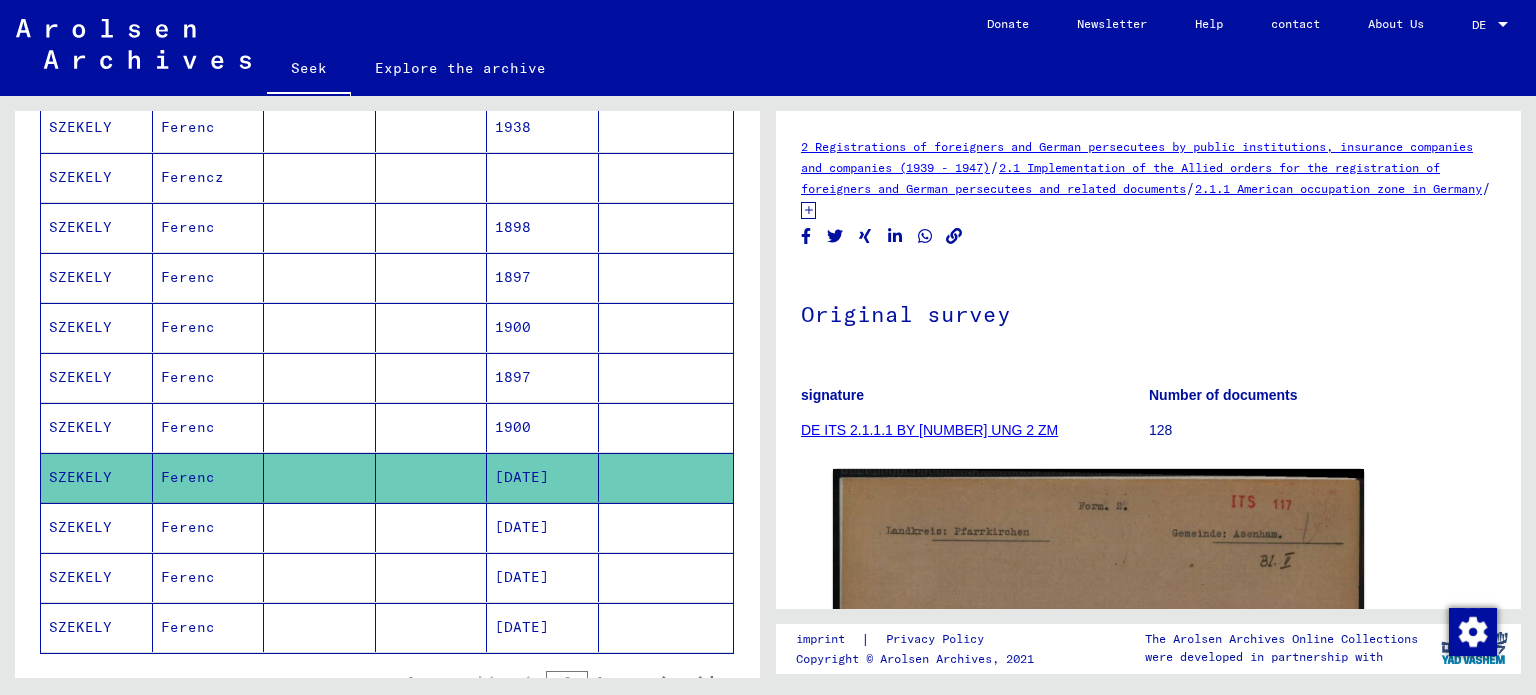 click on "SZEKELY" at bounding box center [80, 627] 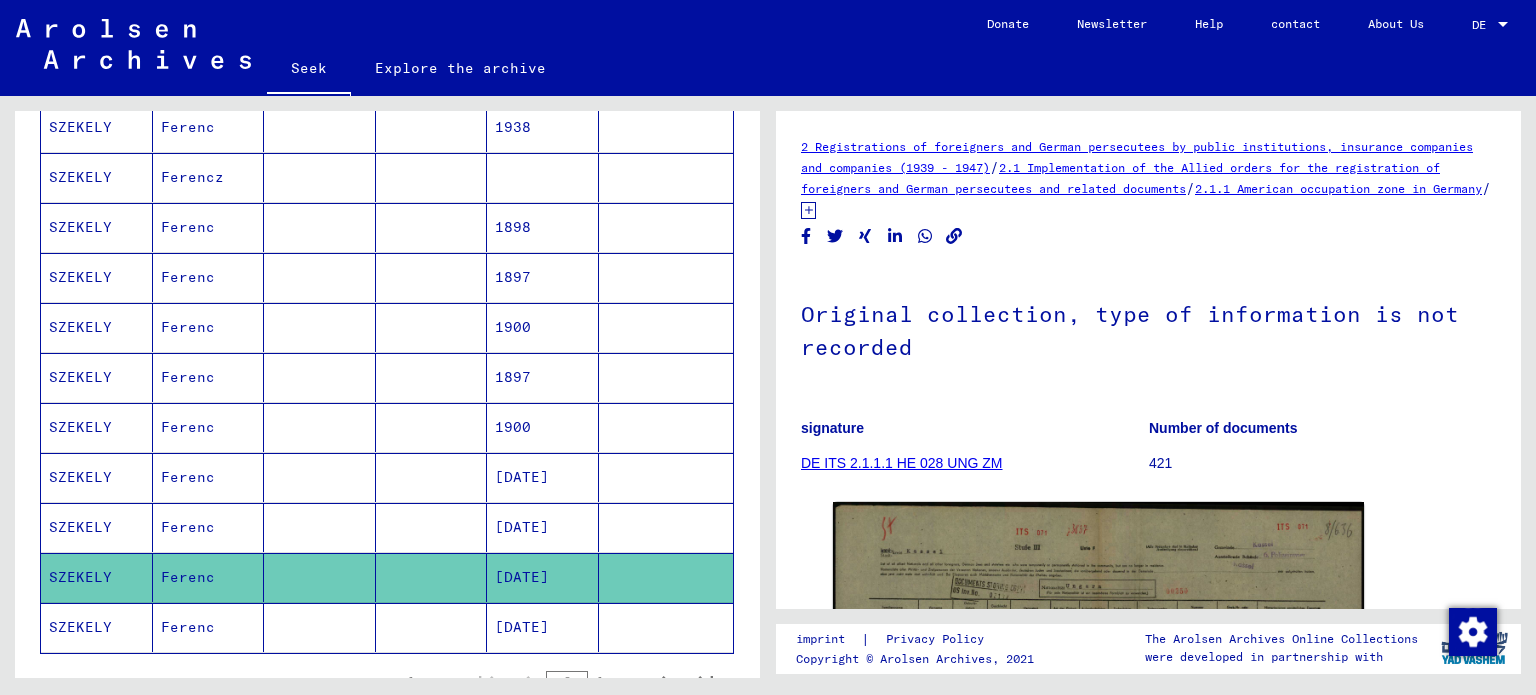 scroll, scrollTop: 0, scrollLeft: 0, axis: both 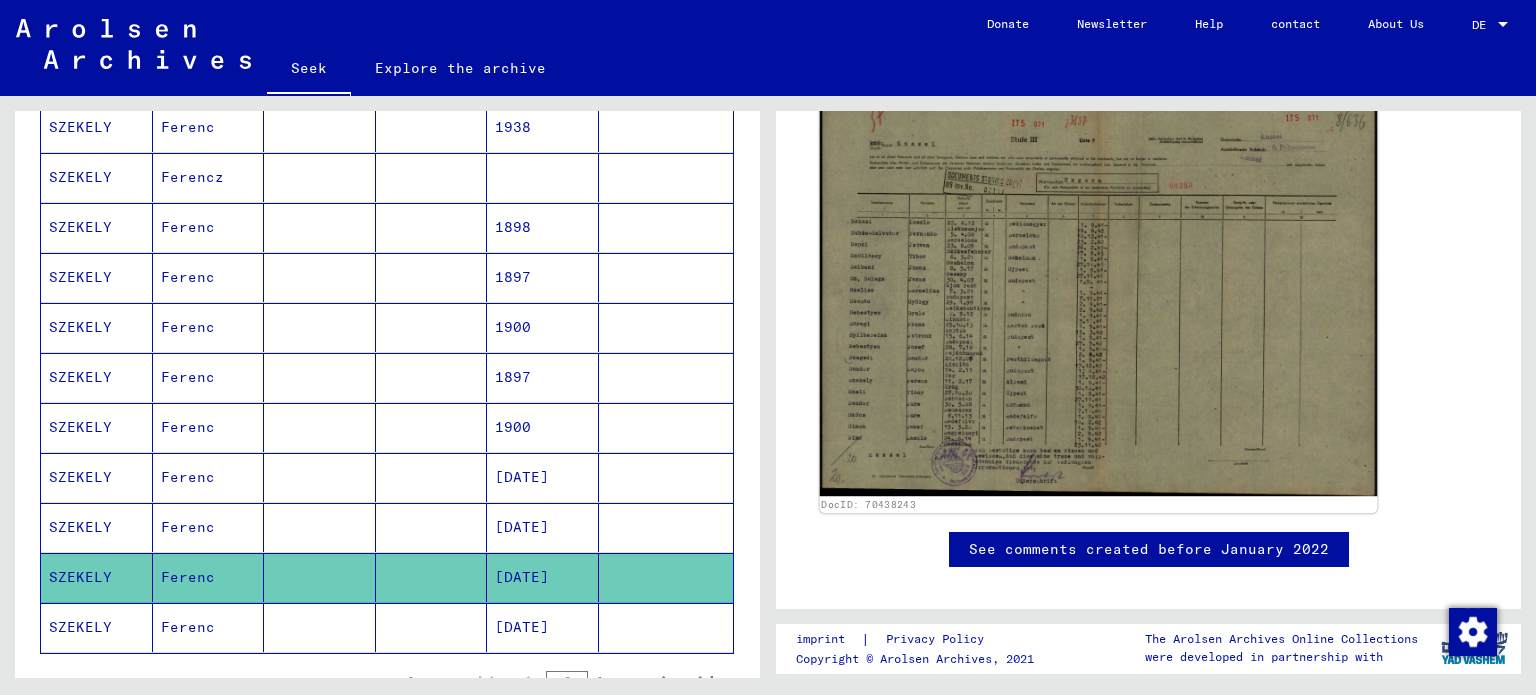click 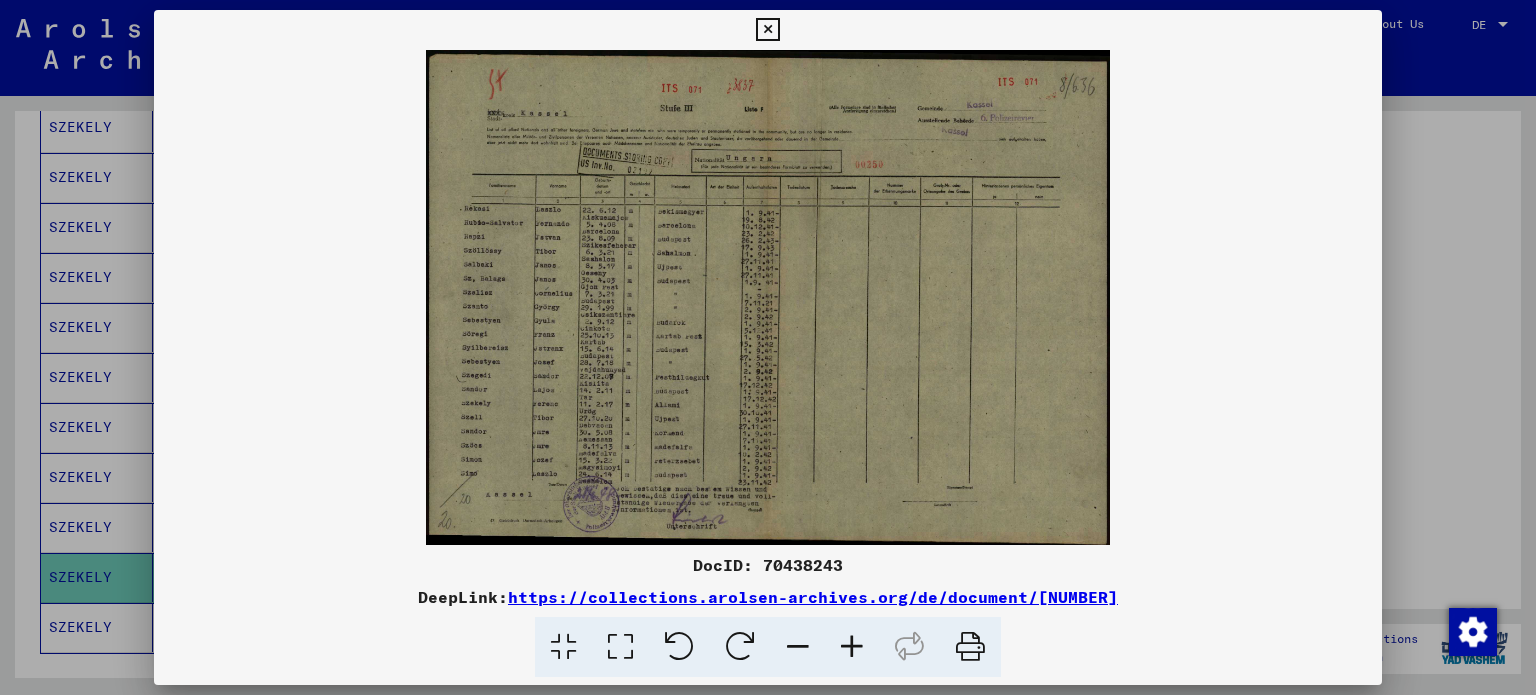 click at bounding box center (767, 30) 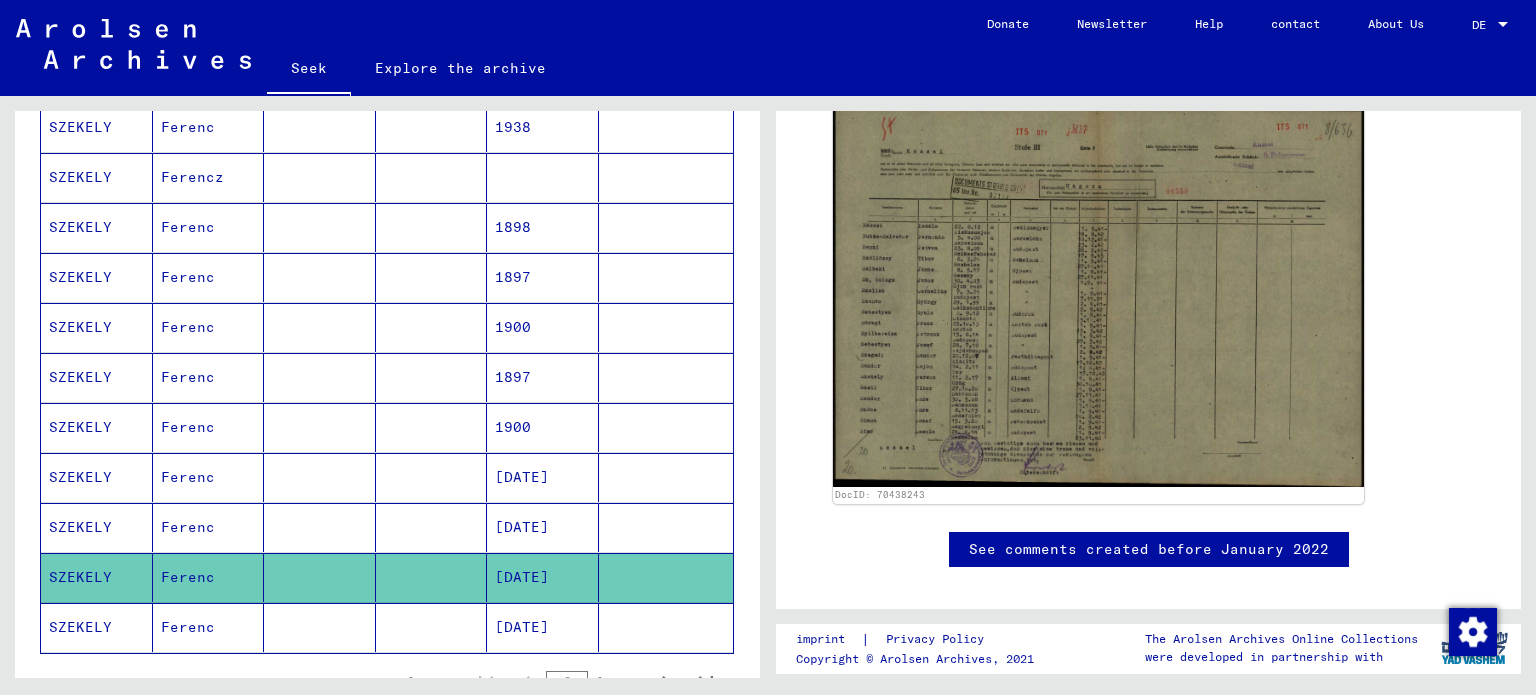 click at bounding box center [320, 327] 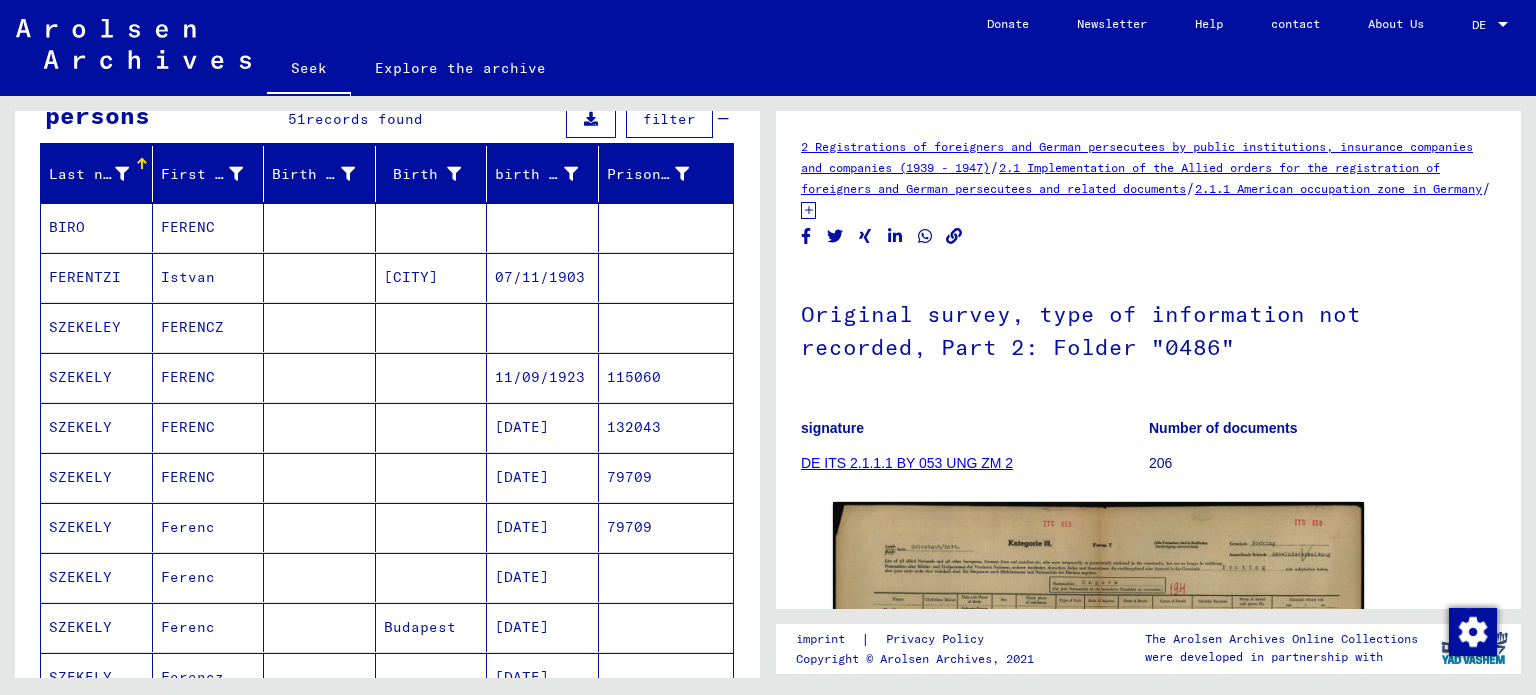 scroll, scrollTop: 0, scrollLeft: 0, axis: both 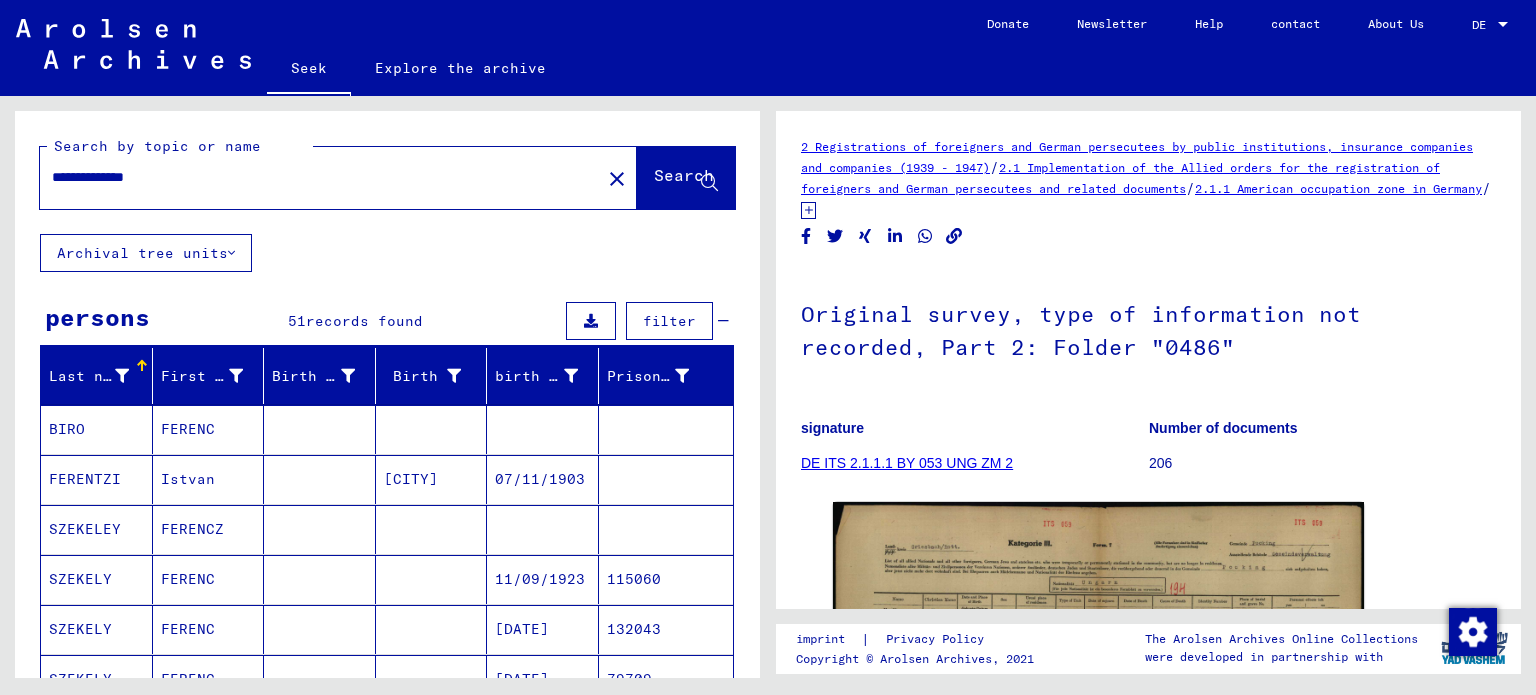 drag, startPoint x: 184, startPoint y: 181, endPoint x: 4, endPoint y: 159, distance: 181.33946 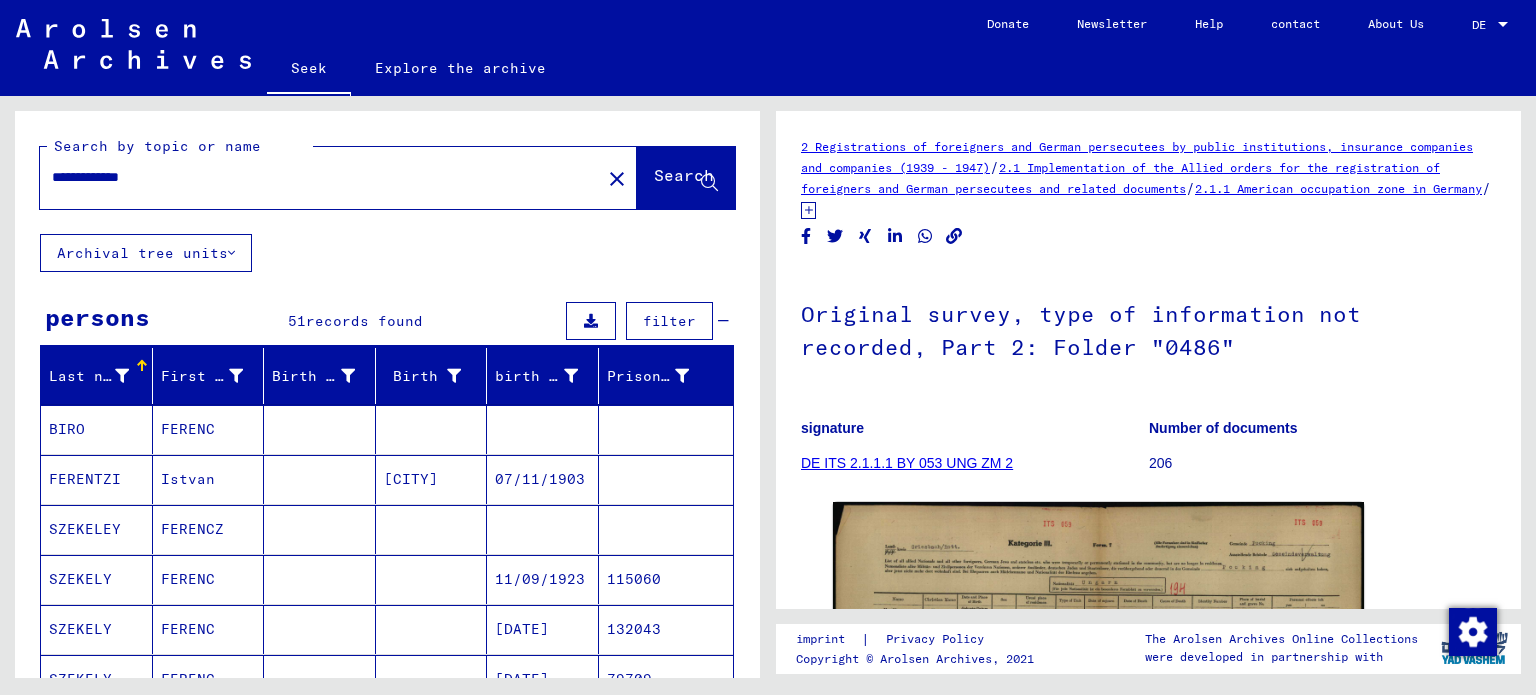 type on "**********" 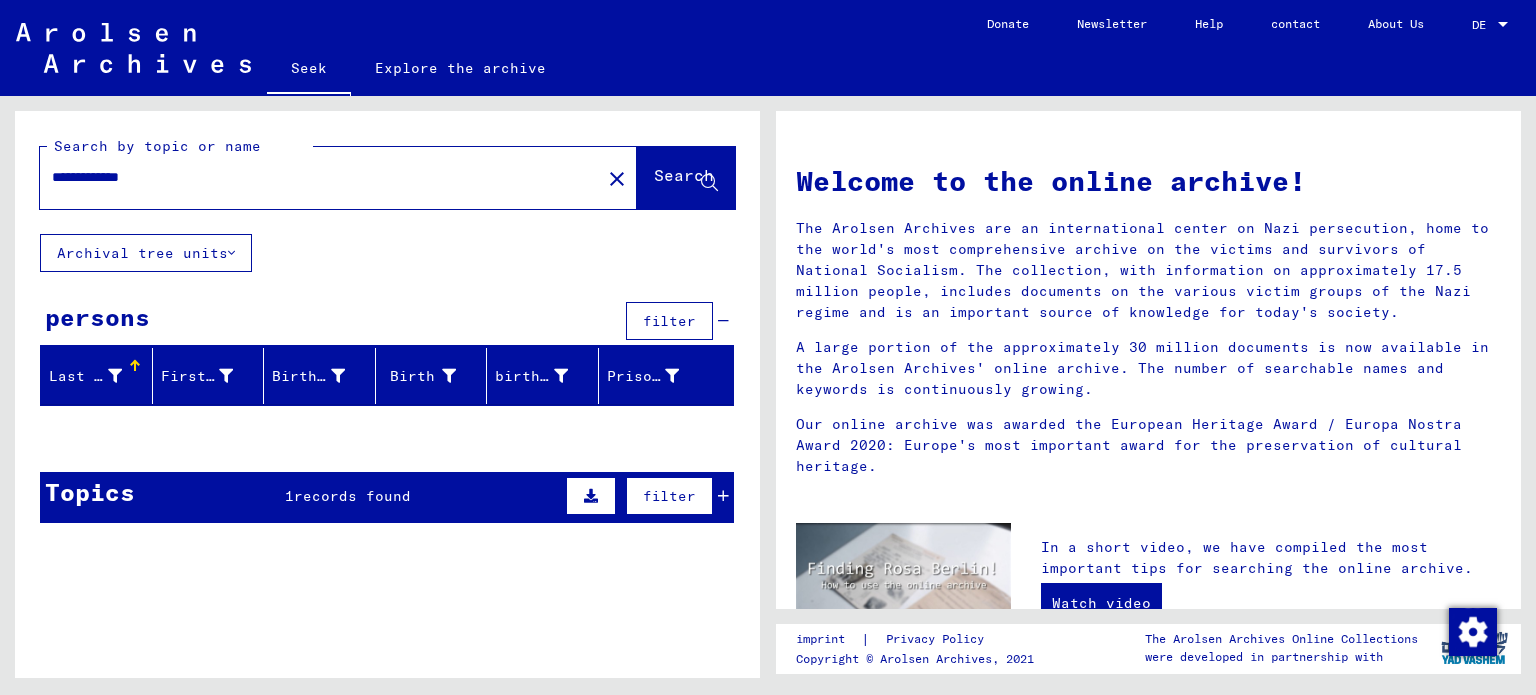 click on "records found" at bounding box center [352, 496] 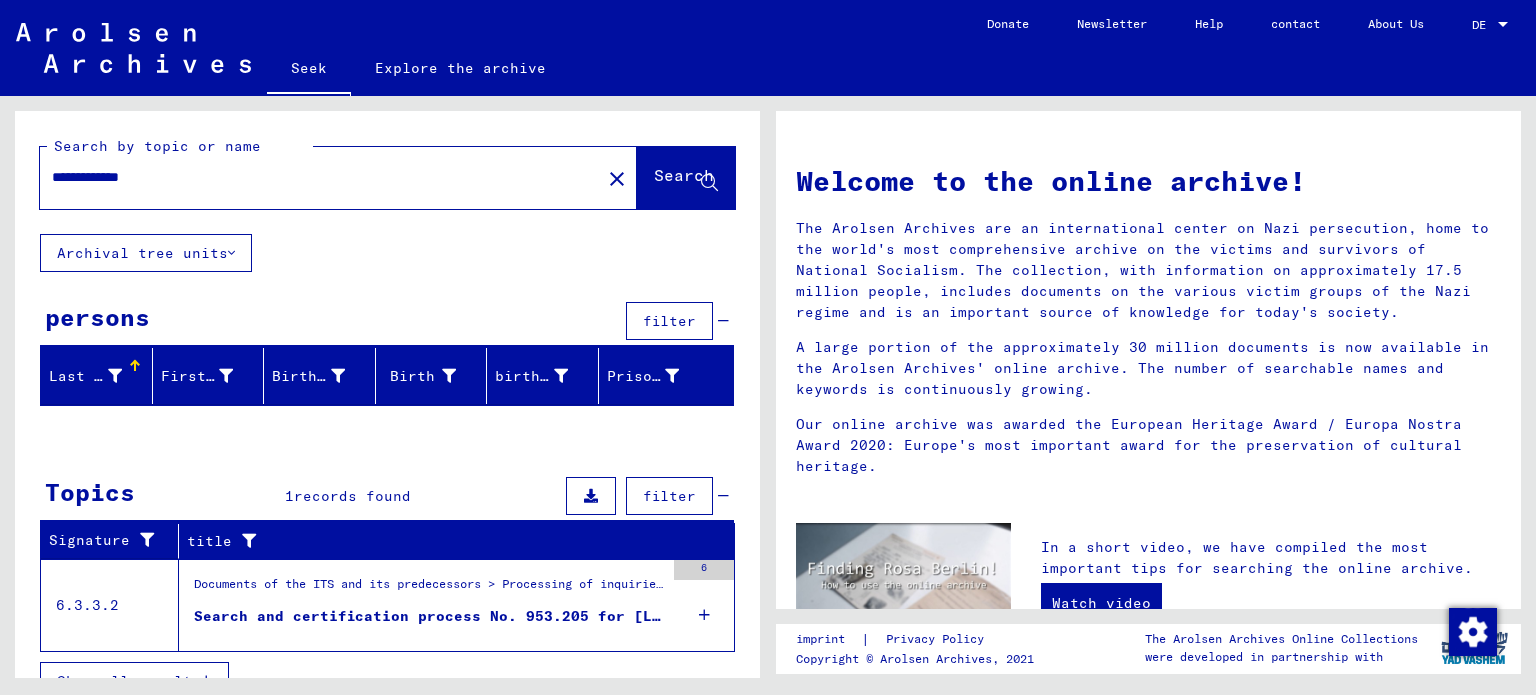 scroll, scrollTop: 28, scrollLeft: 0, axis: vertical 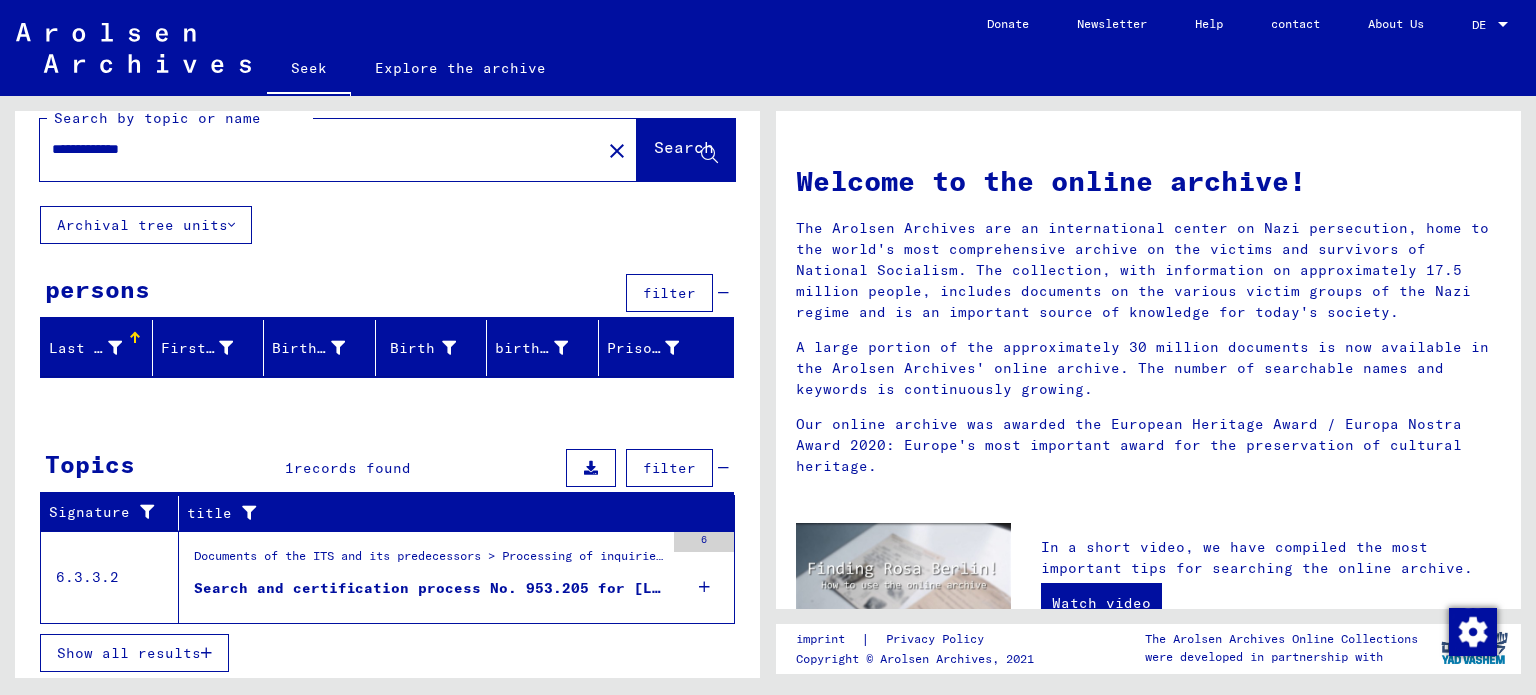 click on "6" at bounding box center (704, 577) 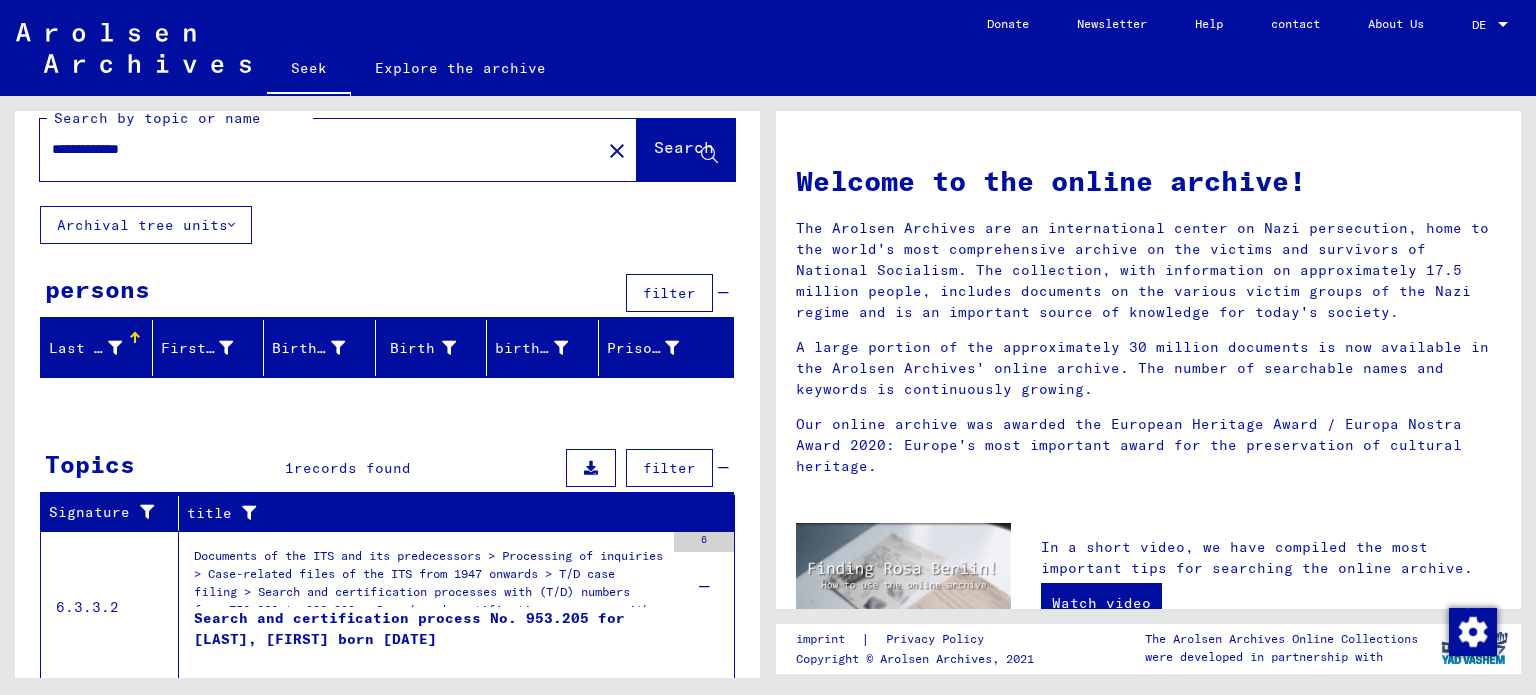 click on "Documents of the ITS and its predecessors > Processing of inquiries > Case-related files of the ITS from 1947 onwards > T/D case filing > Search and certification processes with (T/D) numbers from 750,000 to 999,999 > Search and certification processes with (T/D) numbers from 953,000 to 953,499" at bounding box center [428, 591] 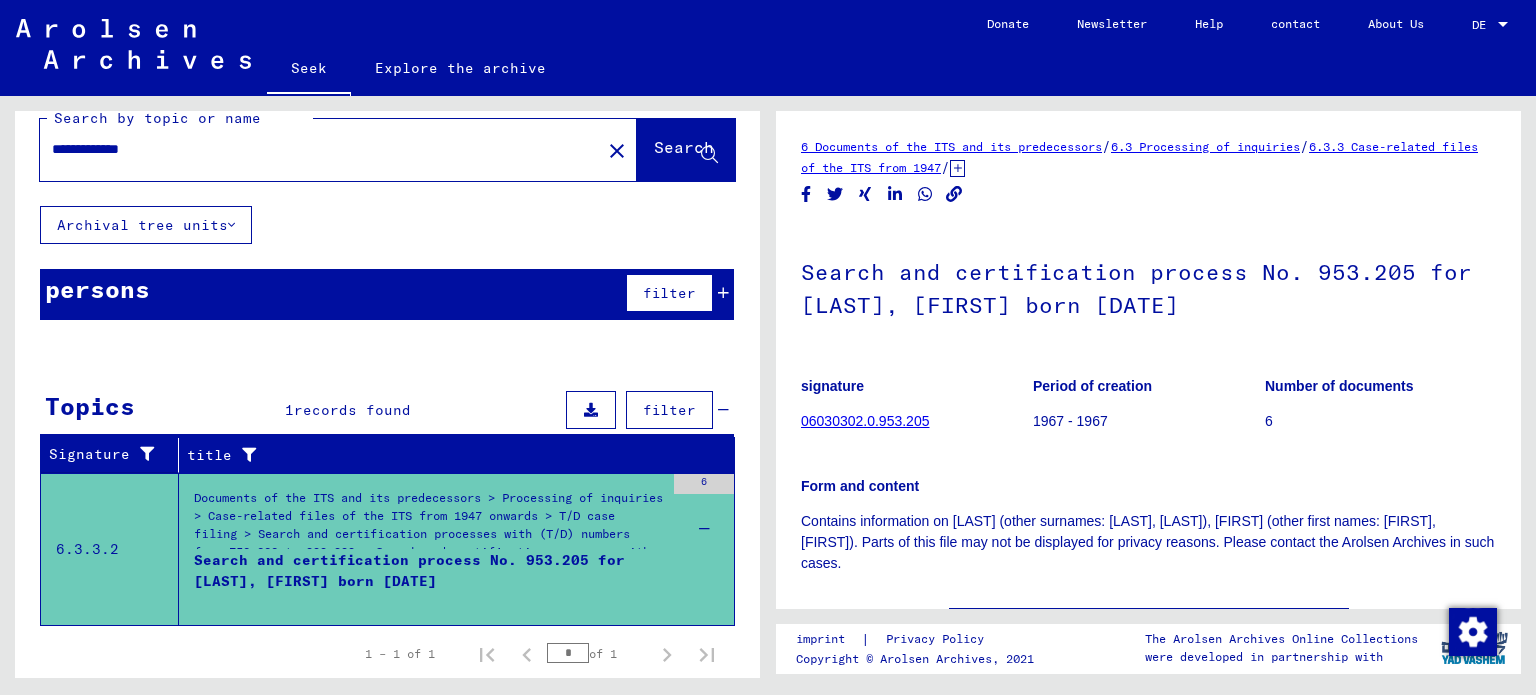 scroll, scrollTop: 0, scrollLeft: 0, axis: both 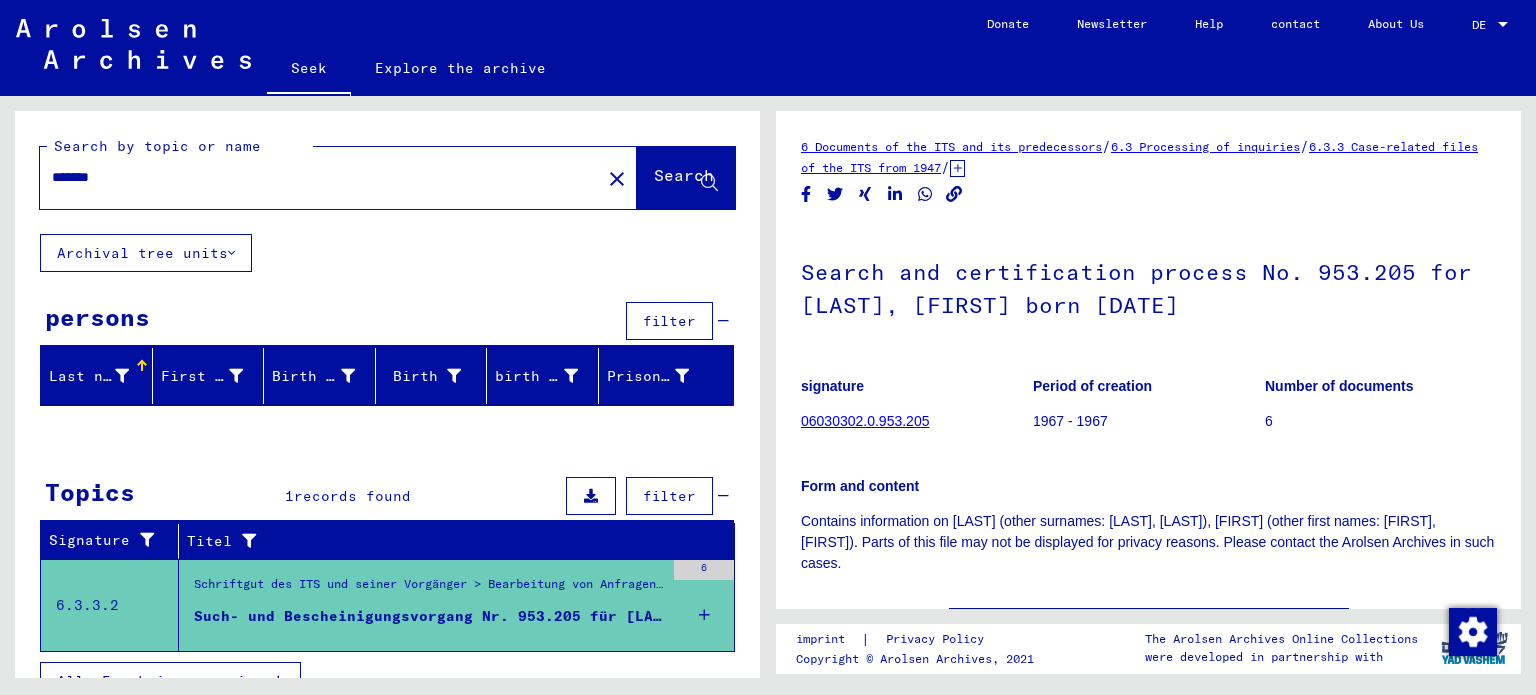 click on "*******" 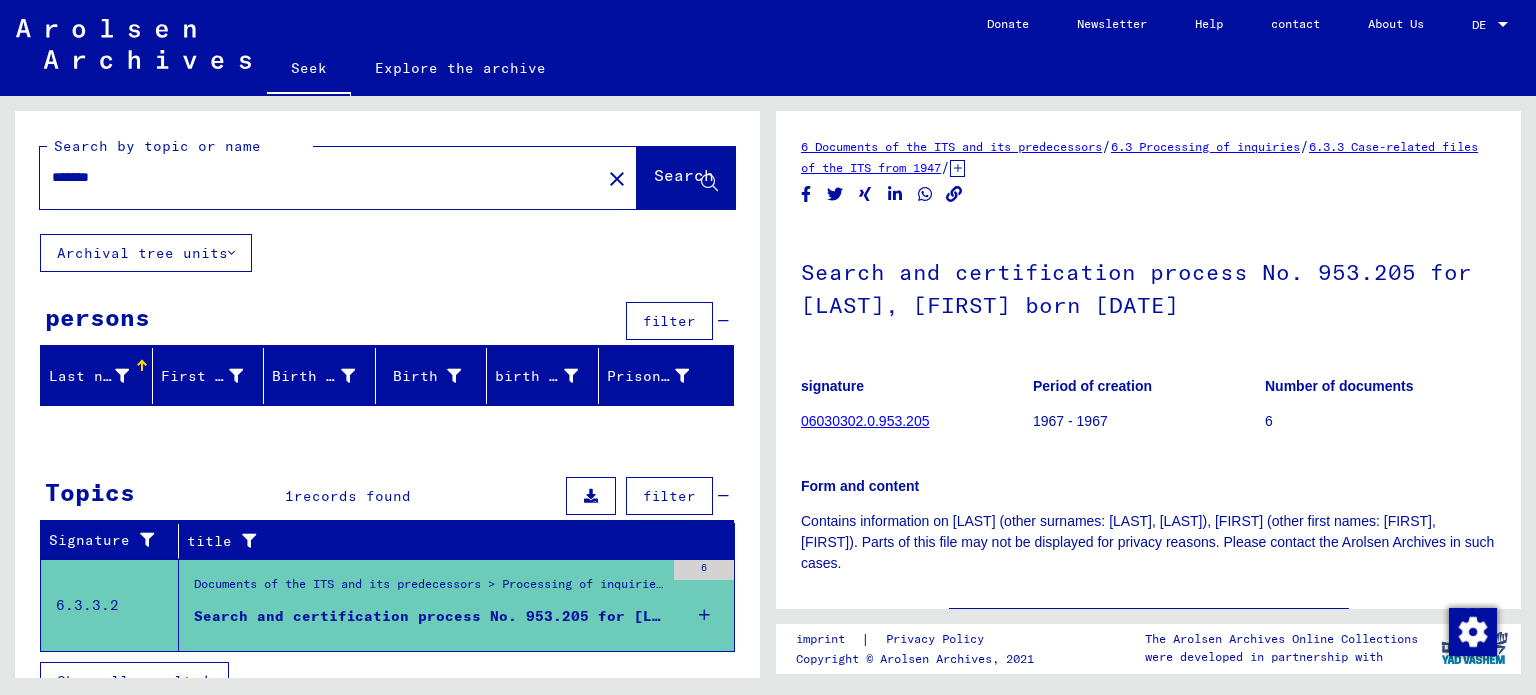 click on "*******" at bounding box center [320, 177] 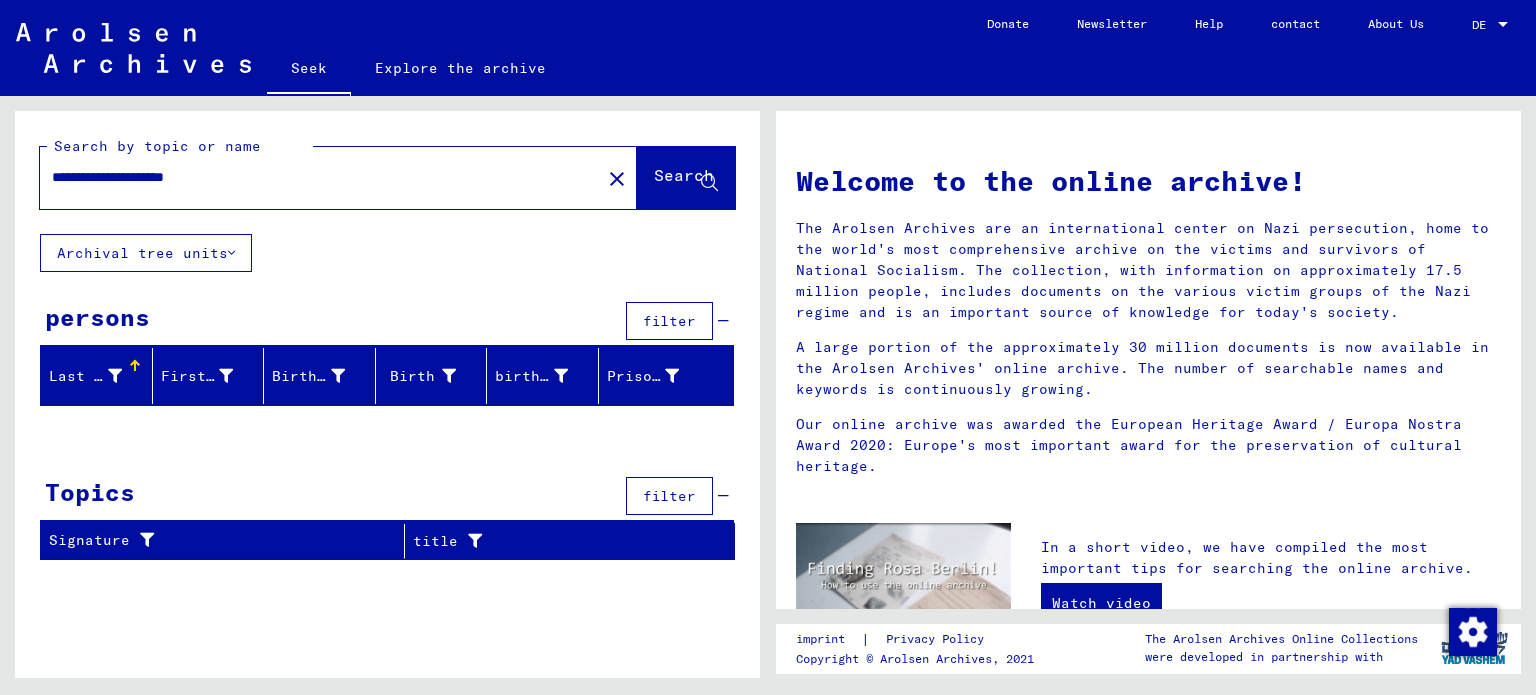 click on "Archival tree units" 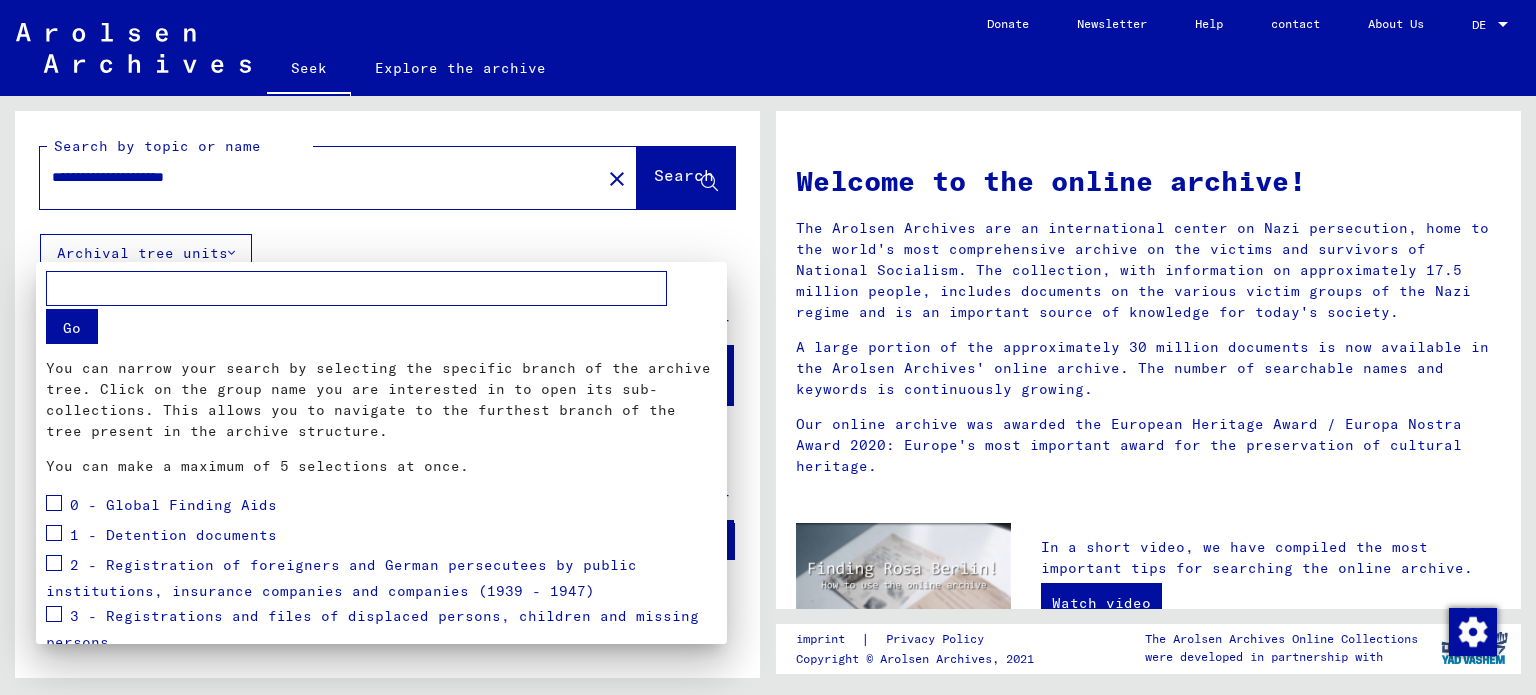 scroll, scrollTop: 220, scrollLeft: 0, axis: vertical 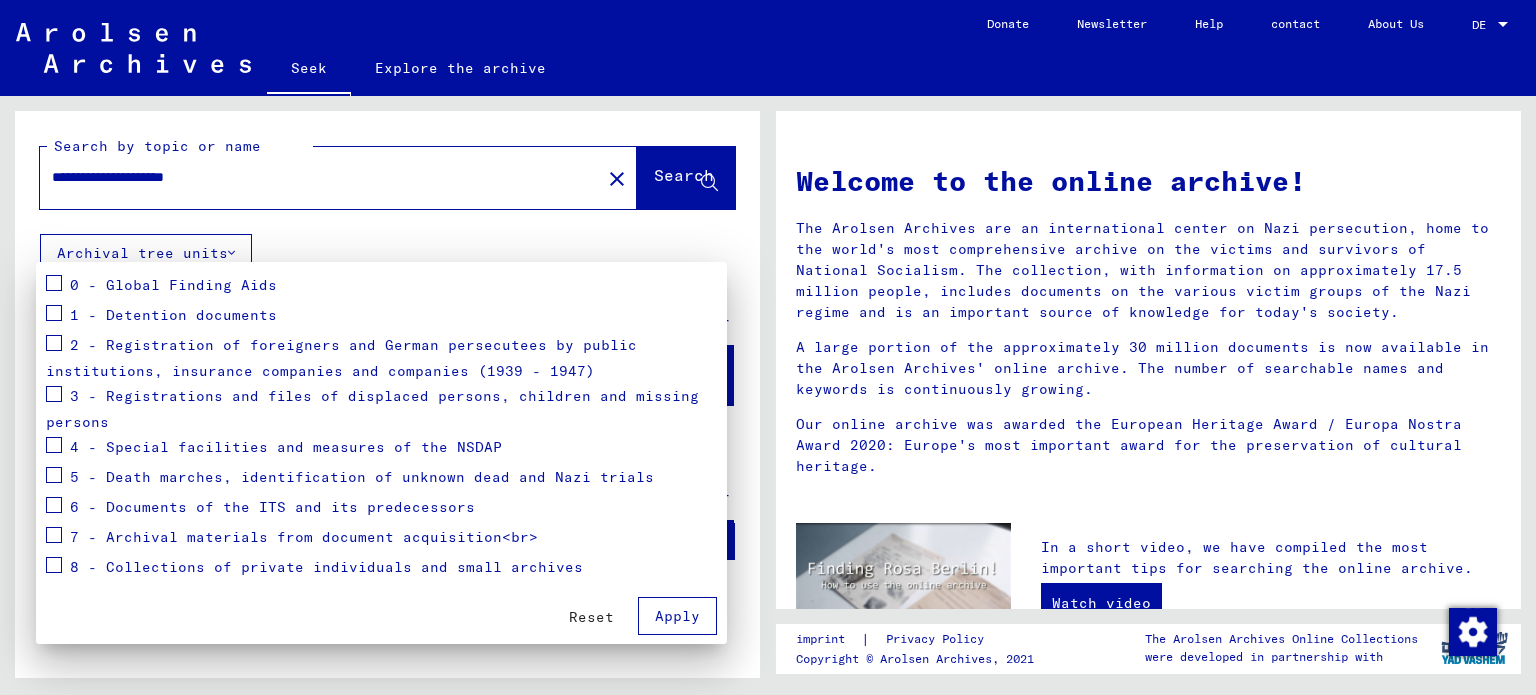 click at bounding box center (768, 347) 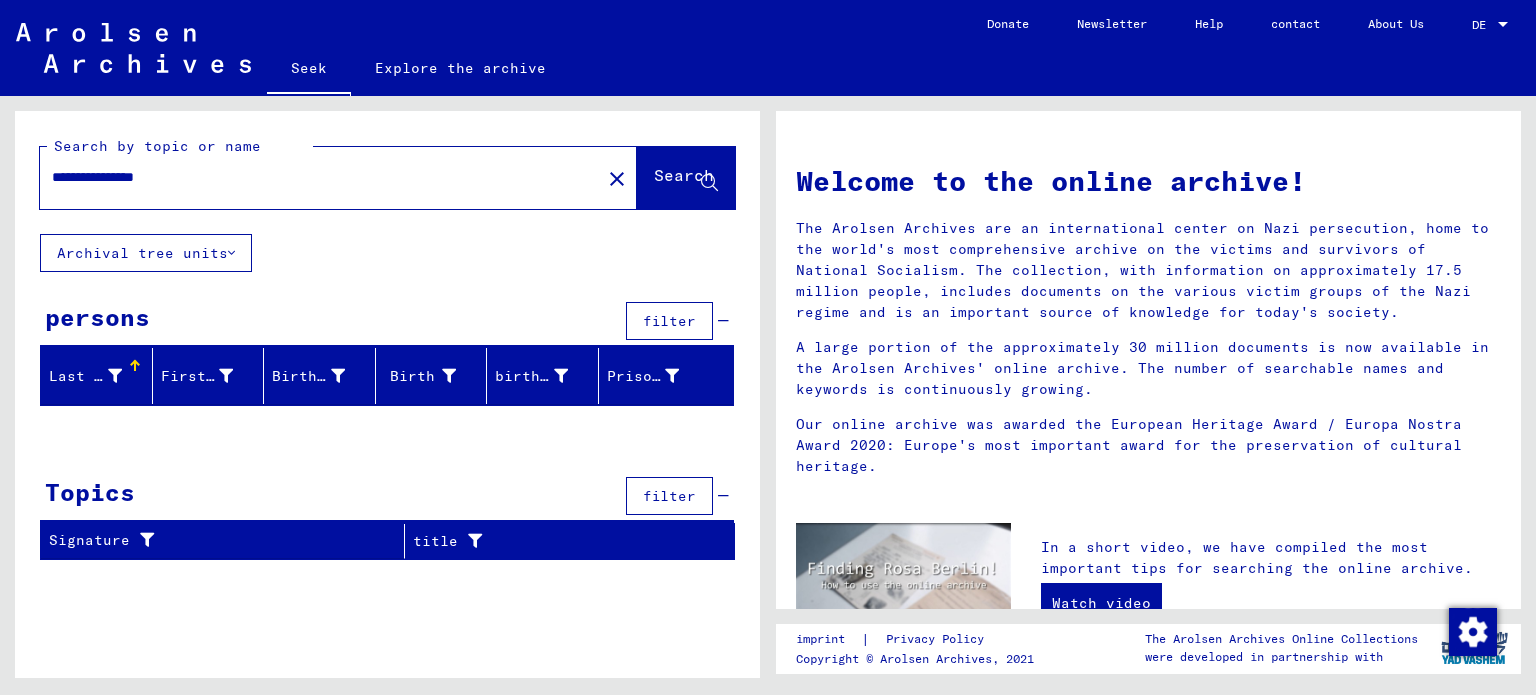 type on "**********" 